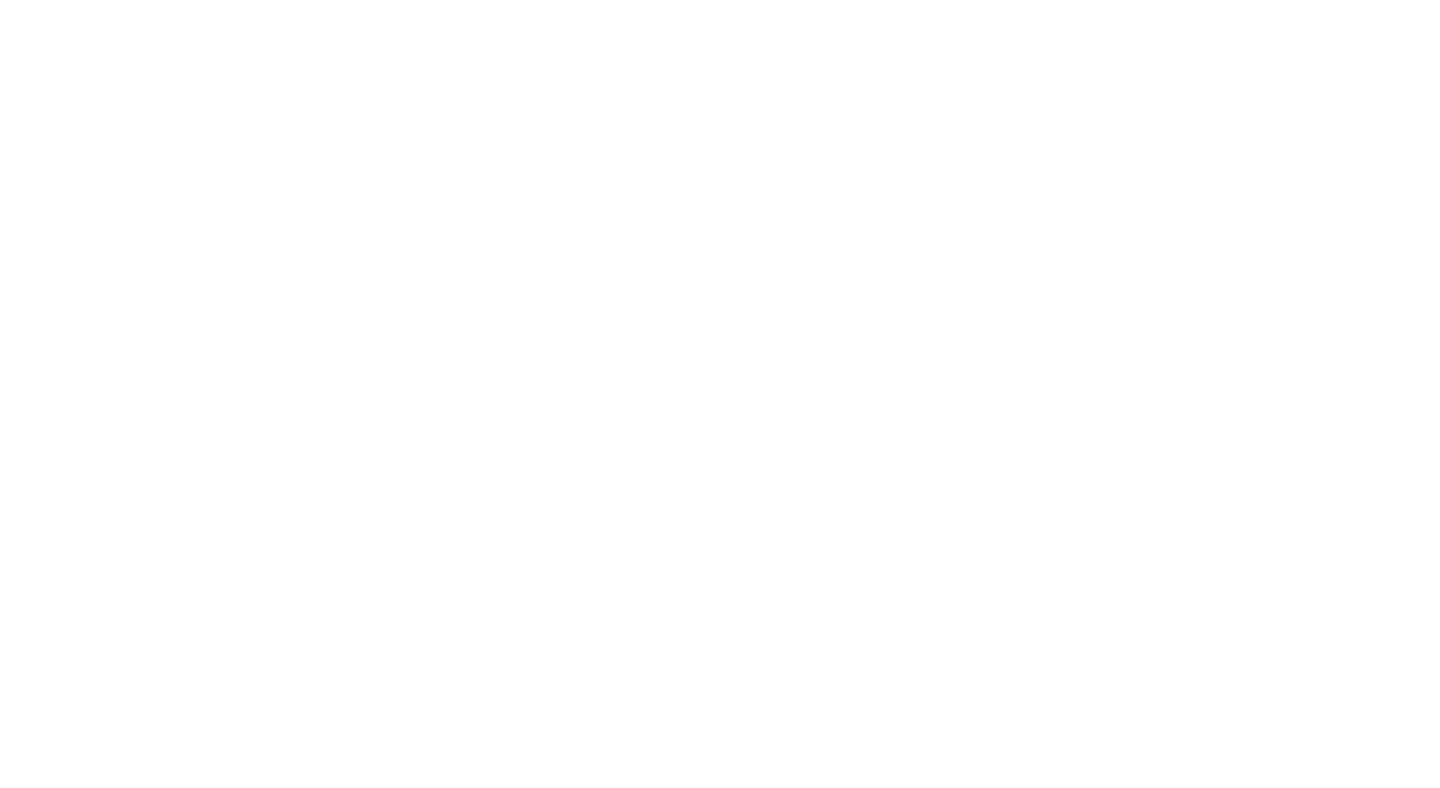 scroll, scrollTop: 0, scrollLeft: 0, axis: both 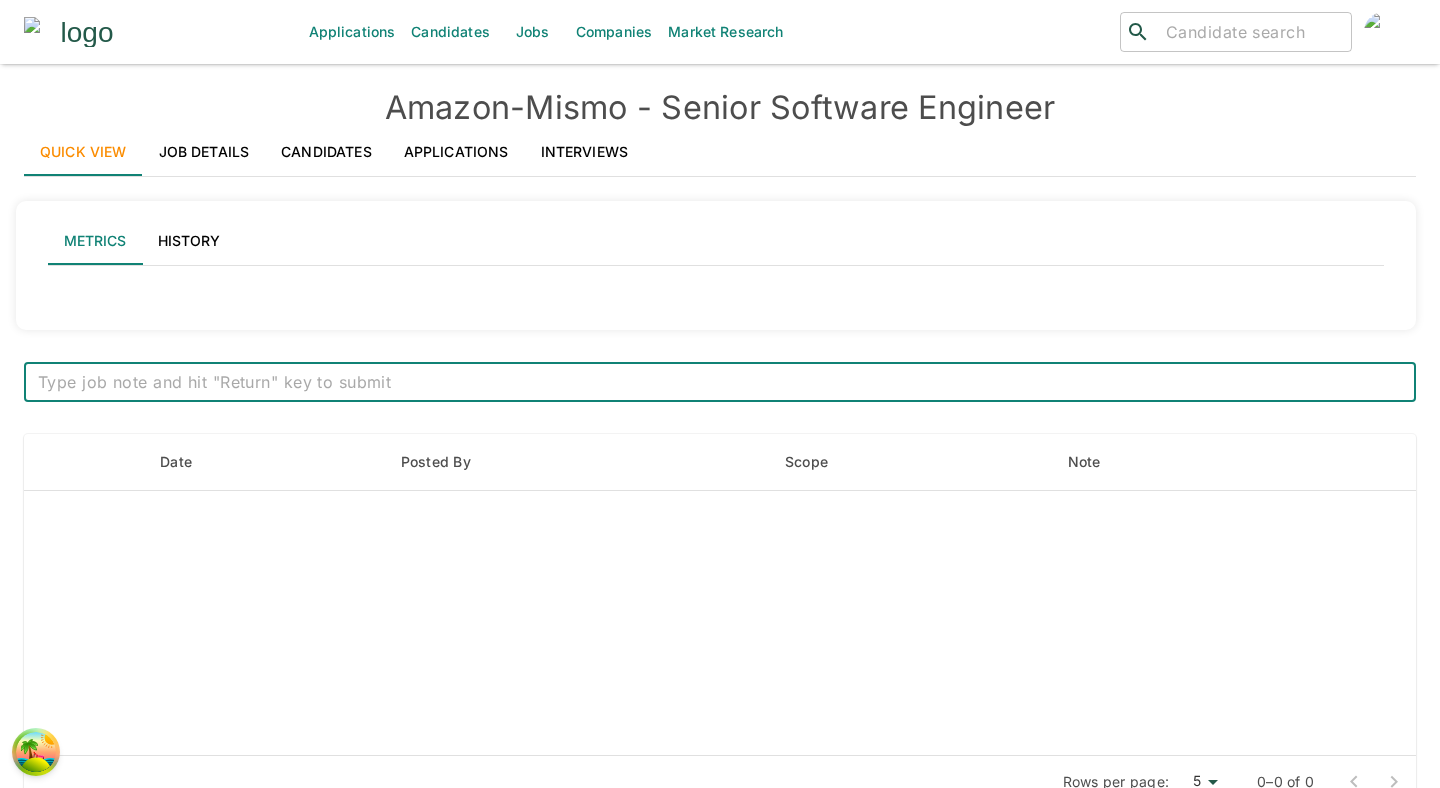 click on "Interviews" at bounding box center [585, 152] 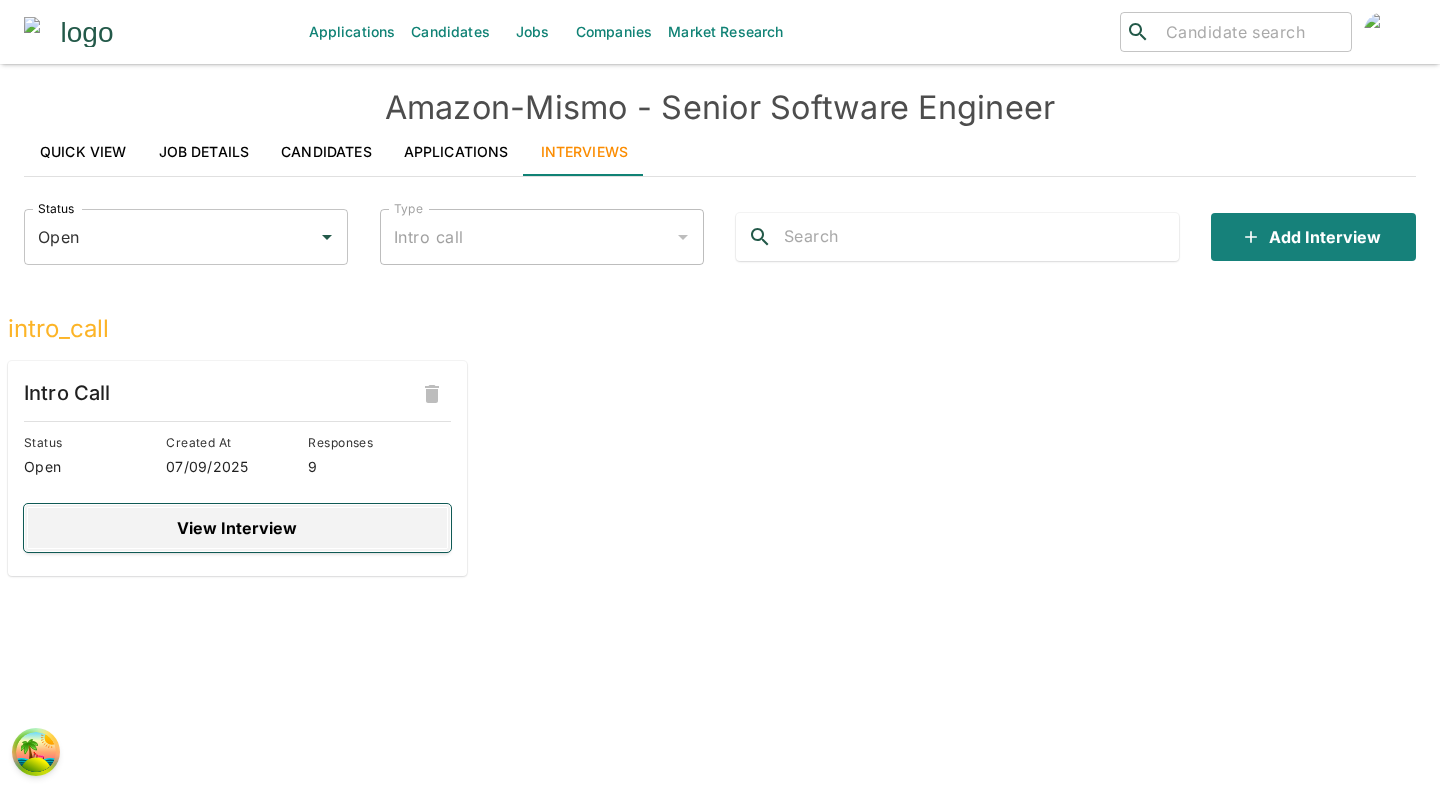 click on "View Interview" at bounding box center (237, 528) 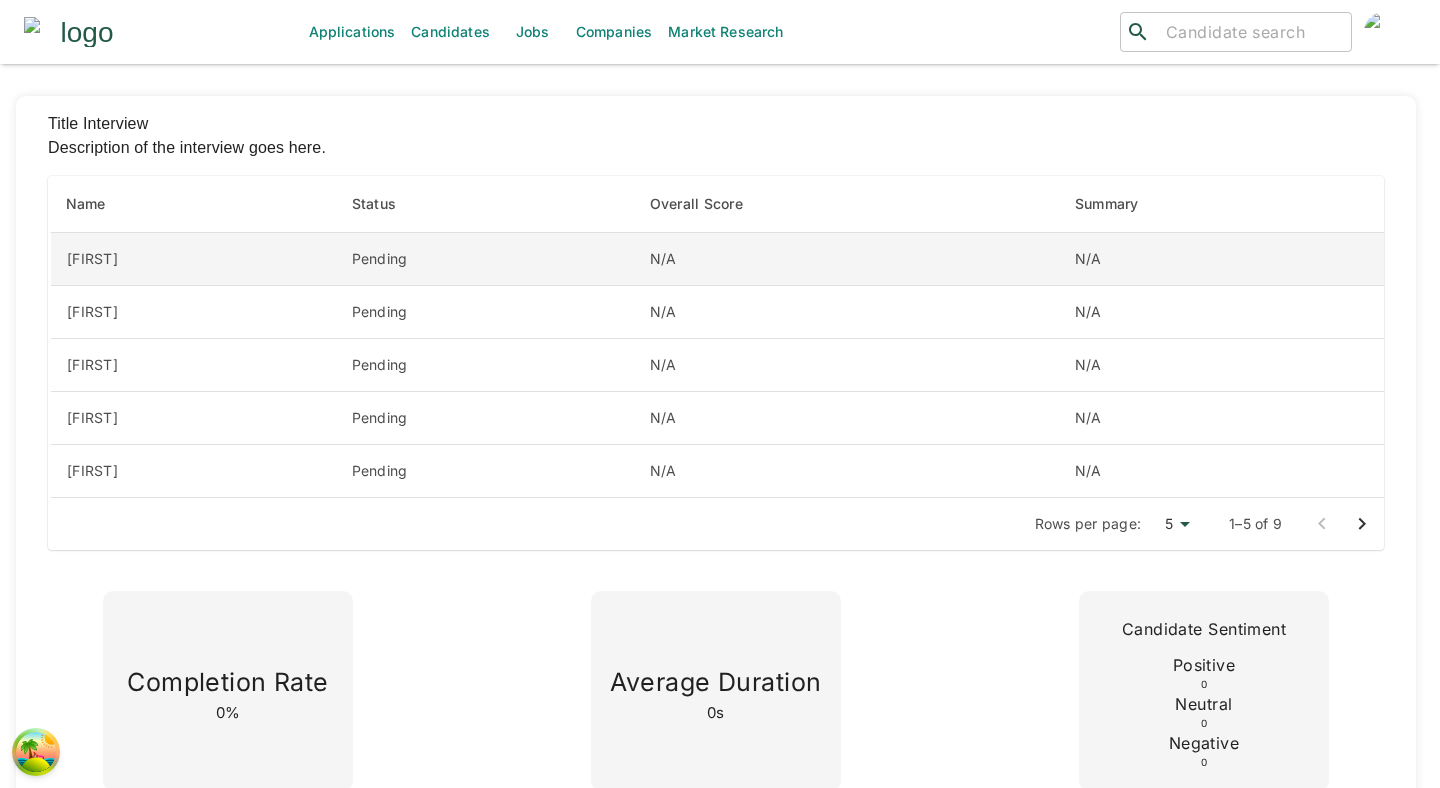 click on "Pending" at bounding box center (485, 259) 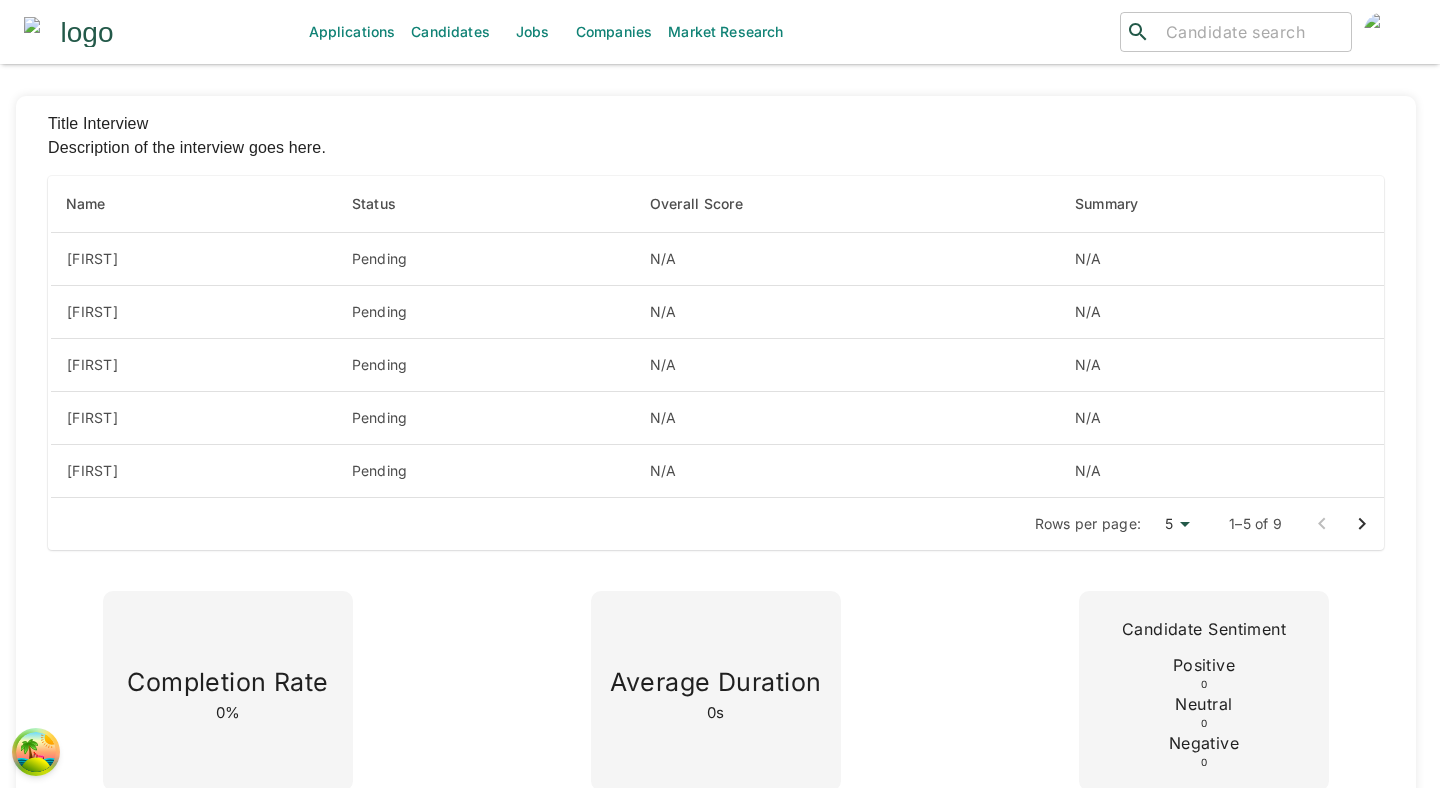 click on "Jobs" at bounding box center (533, 32) 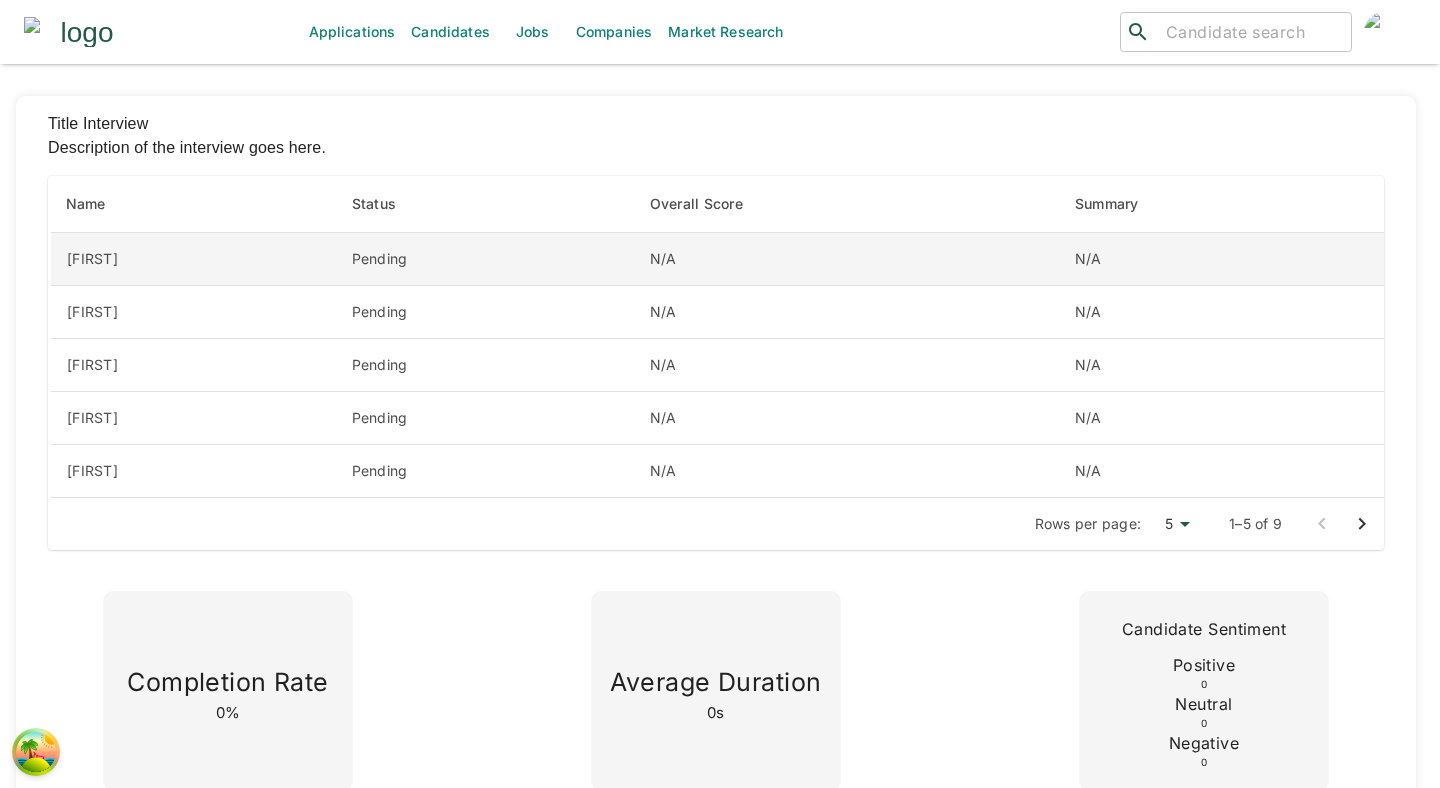 scroll, scrollTop: 0, scrollLeft: 0, axis: both 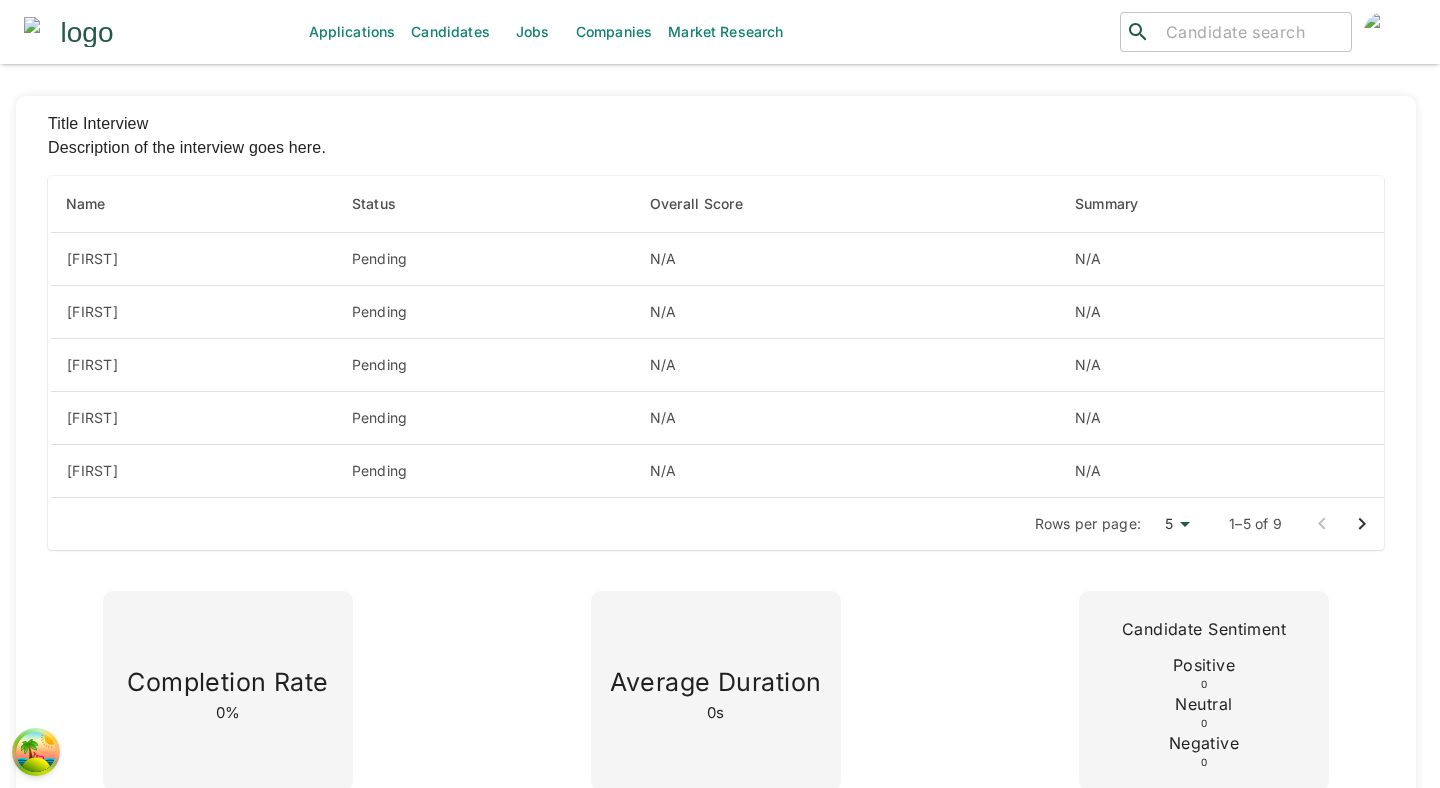 click on "Jobs" at bounding box center [533, 32] 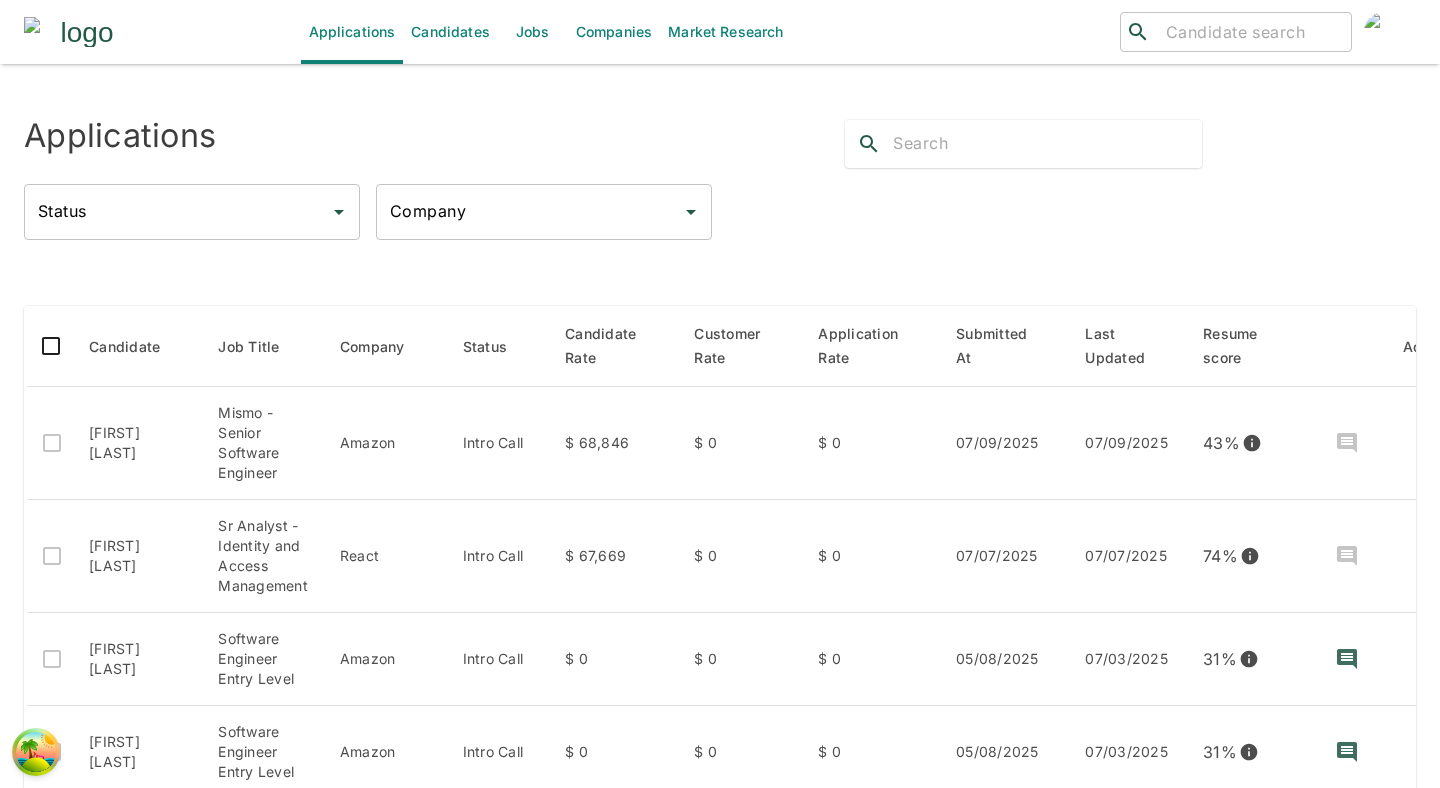 click on "Jobs" at bounding box center (533, 32) 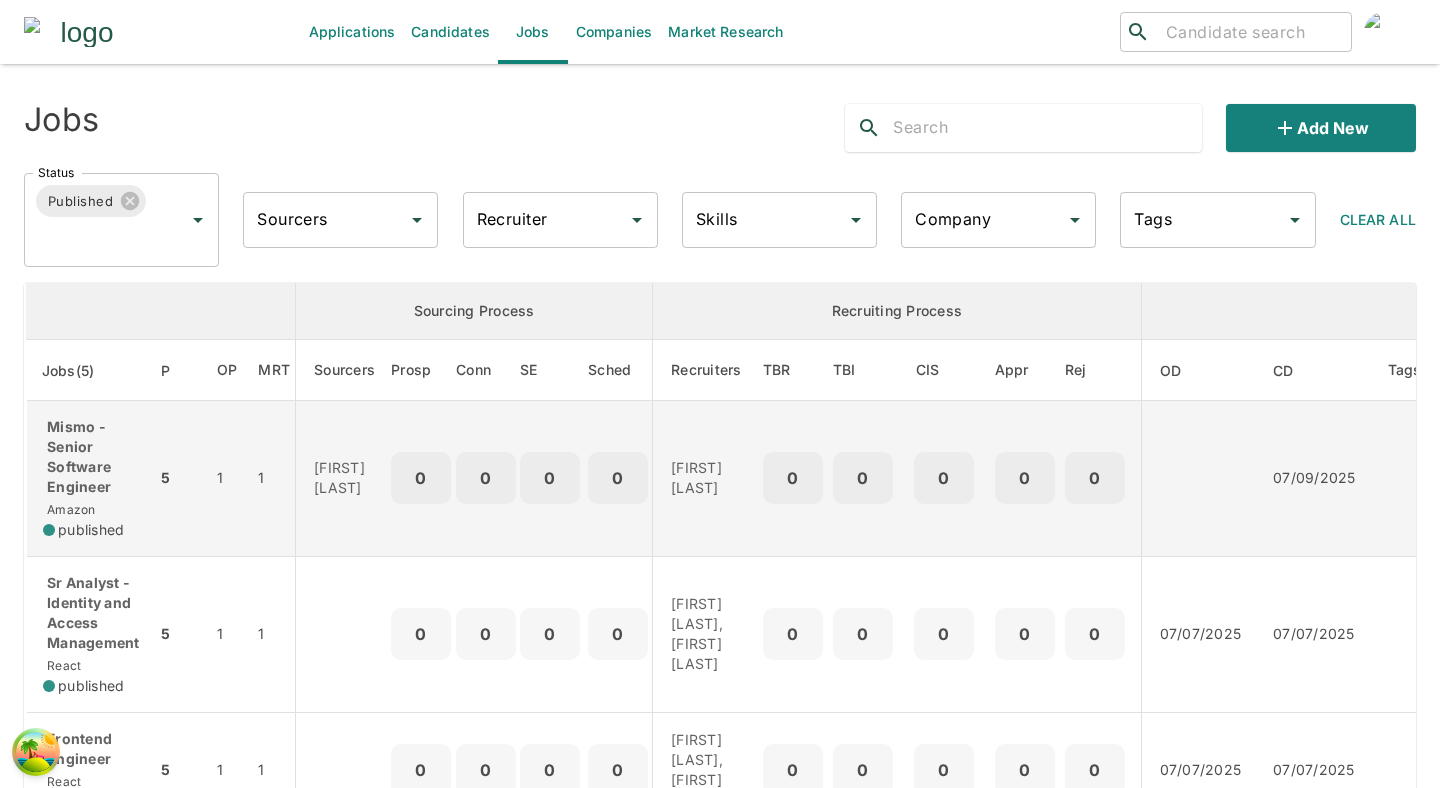 click on "Albertina Ryan" at bounding box center [344, 479] 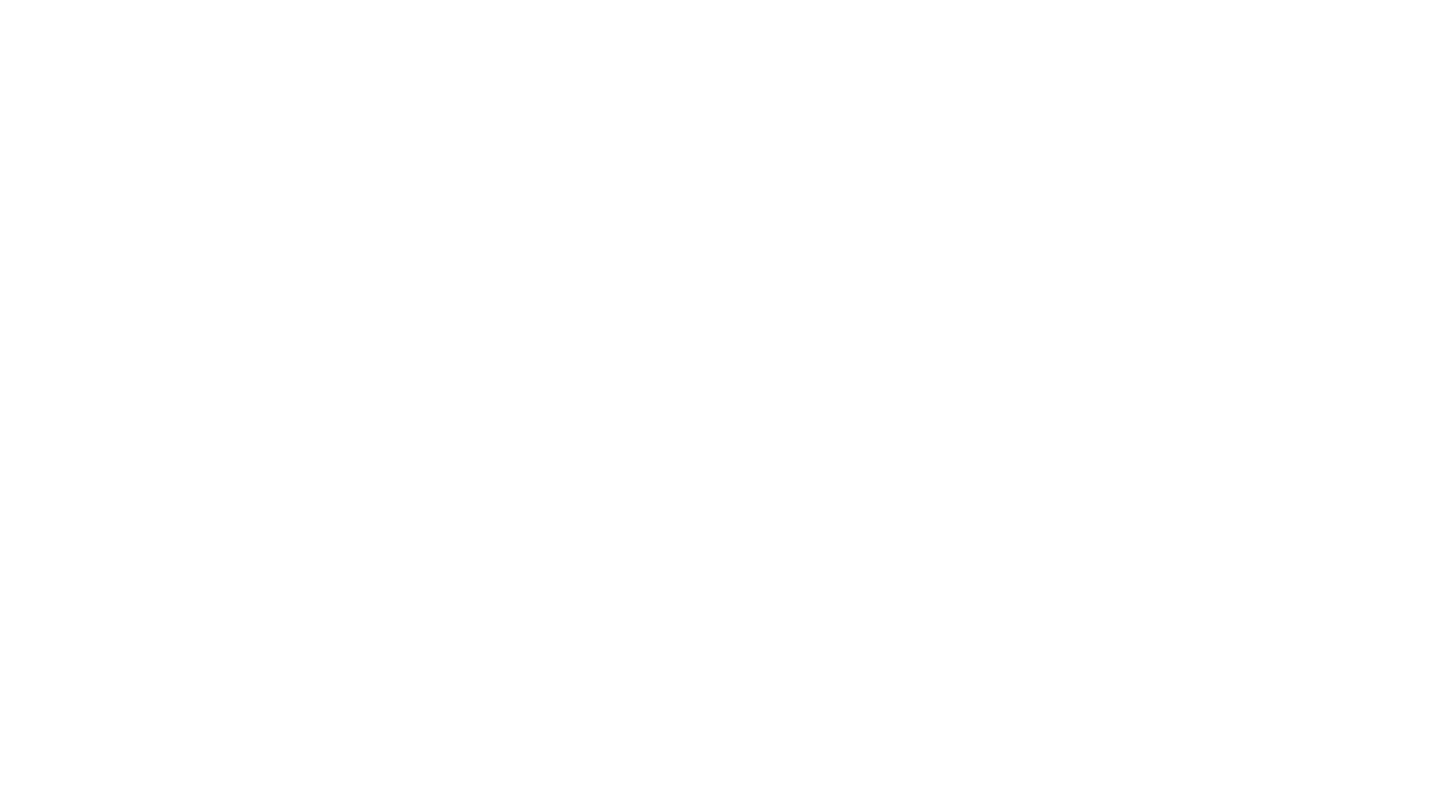 scroll, scrollTop: 0, scrollLeft: 0, axis: both 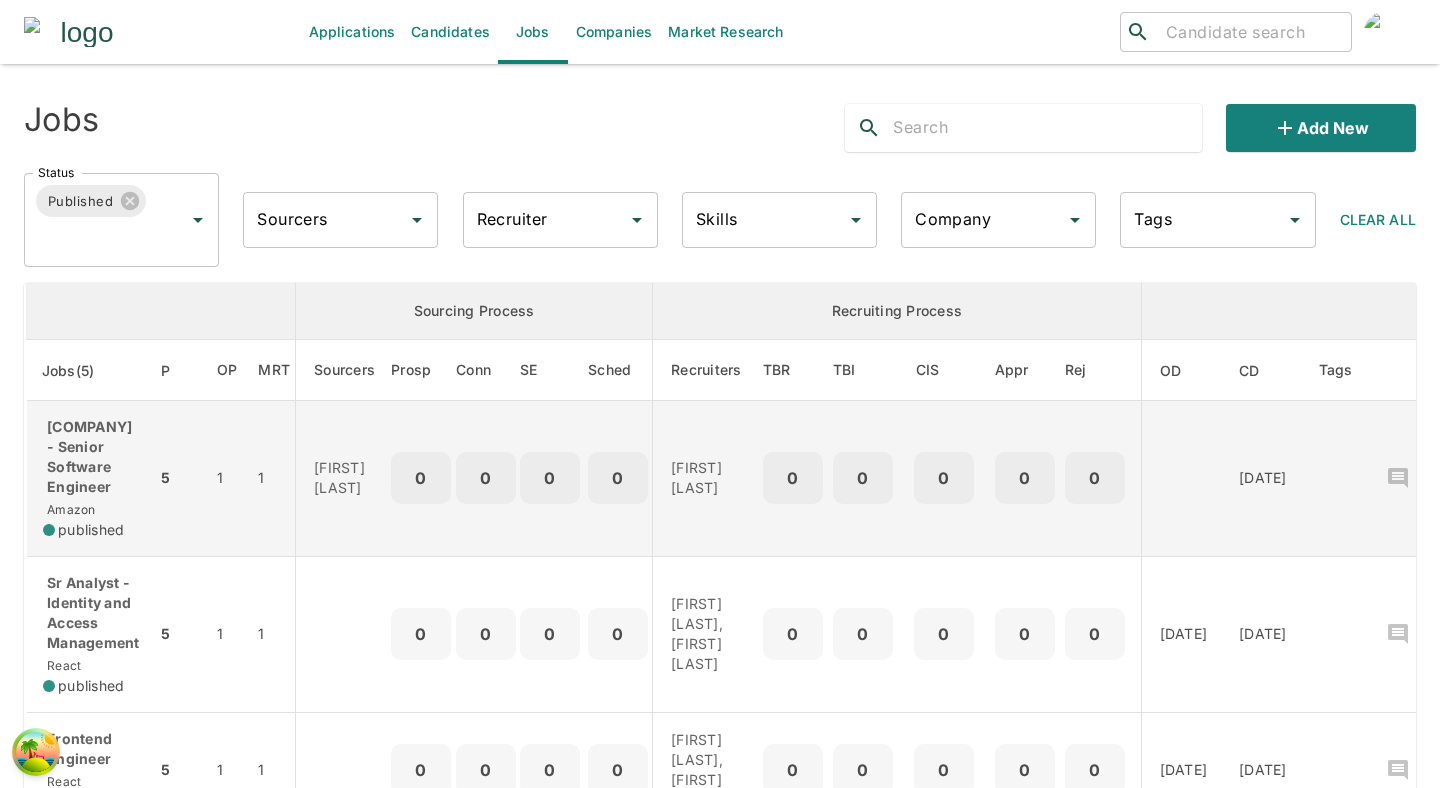 click on "1" at bounding box center (274, 479) 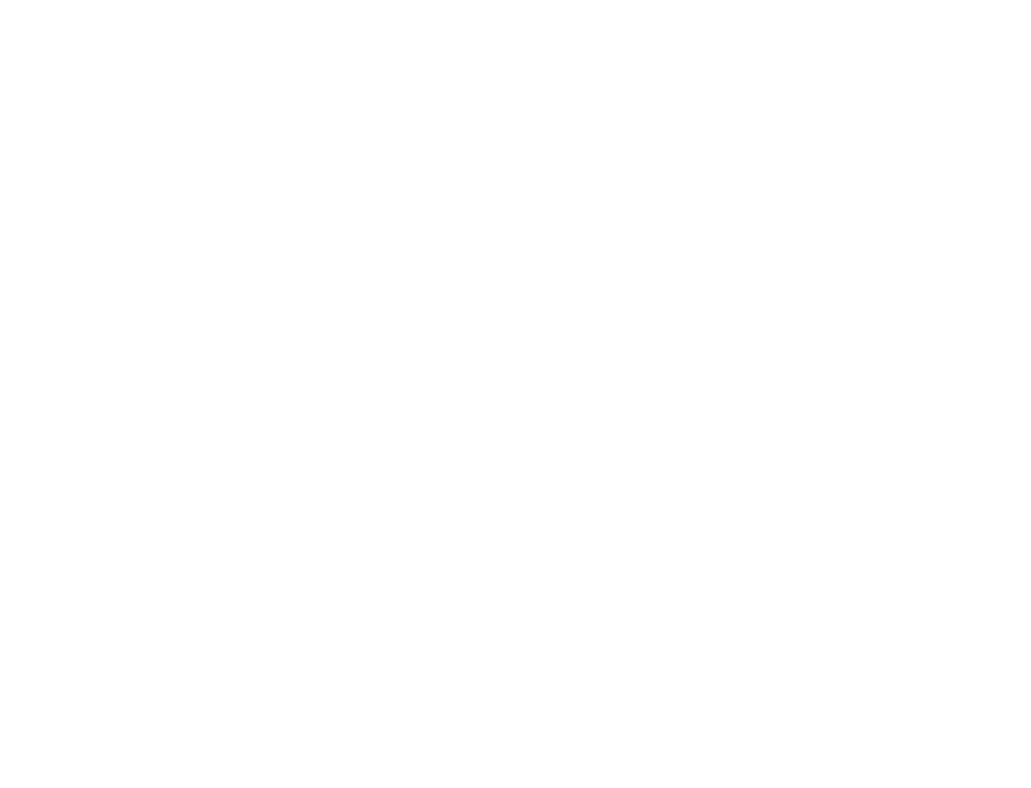 scroll, scrollTop: 0, scrollLeft: 0, axis: both 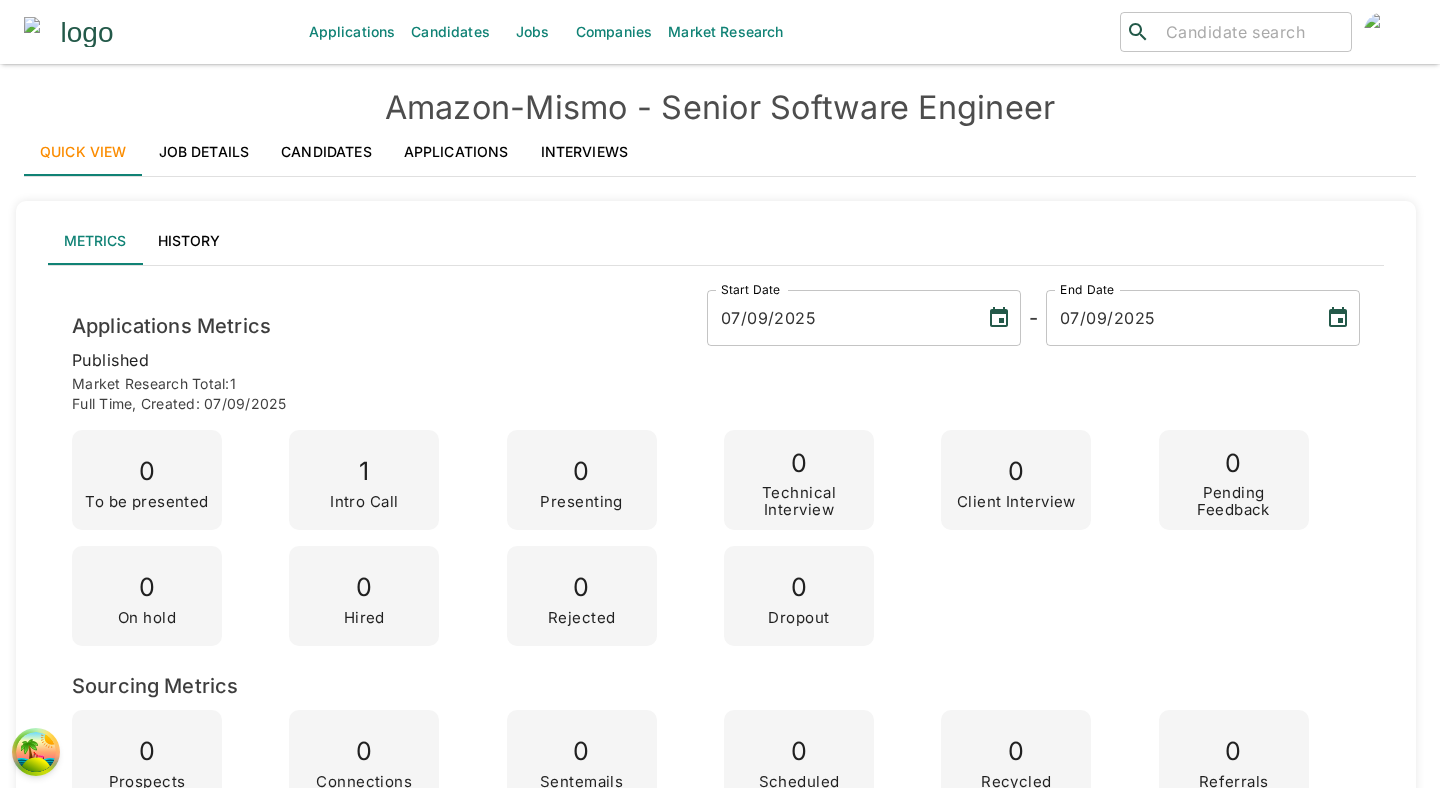 click on "Applications" at bounding box center [456, 152] 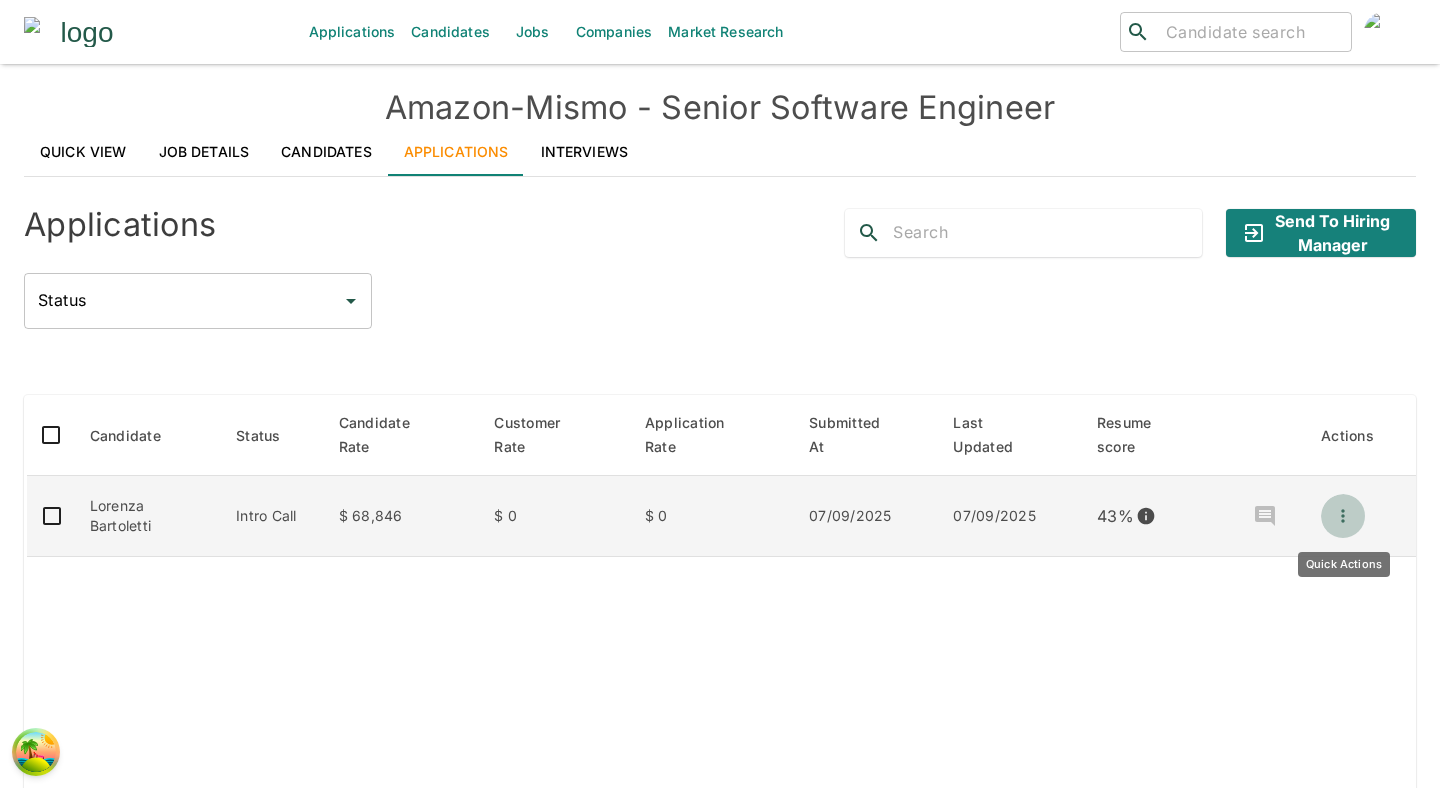 click at bounding box center (1343, 516) 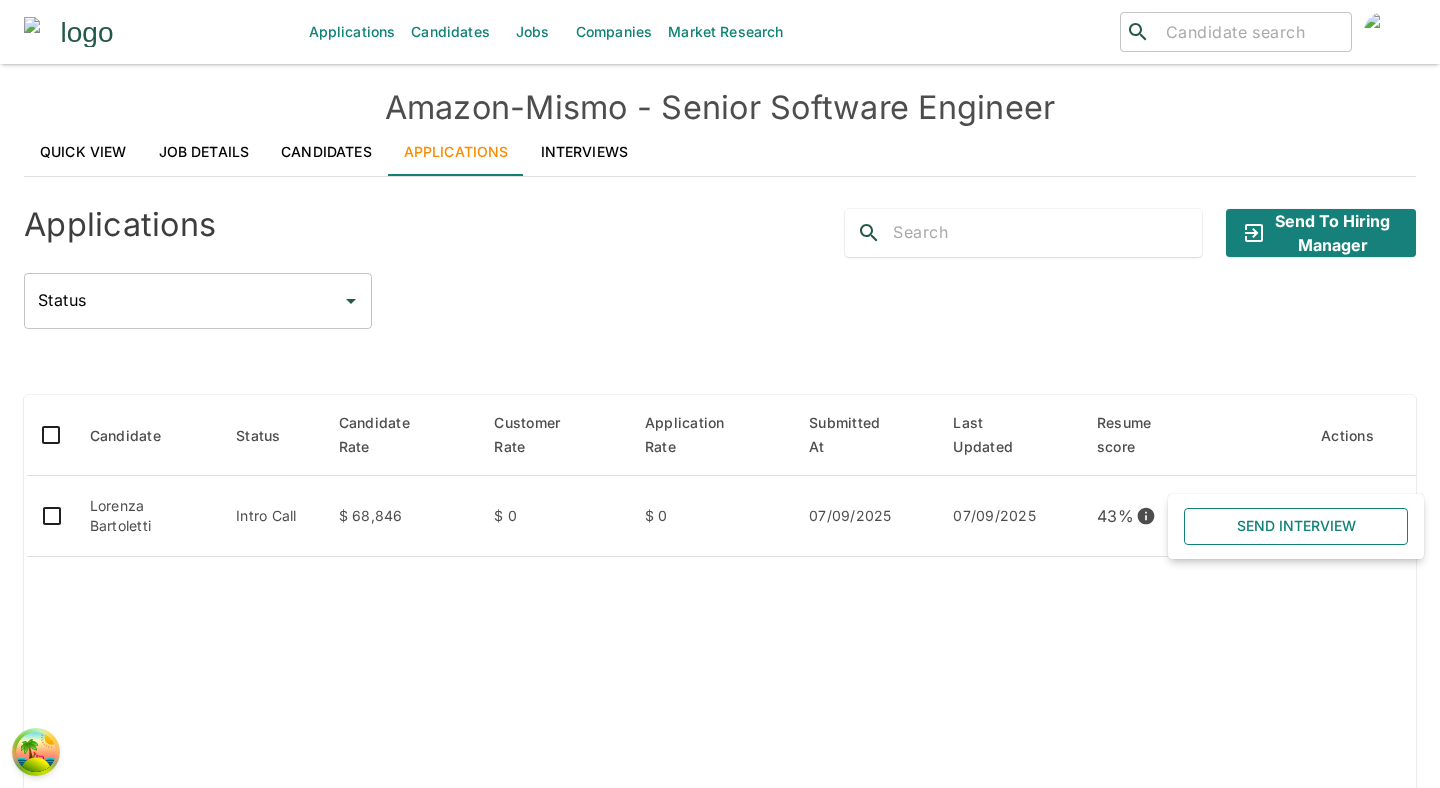 click on "Send Interview" at bounding box center [1296, 526] 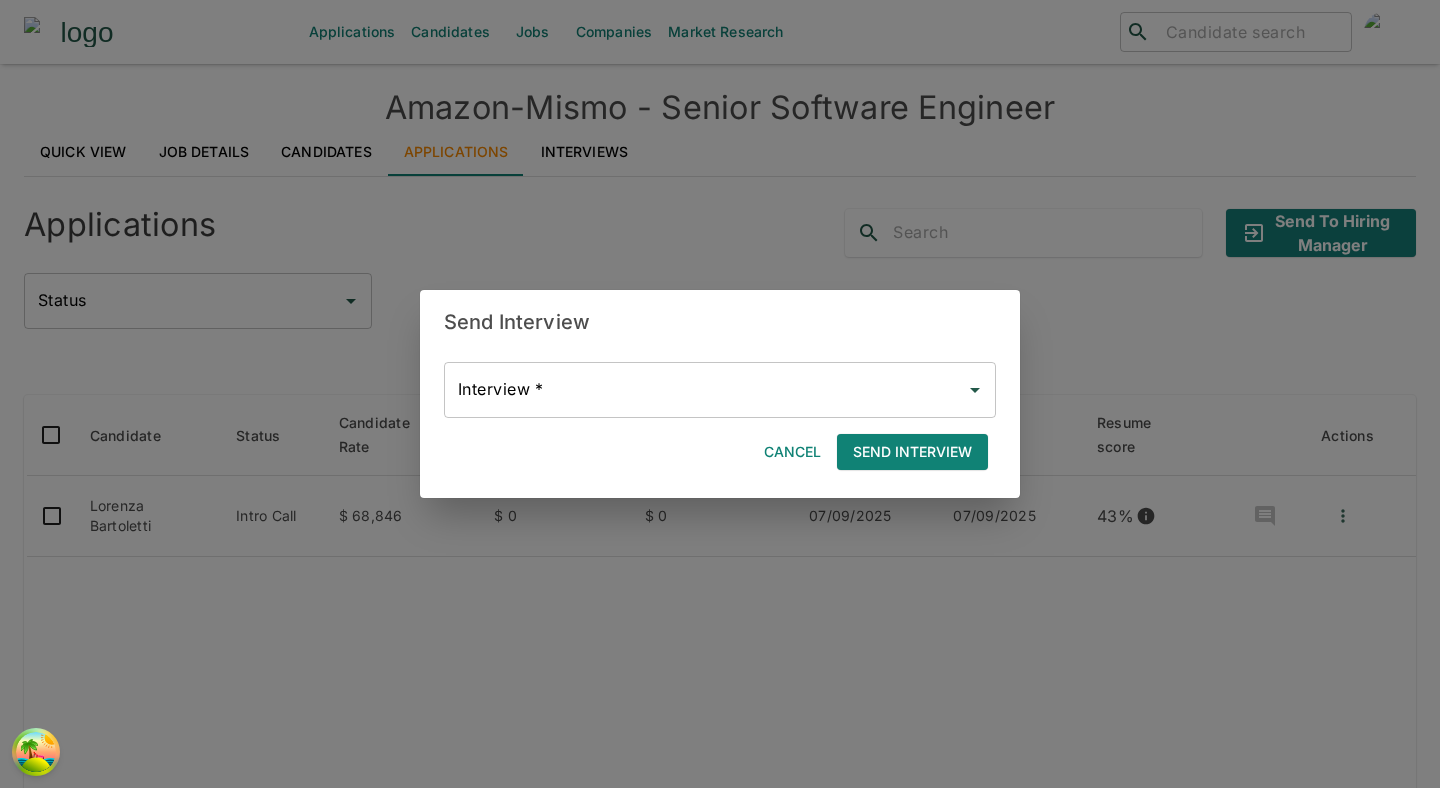 click on "Interview *" at bounding box center (705, 390) 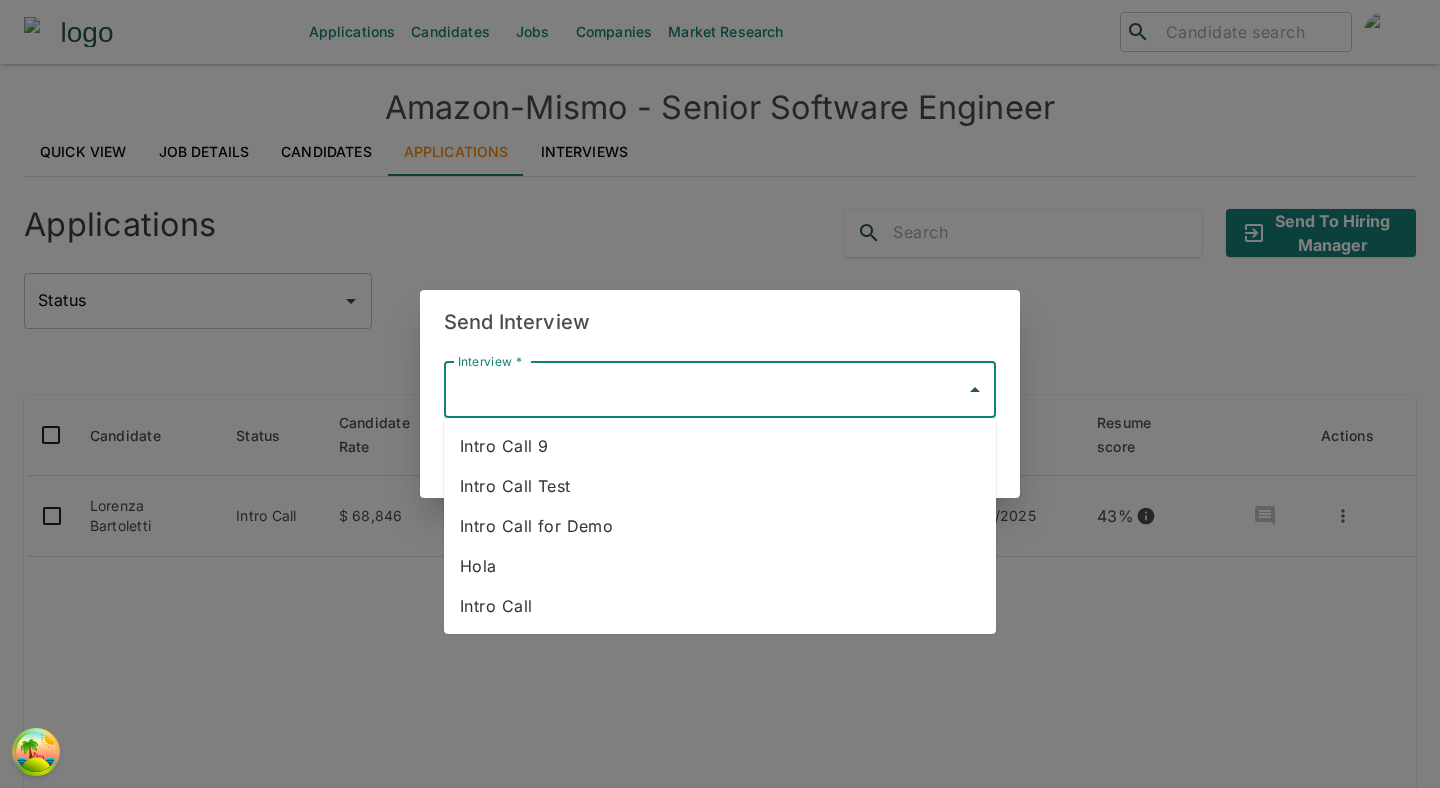 click on "Intro Call" at bounding box center [720, 606] 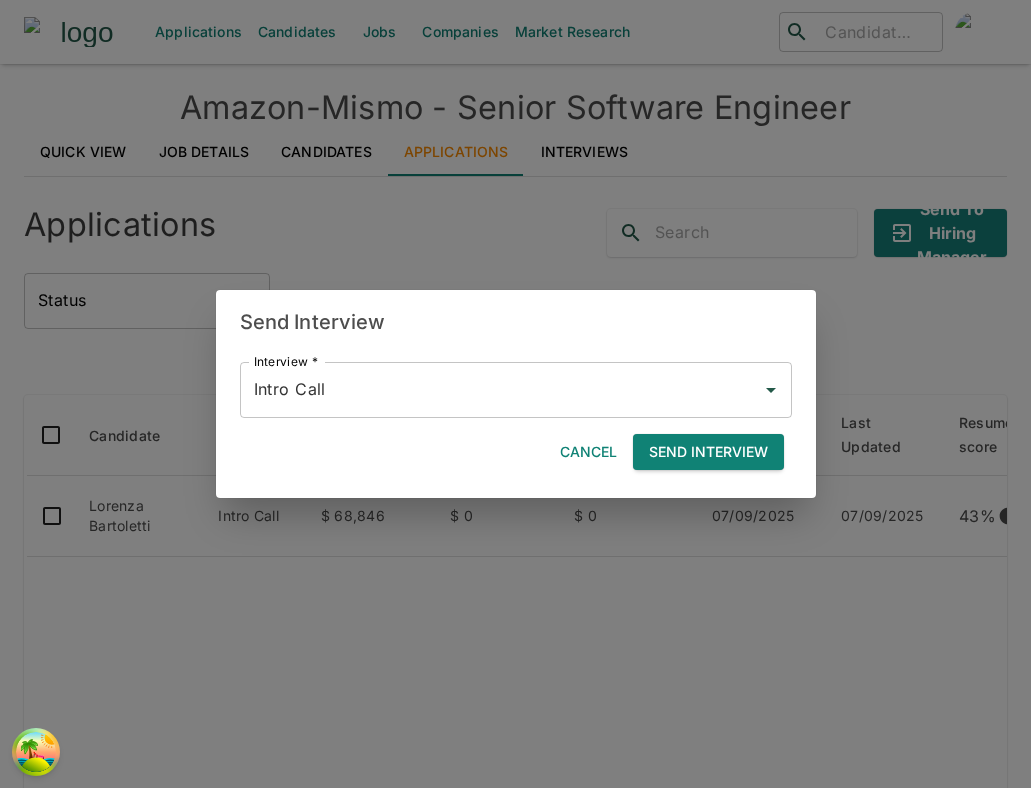 click on "Send Interview" at bounding box center (708, 452) 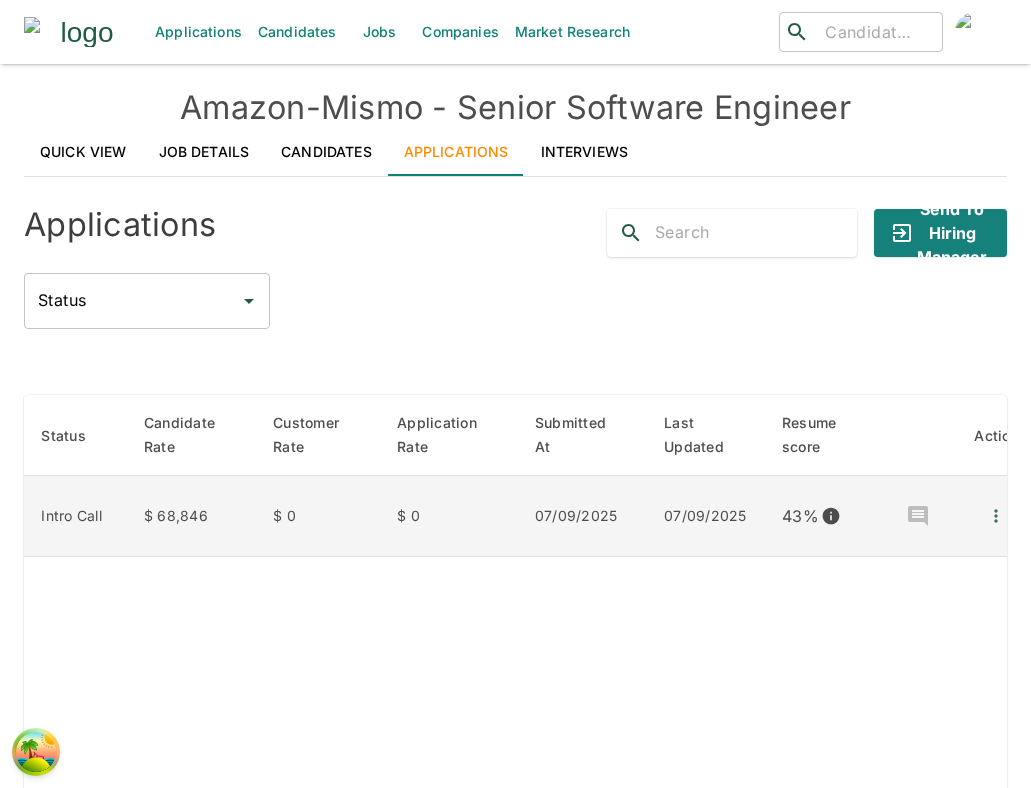 scroll, scrollTop: 0, scrollLeft: 236, axis: horizontal 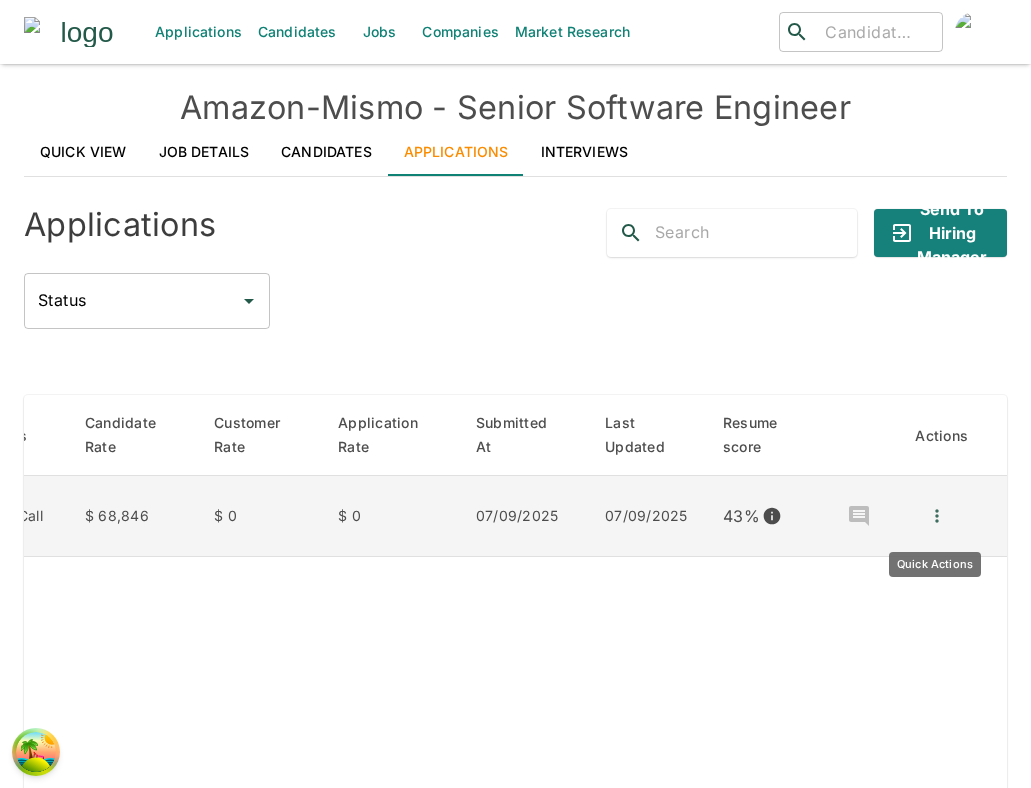 click at bounding box center (937, 515) 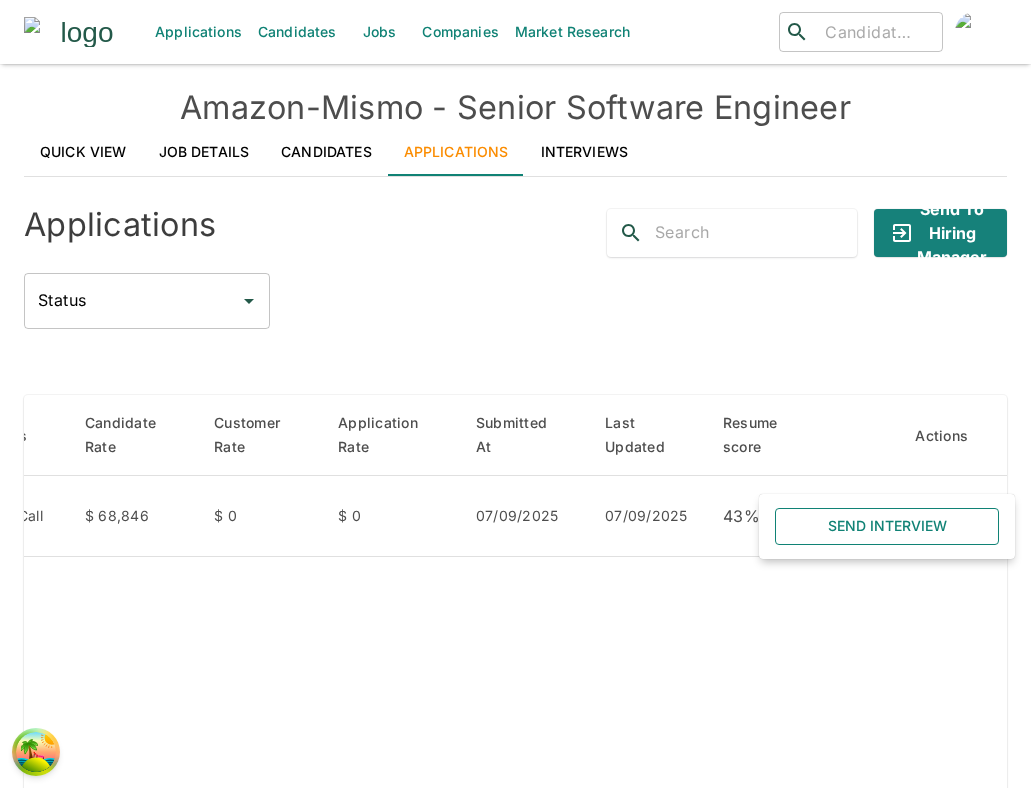 click on "Send Interview" at bounding box center (887, 526) 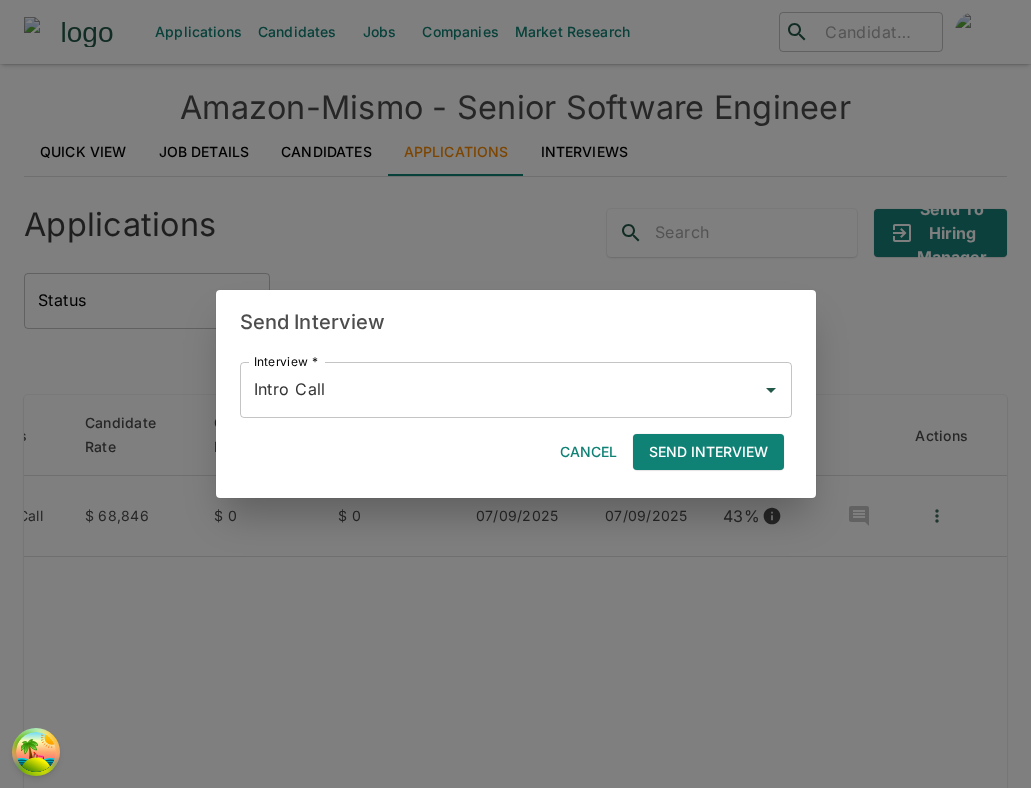 click on "Interview * Intro Call Interview * Cancel Send Interview" at bounding box center (508, 408) 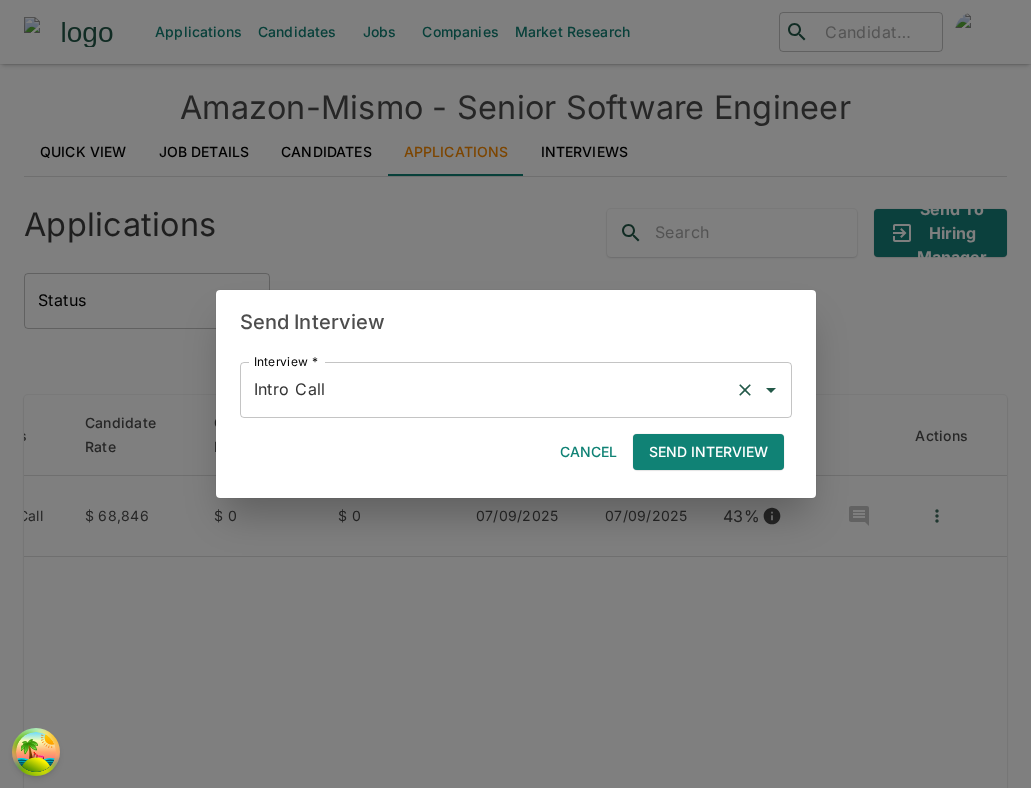 click on "Intro Call" at bounding box center [488, 390] 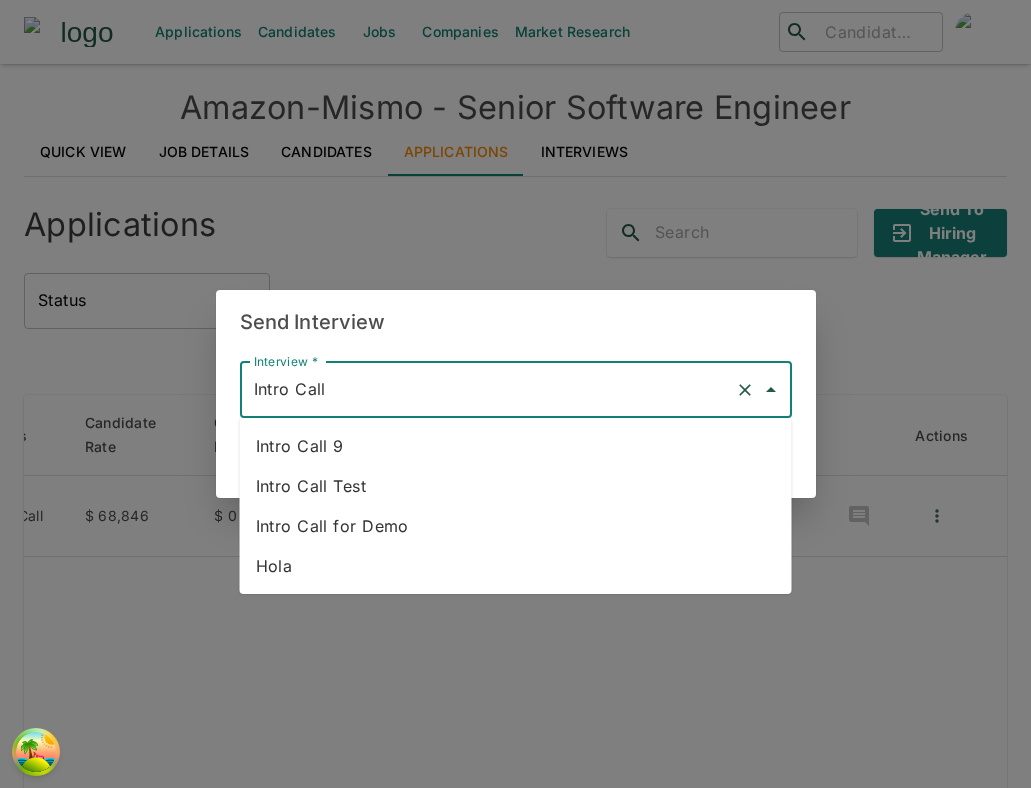 click on "Hola" at bounding box center [516, 566] 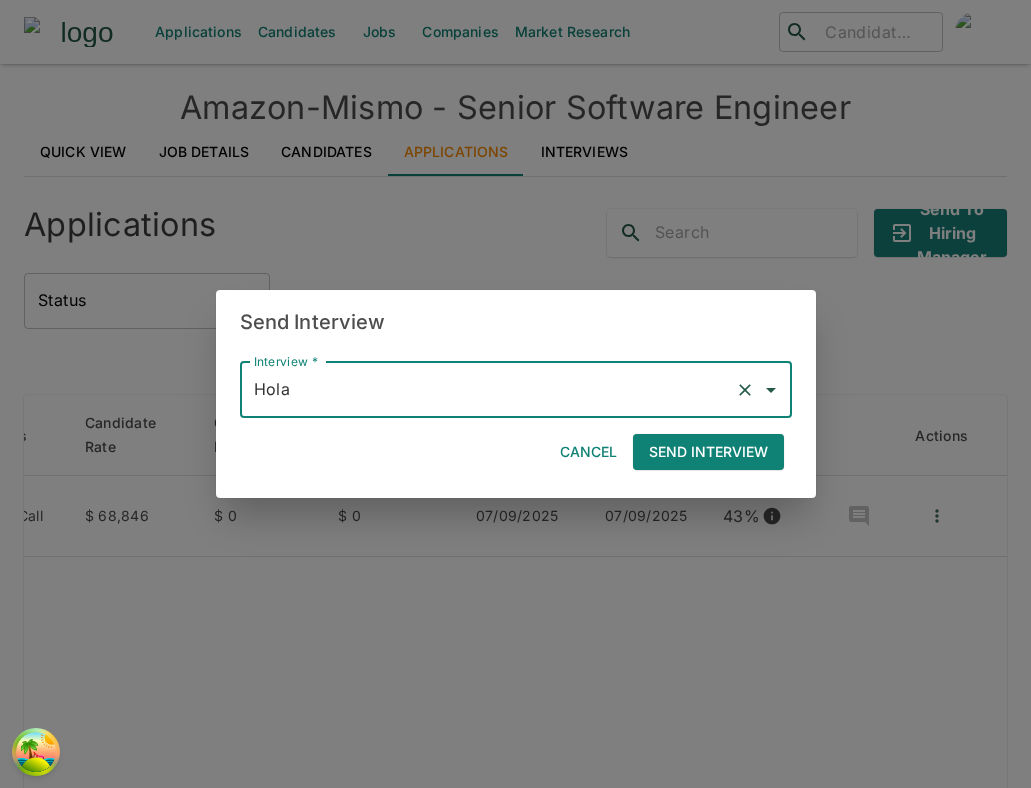 click on "Hola" at bounding box center (488, 390) 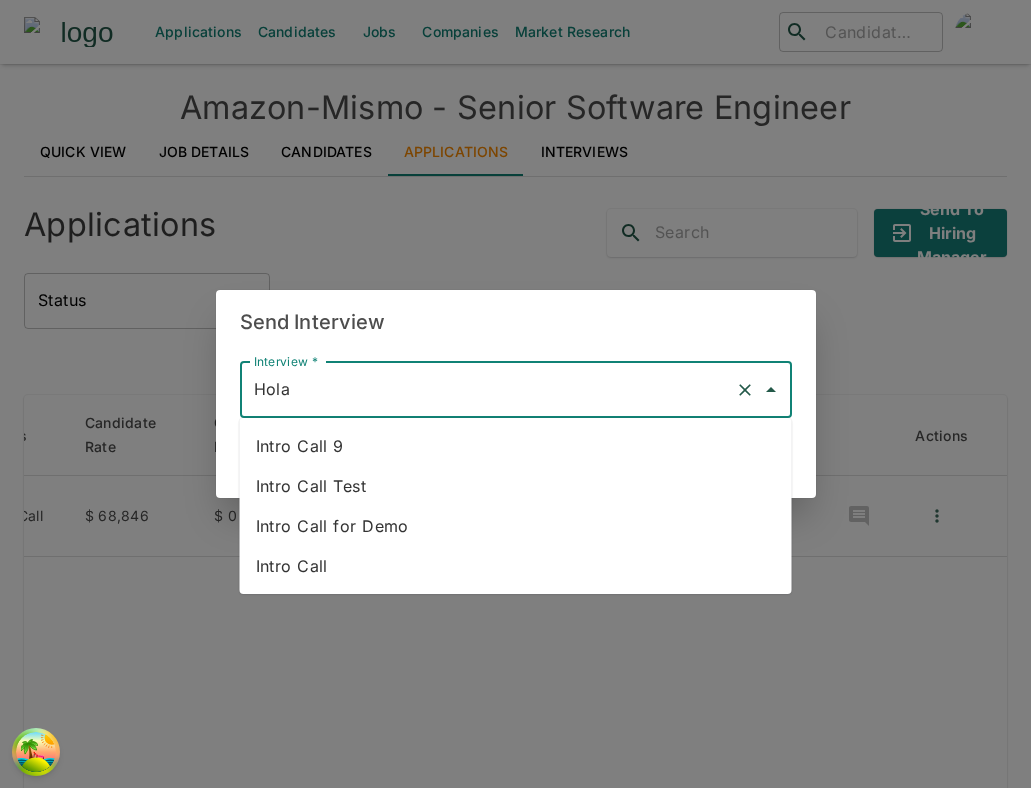 click on "Intro Call" at bounding box center (516, 566) 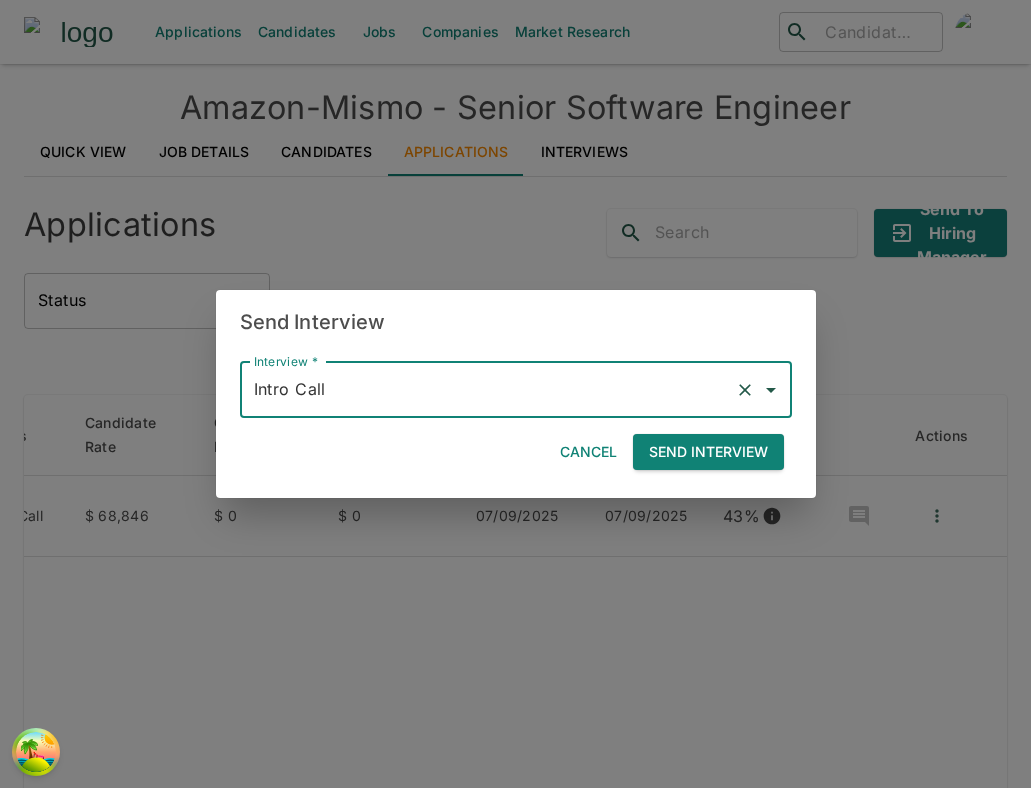 click on "Send Interview" at bounding box center (708, 452) 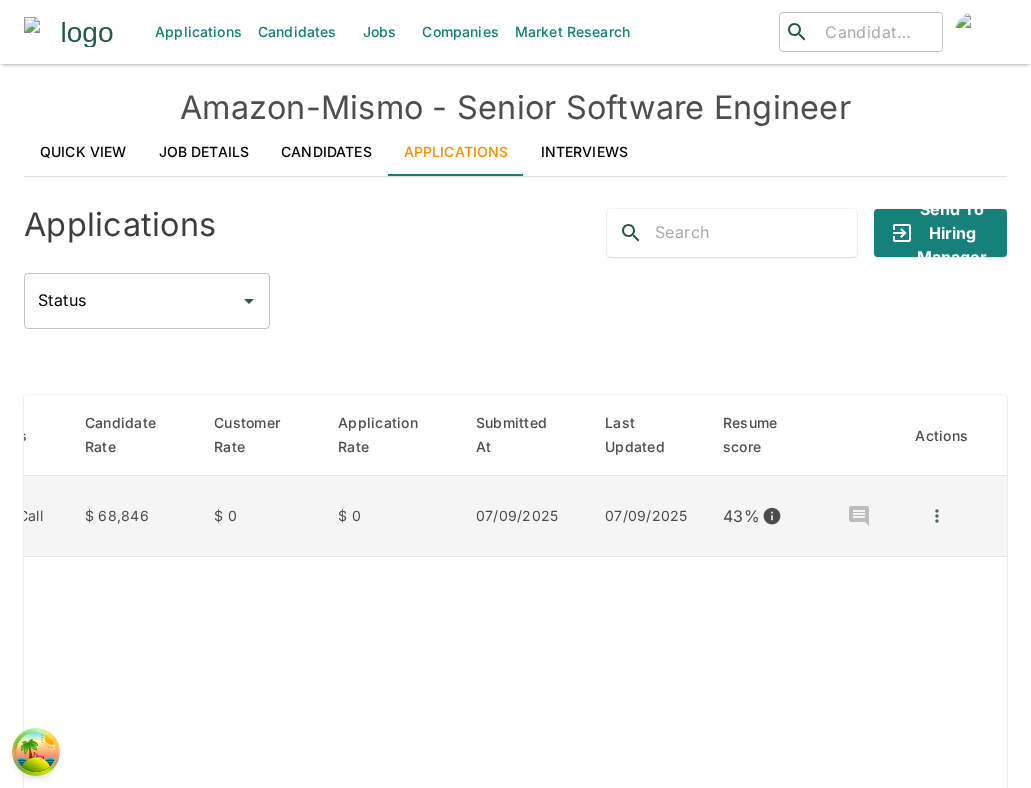 click at bounding box center [937, 516] 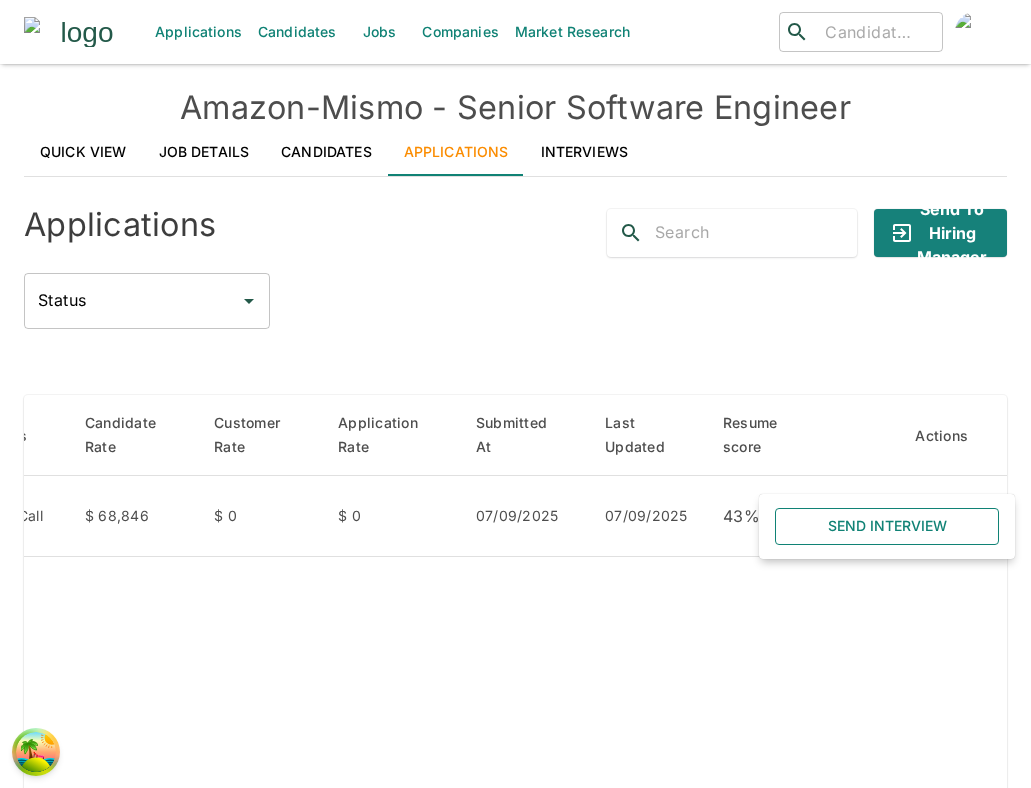 click on "Send Interview" at bounding box center (887, 526) 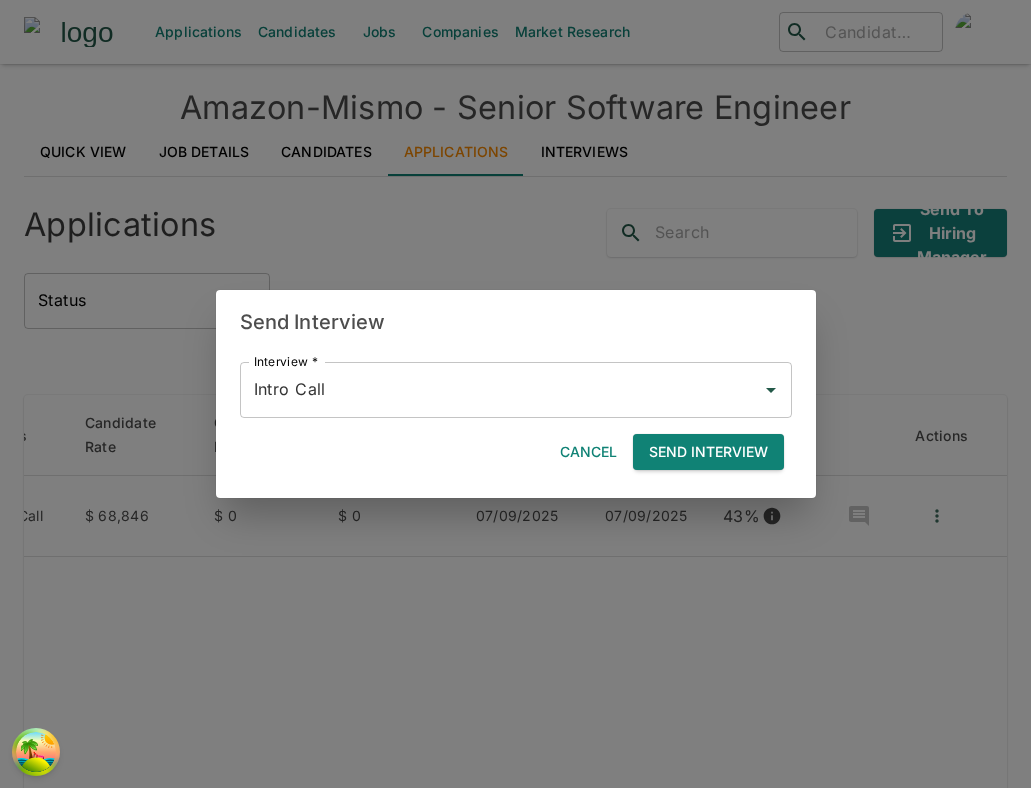 click on "Send Interview" at bounding box center (708, 452) 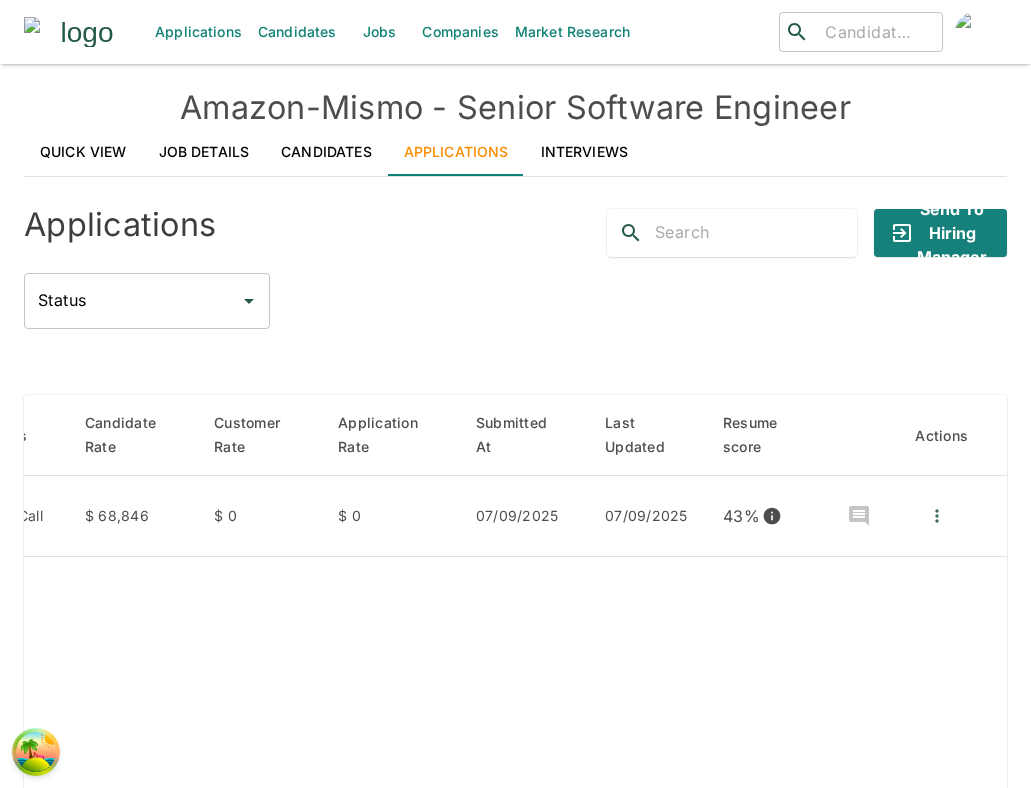 click on "Interviews" at bounding box center (585, 152) 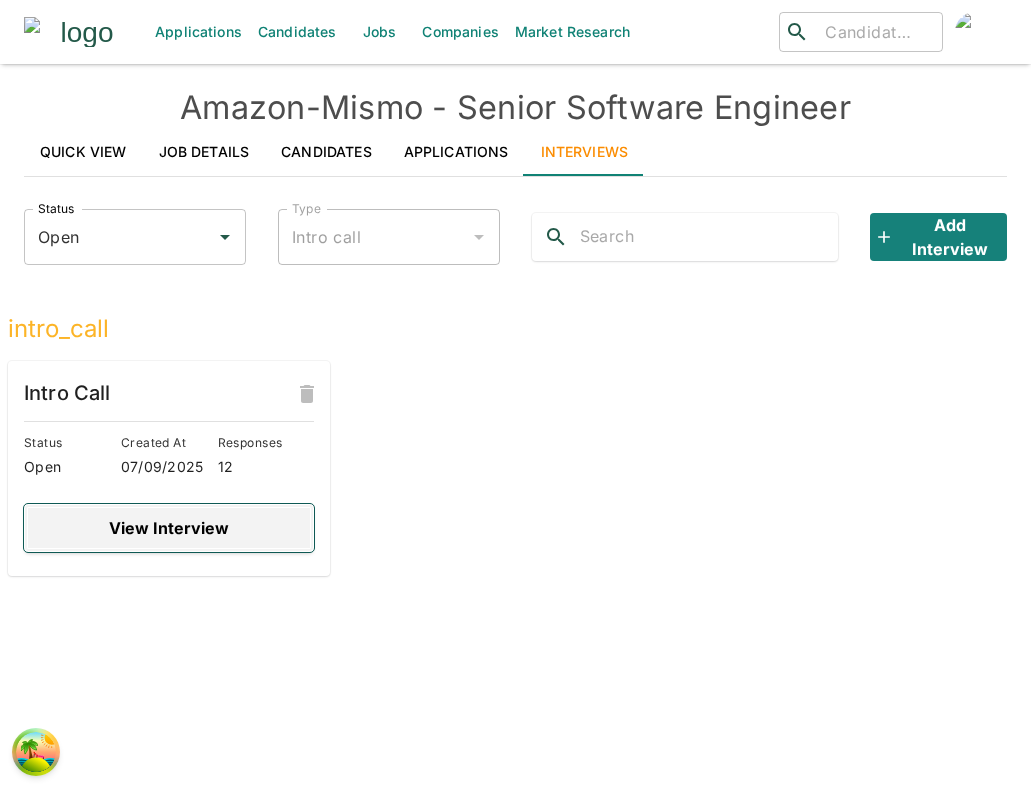 click on "View Interview" at bounding box center [169, 528] 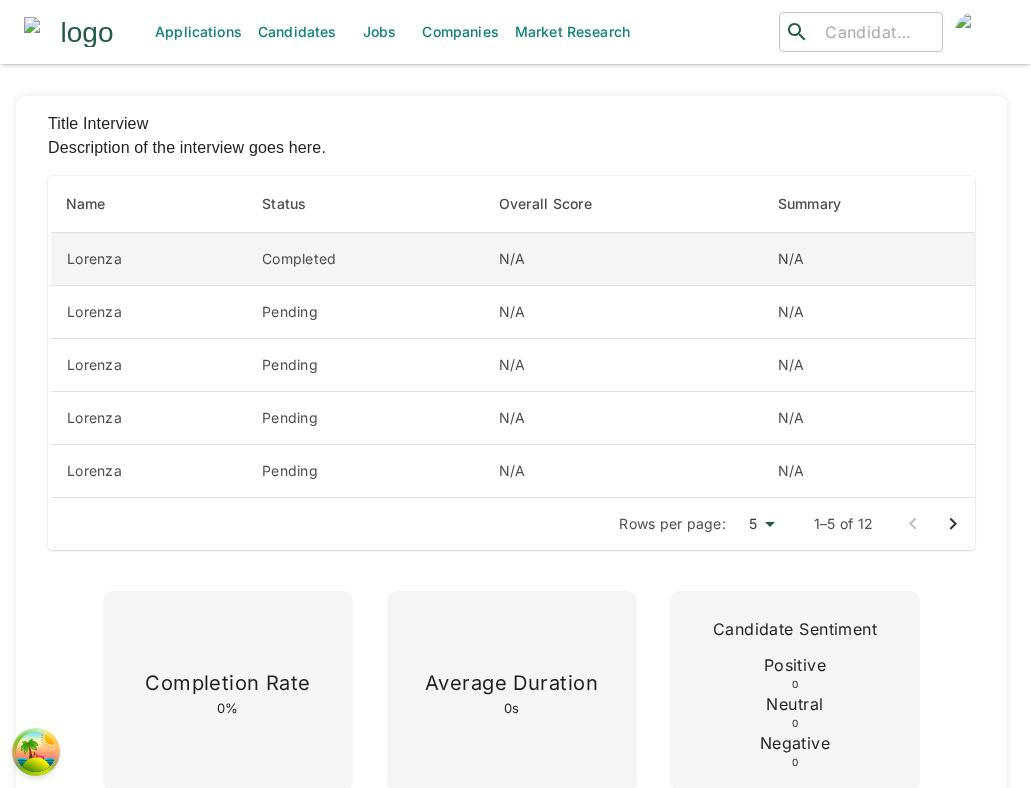 click on "Completed" at bounding box center [364, 259] 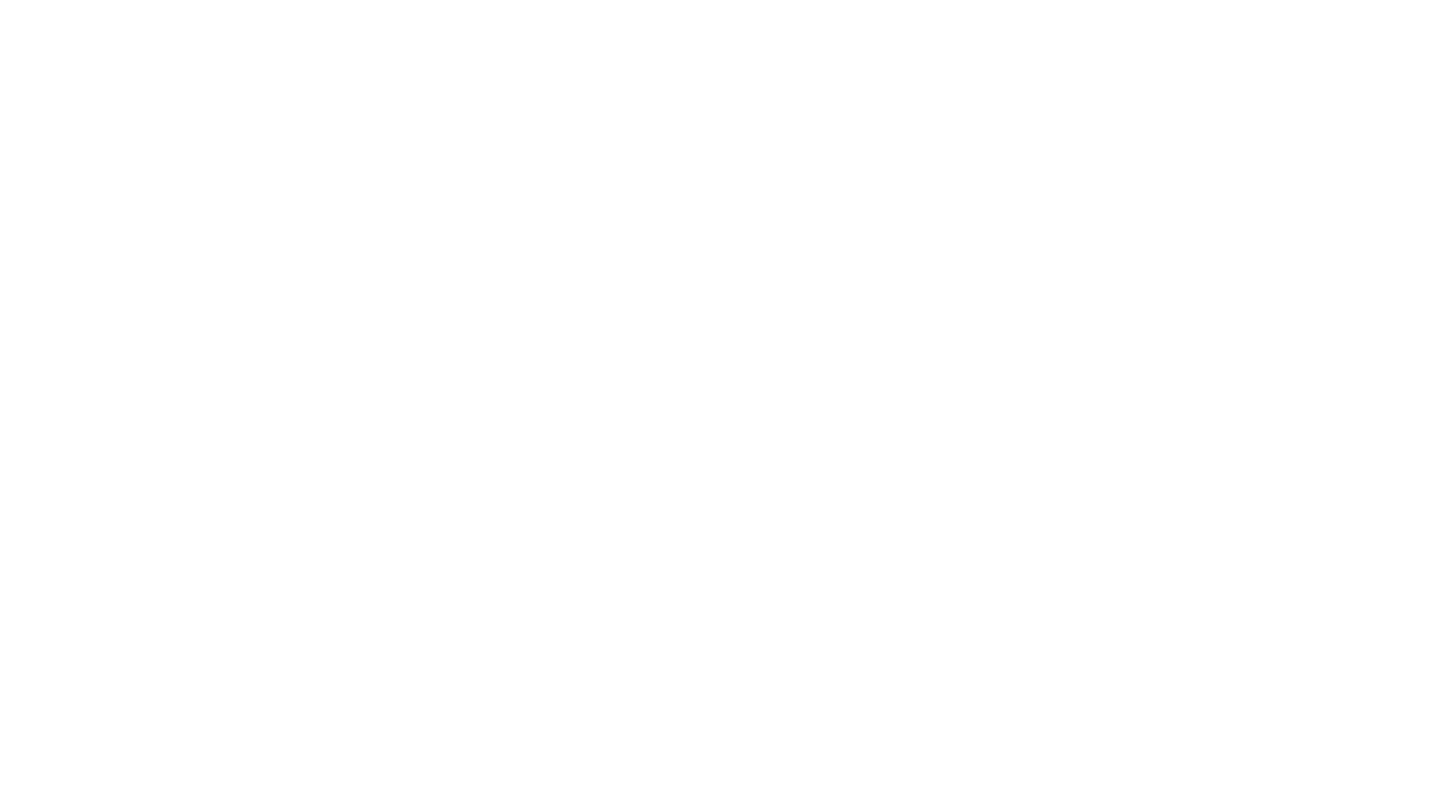 scroll, scrollTop: 0, scrollLeft: 0, axis: both 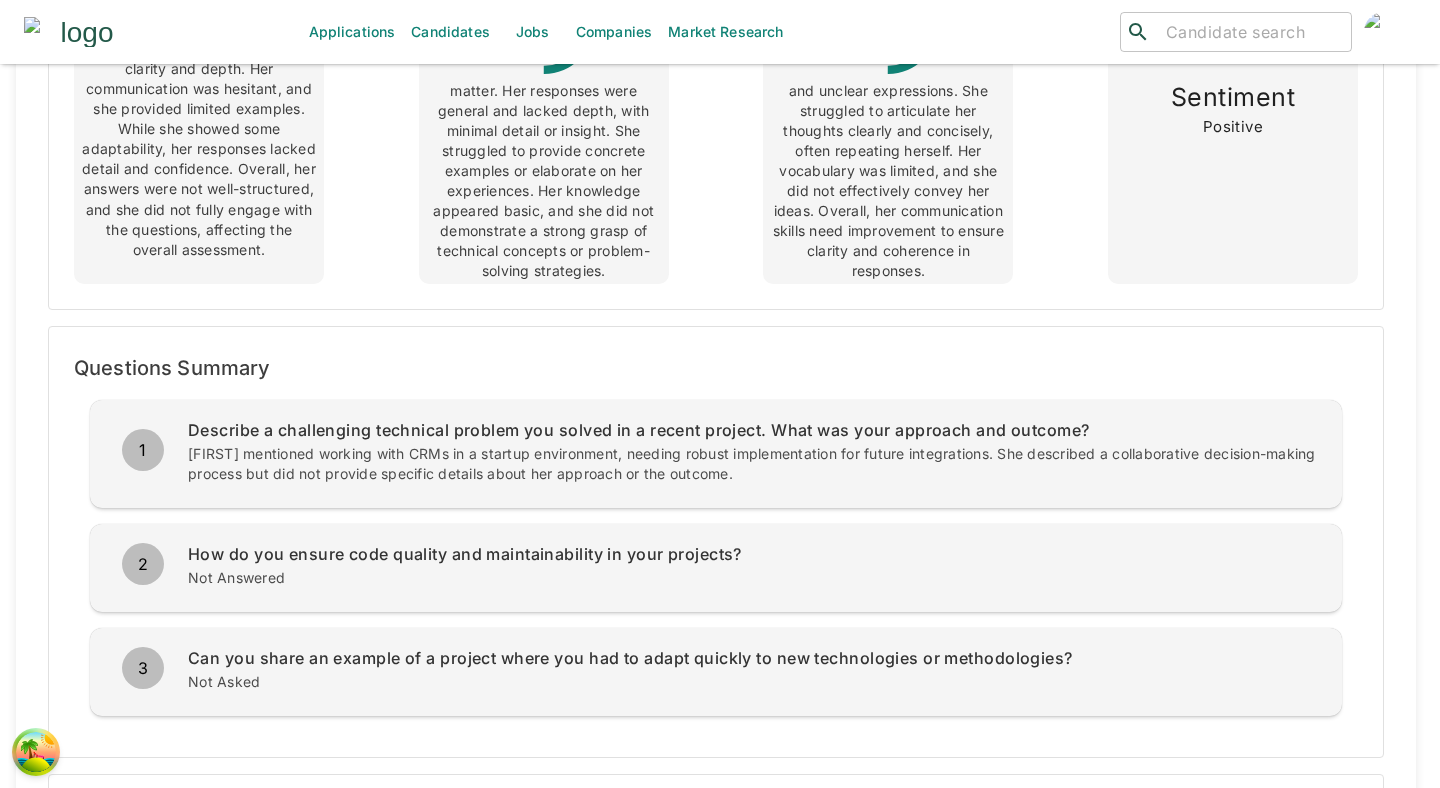click on "How do you ensure code quality and maintainability in your projects?" at bounding box center (753, 430) 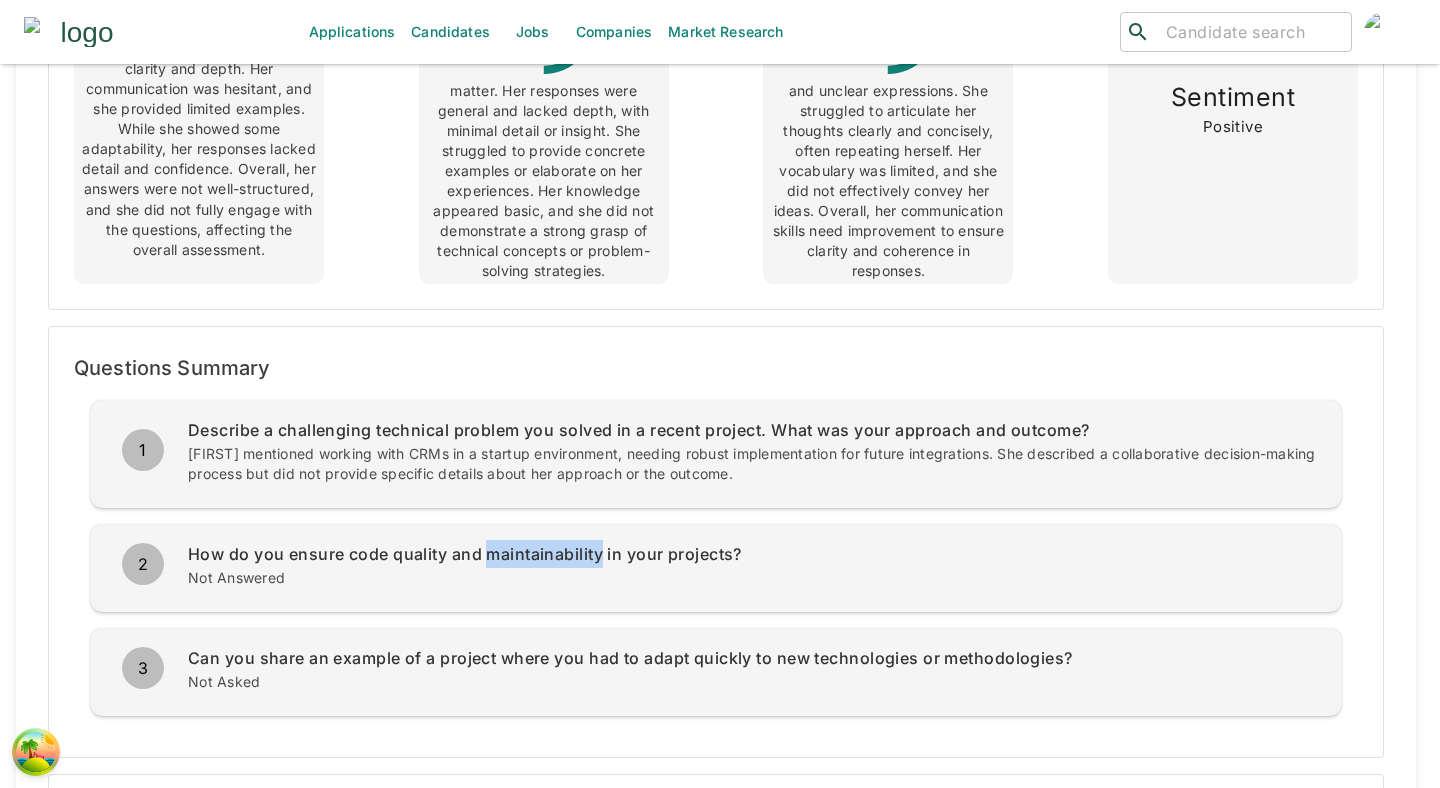 click on "How do you ensure code quality and maintainability in your projects?" at bounding box center [753, 430] 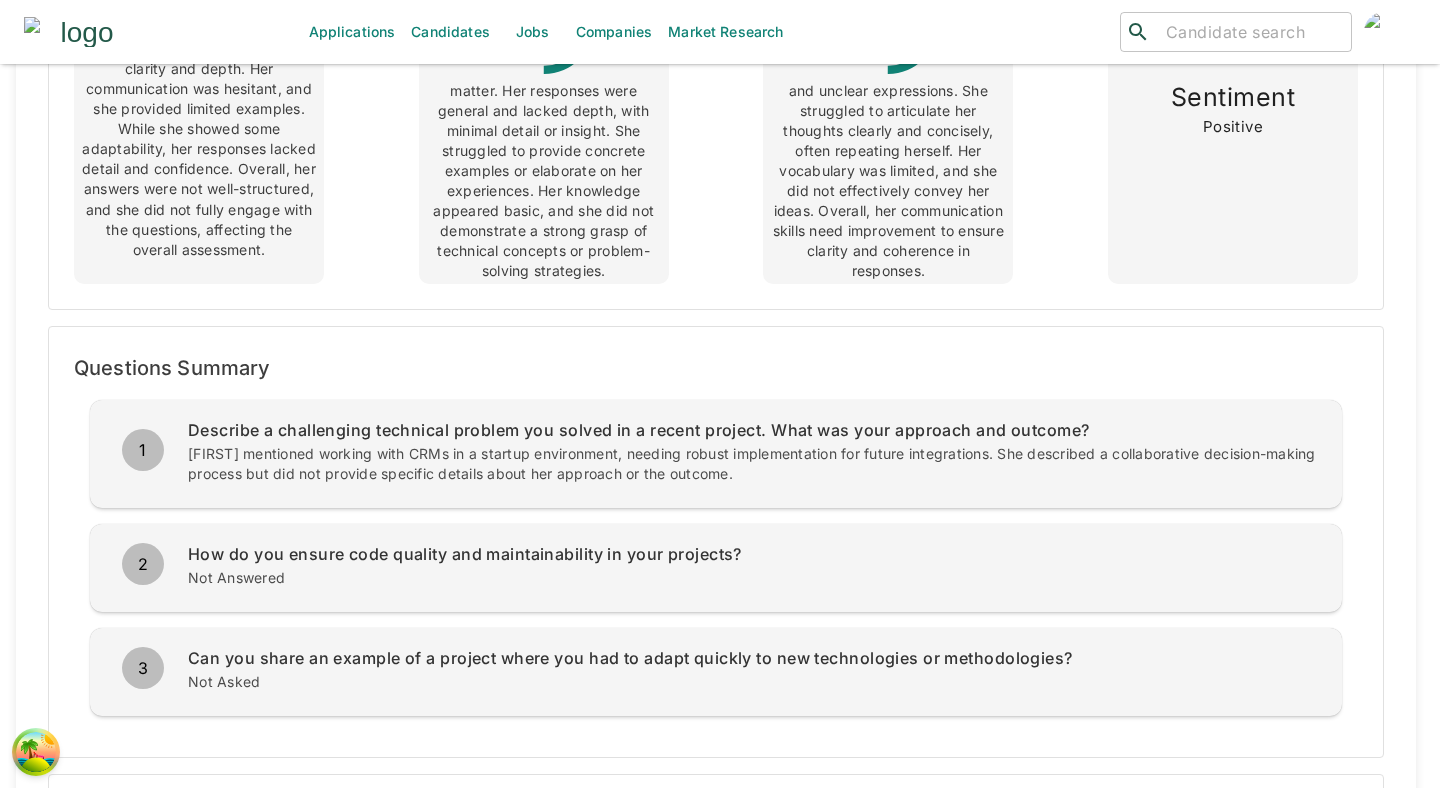 click on "How do you ensure code quality and maintainability in your projects?" at bounding box center (753, 430) 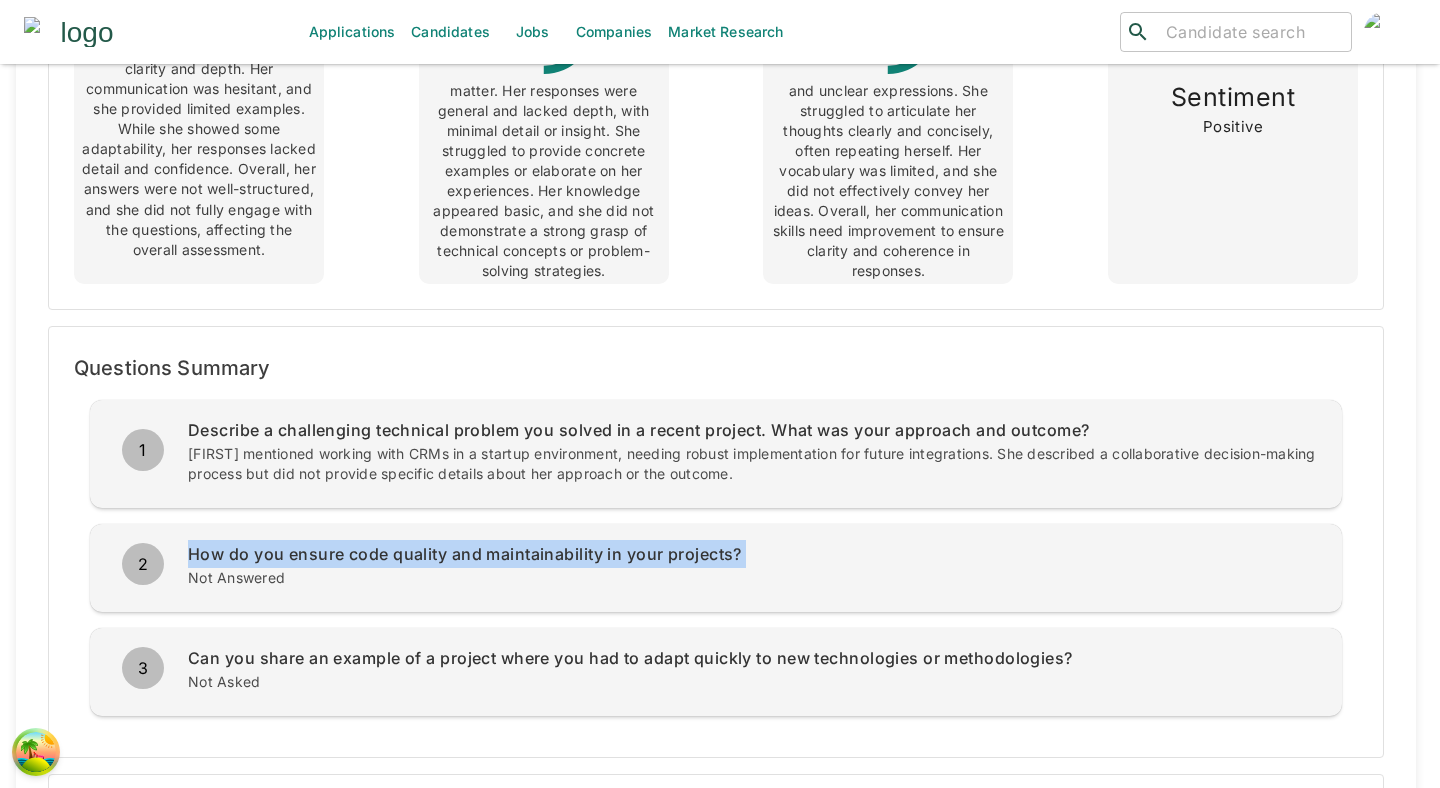 click on "How do you ensure code quality and maintainability in your projects?" at bounding box center (753, 430) 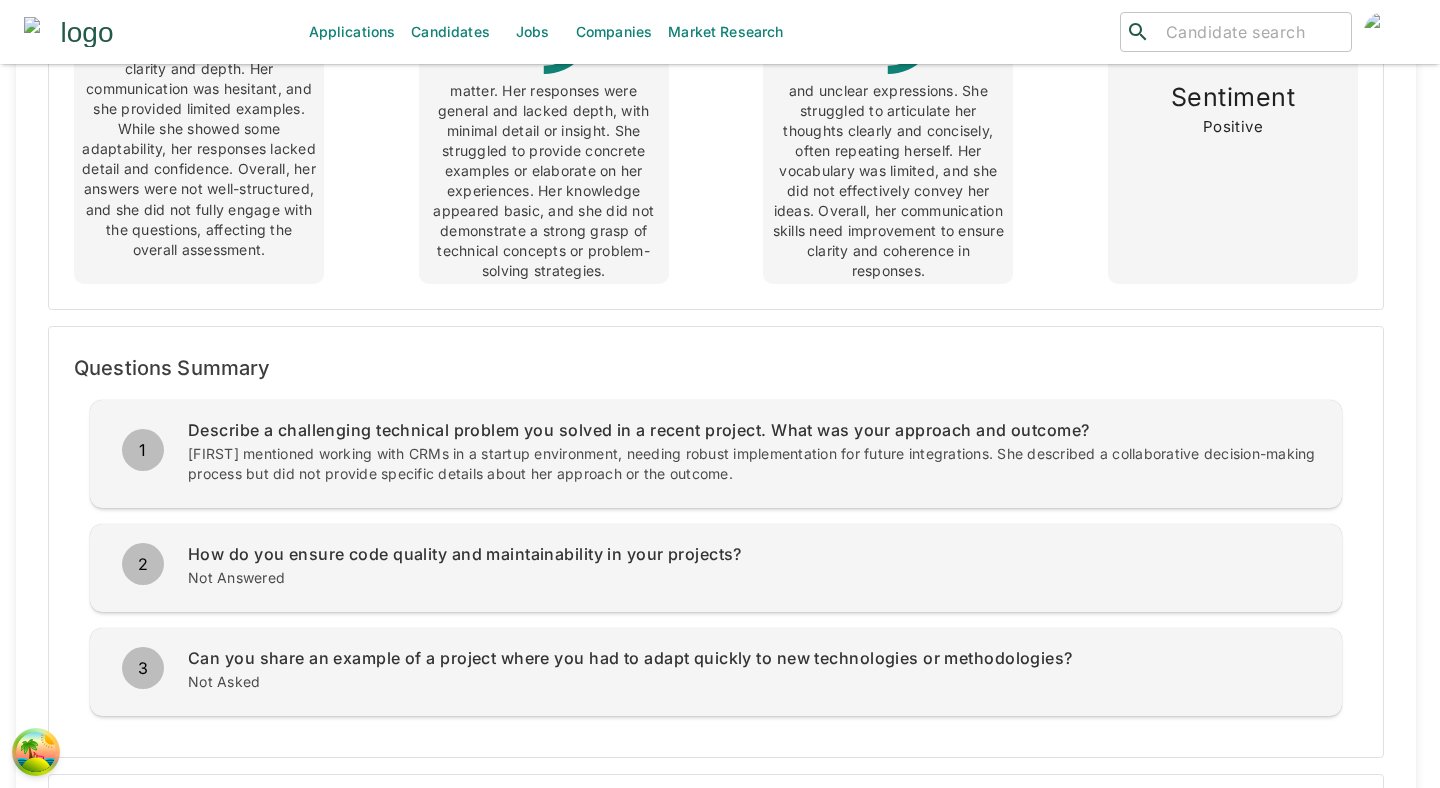 click on "Can you share an example of a project where you had to adapt quickly to new technologies or methodologies?" at bounding box center [753, 430] 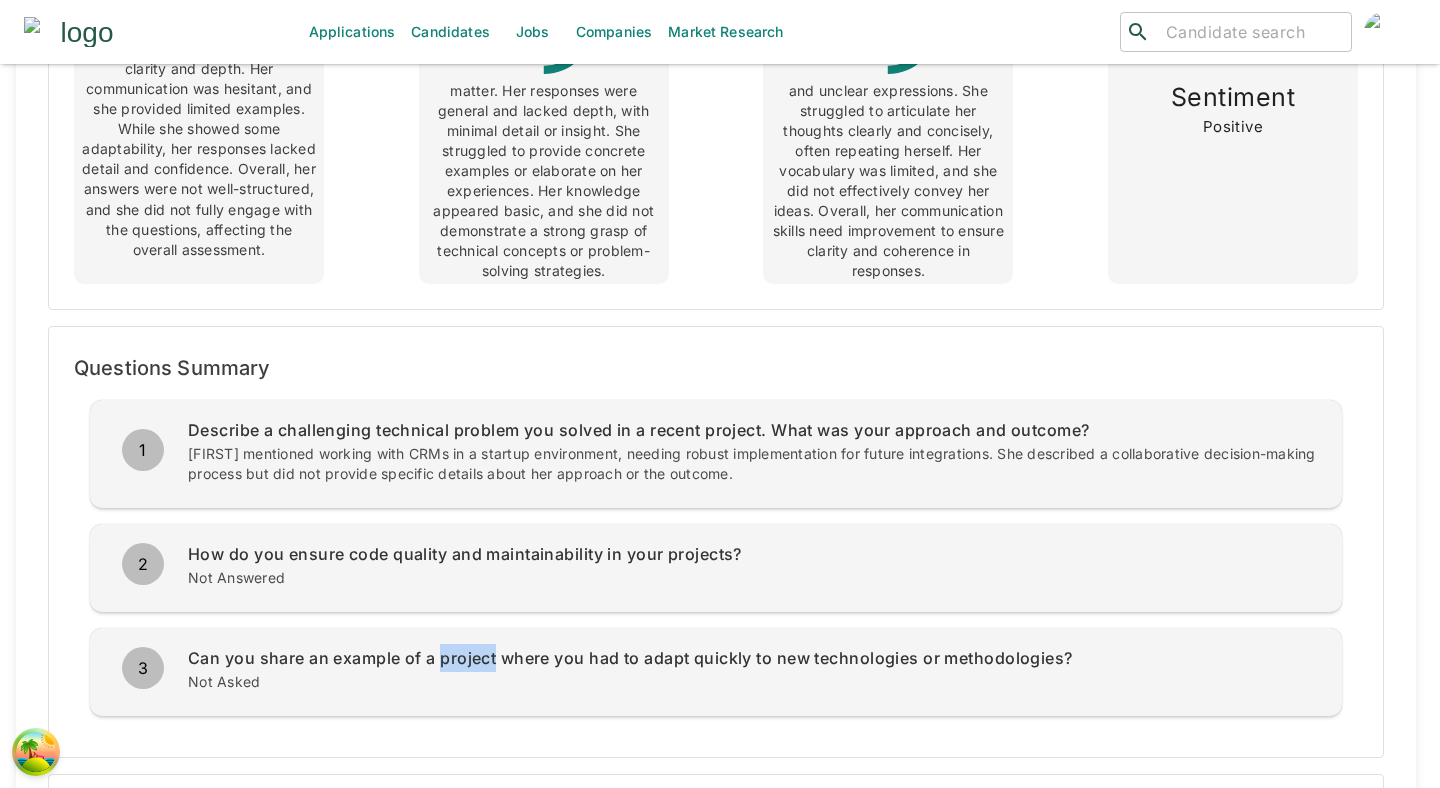 click on "Can you share an example of a project where you had to adapt quickly to new technologies or methodologies?" at bounding box center [753, 430] 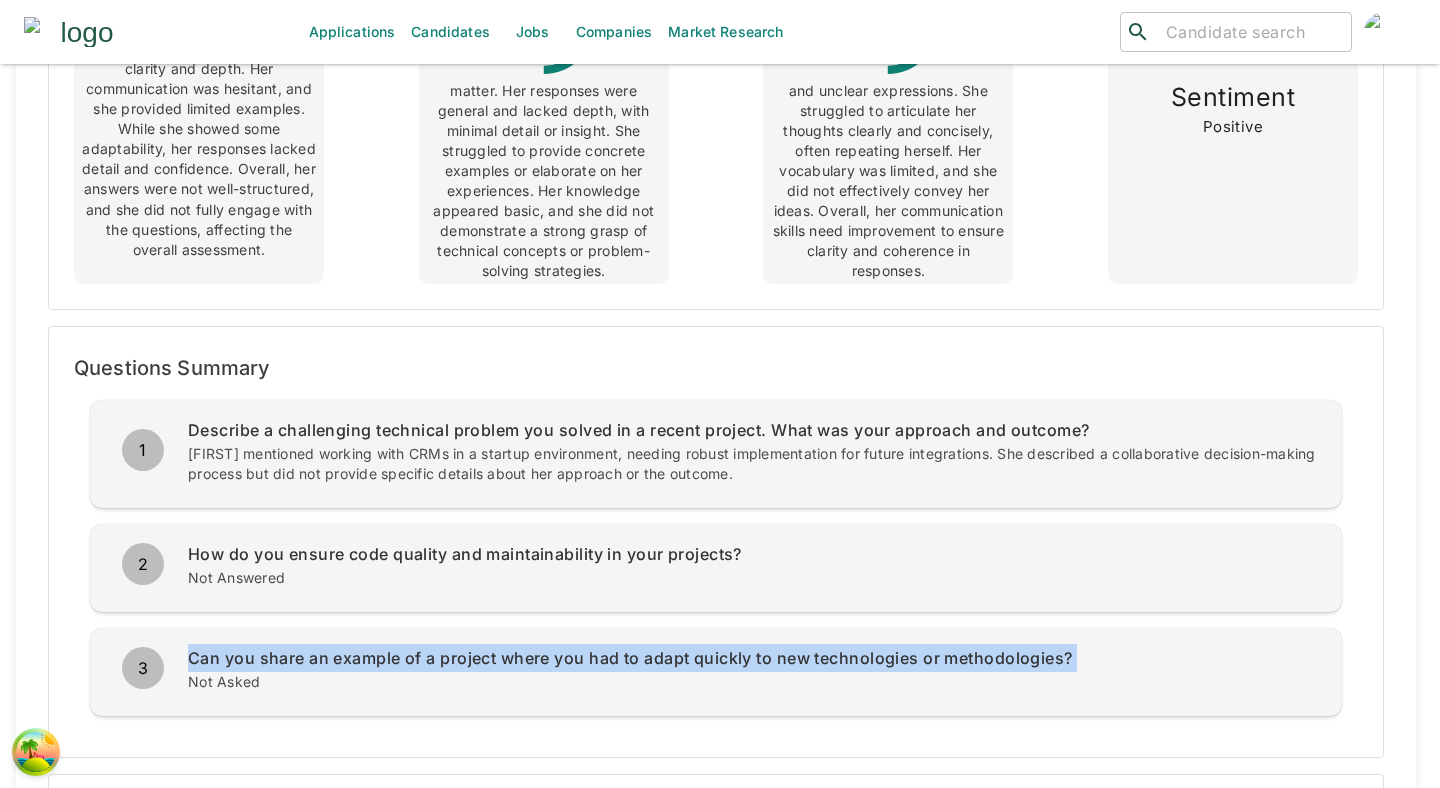 click on "Can you share an example of a project where you had to adapt quickly to new technologies or methodologies?" at bounding box center [753, 430] 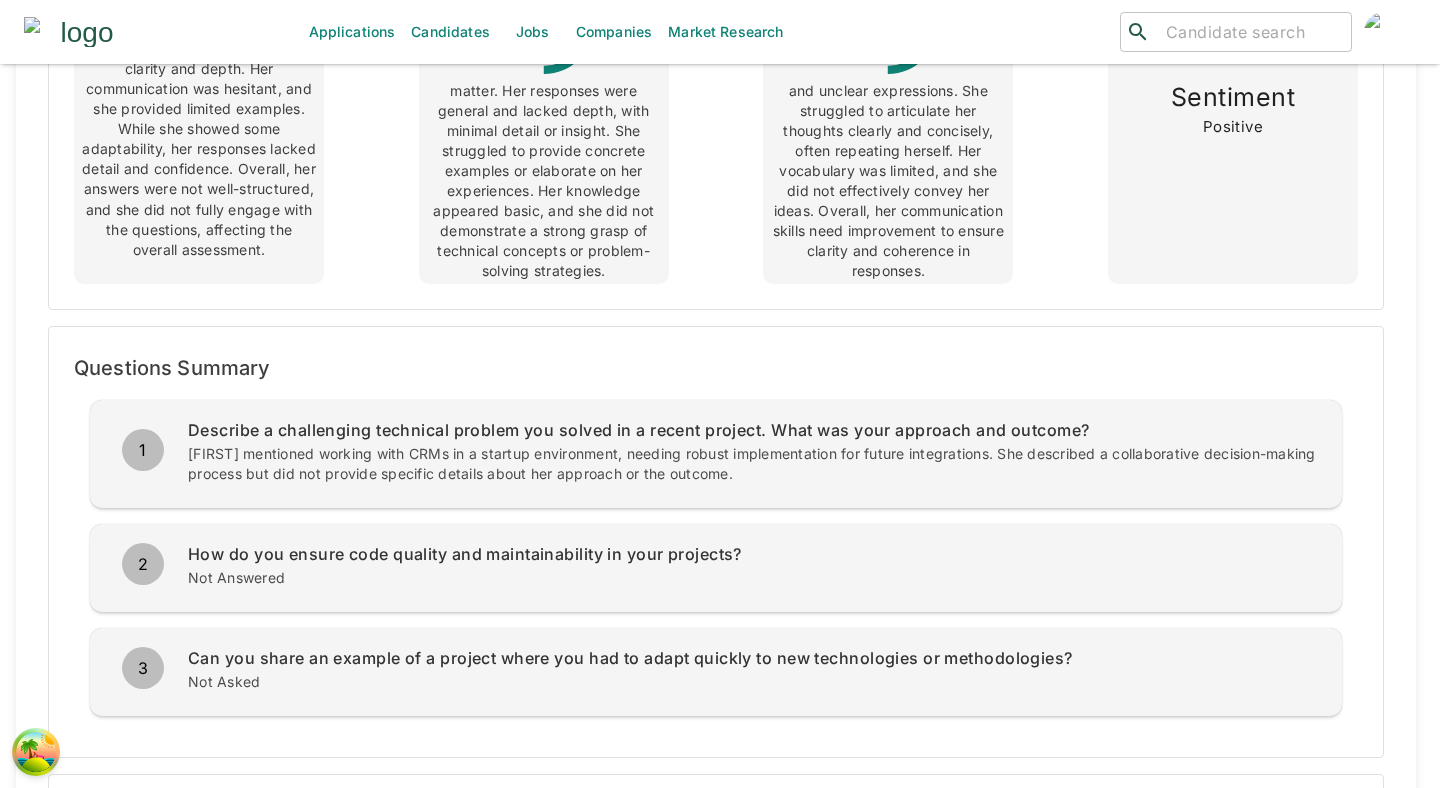 click on "Describe a challenging technical problem you solved in a recent project. What was your approach and outcome?" at bounding box center (753, 430) 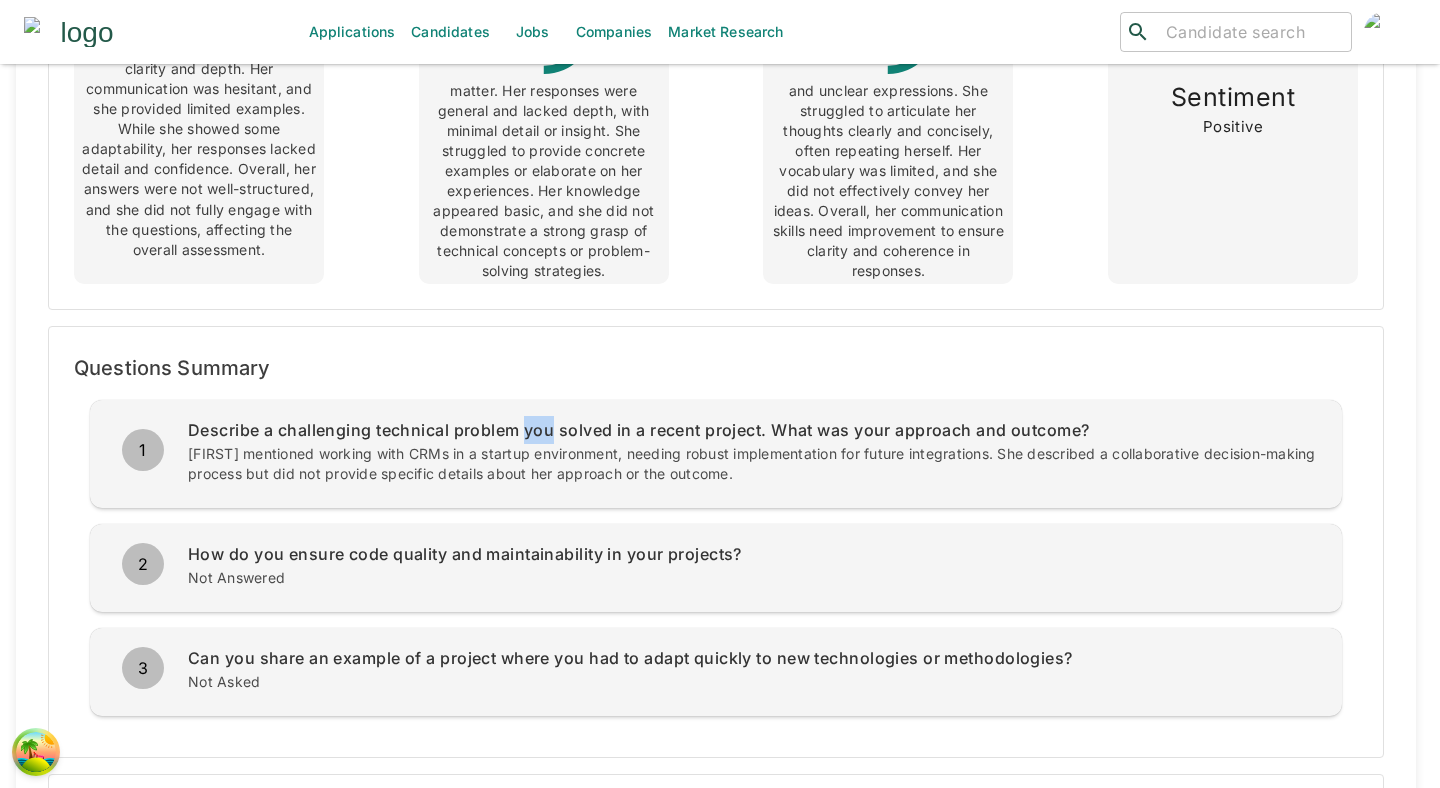 click on "Describe a challenging technical problem you solved in a recent project. What was your approach and outcome?" at bounding box center (753, 430) 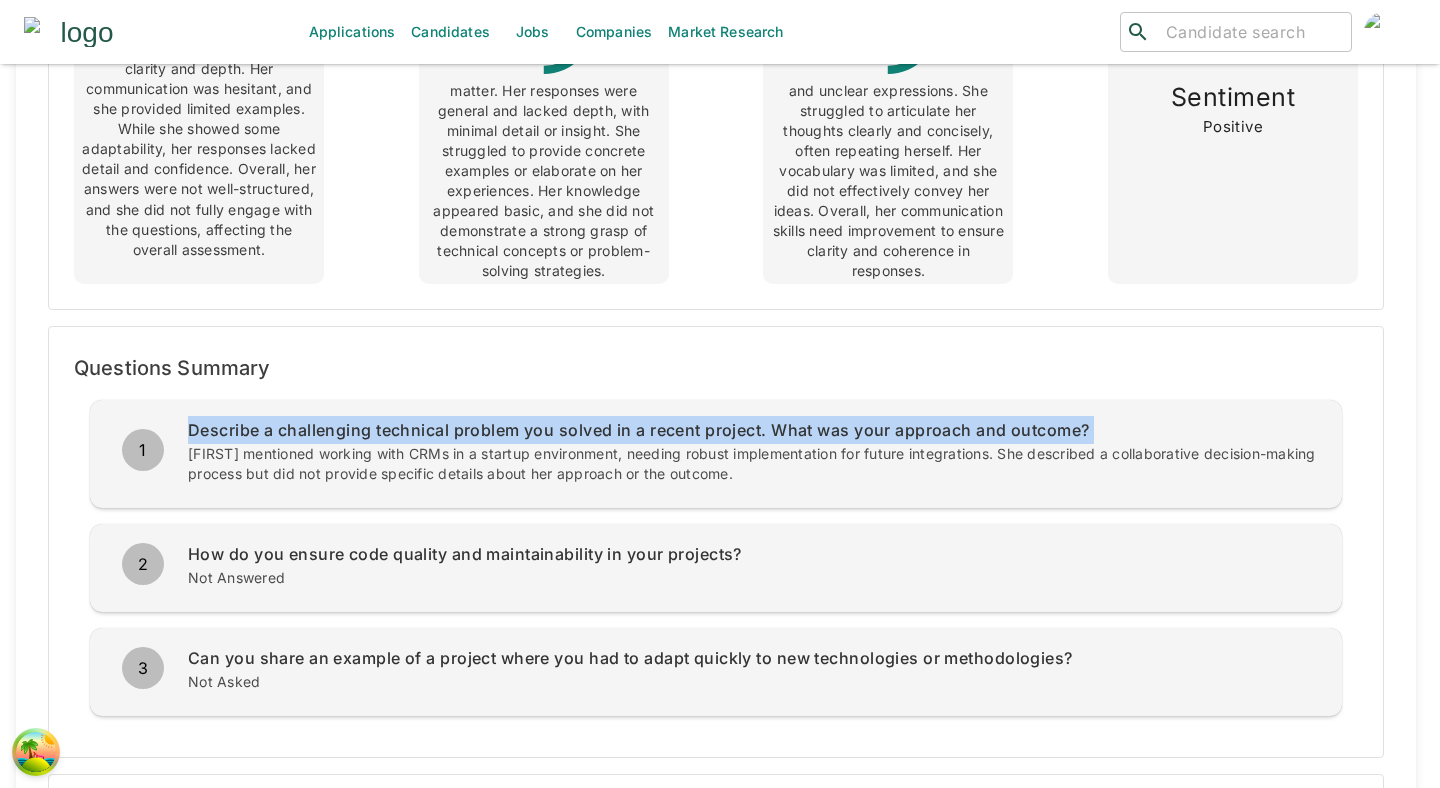 click on "Lorenza mentioned working with CRMs in a startup environment, needing robust implementation for future integrations. She described a collaborative decision-making process but did not provide specific details about her approach or the outcome." at bounding box center (753, 464) 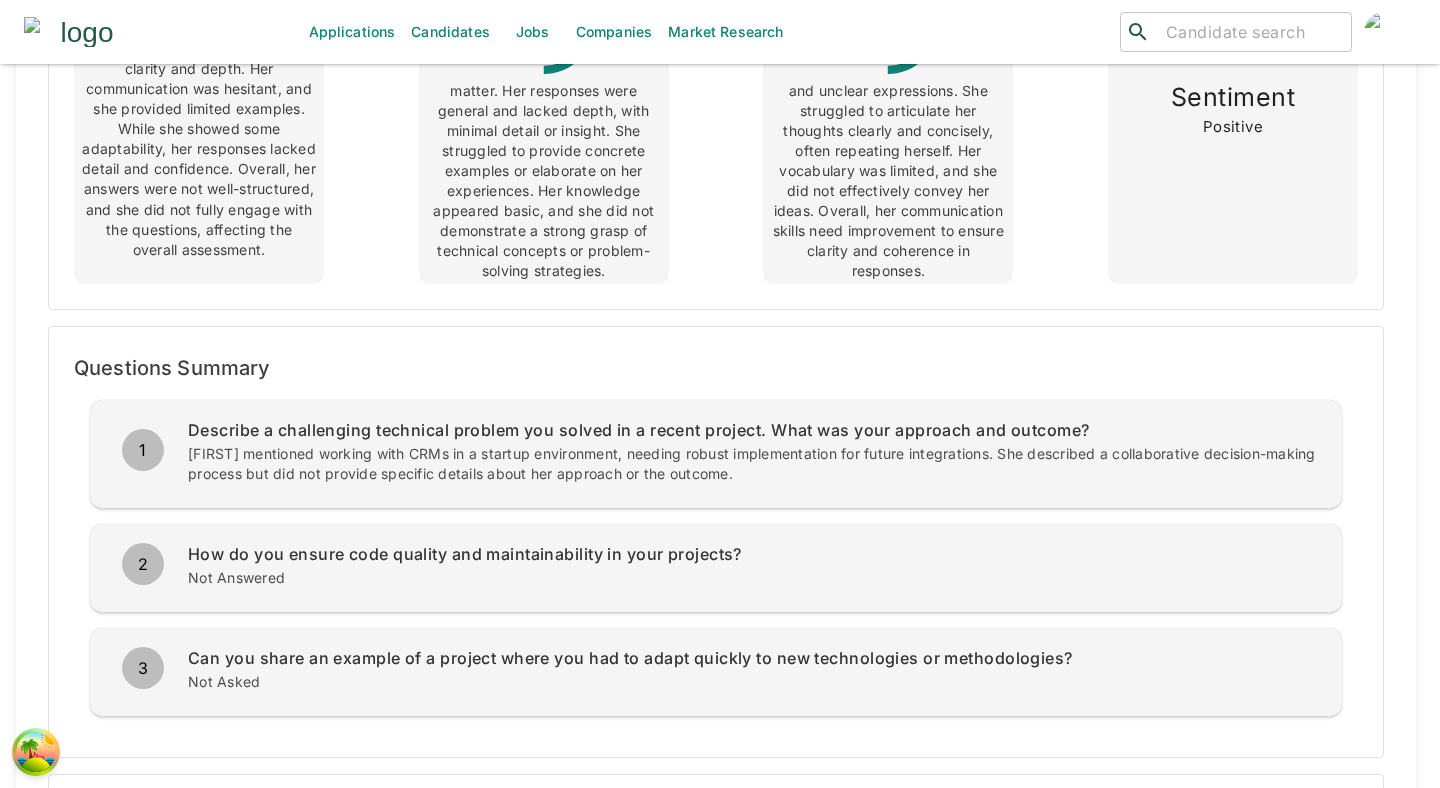 click on "Lorenza mentioned working with CRMs in a startup environment, needing robust implementation for future integrations. She described a collaborative decision-making process but did not provide specific details about her approach or the outcome." at bounding box center (753, 464) 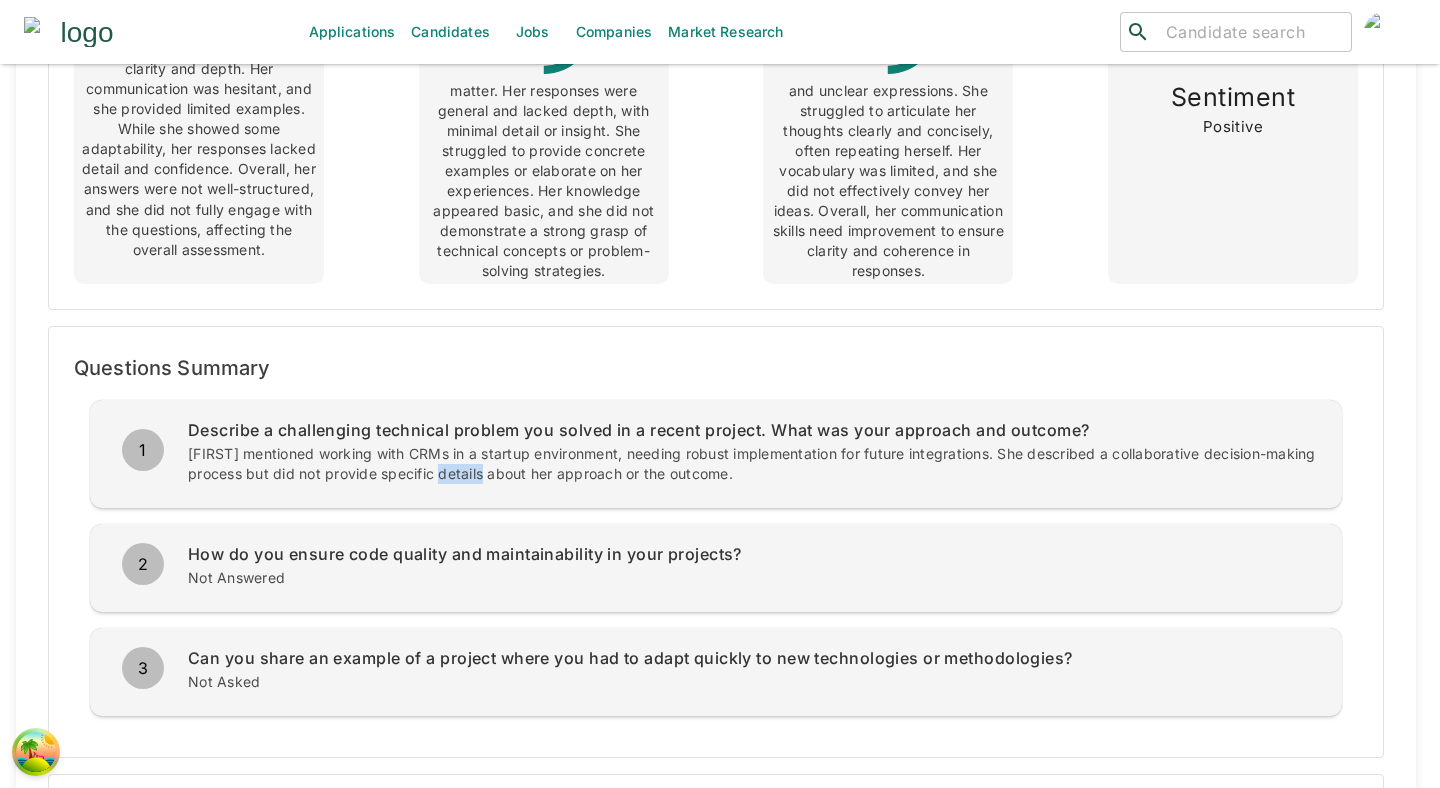 click on "Lorenza mentioned working with CRMs in a startup environment, needing robust implementation for future integrations. She described a collaborative decision-making process but did not provide specific details about her approach or the outcome." at bounding box center (753, 464) 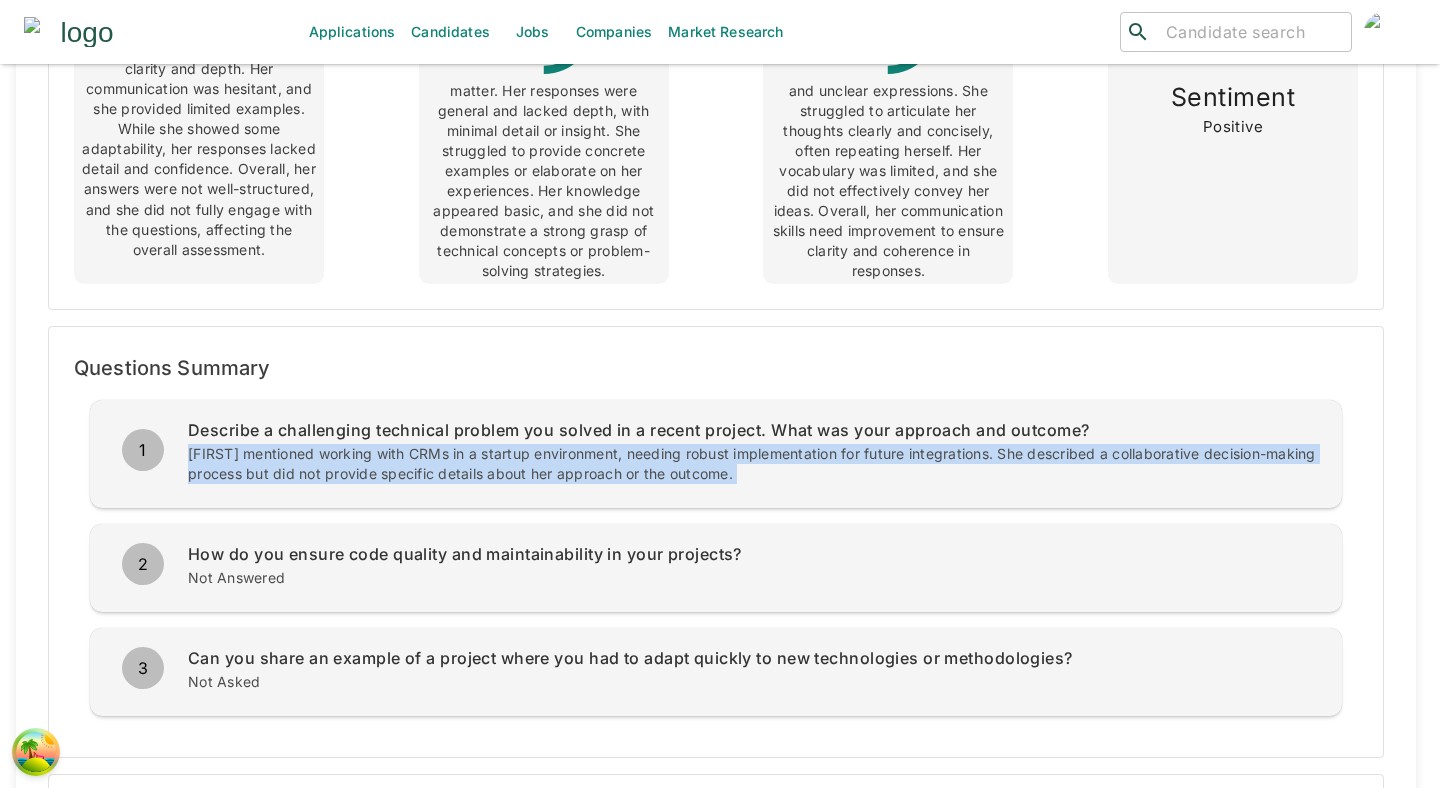 click on "Describe a challenging technical problem you solved in a recent project. What was your approach and outcome?" at bounding box center [753, 430] 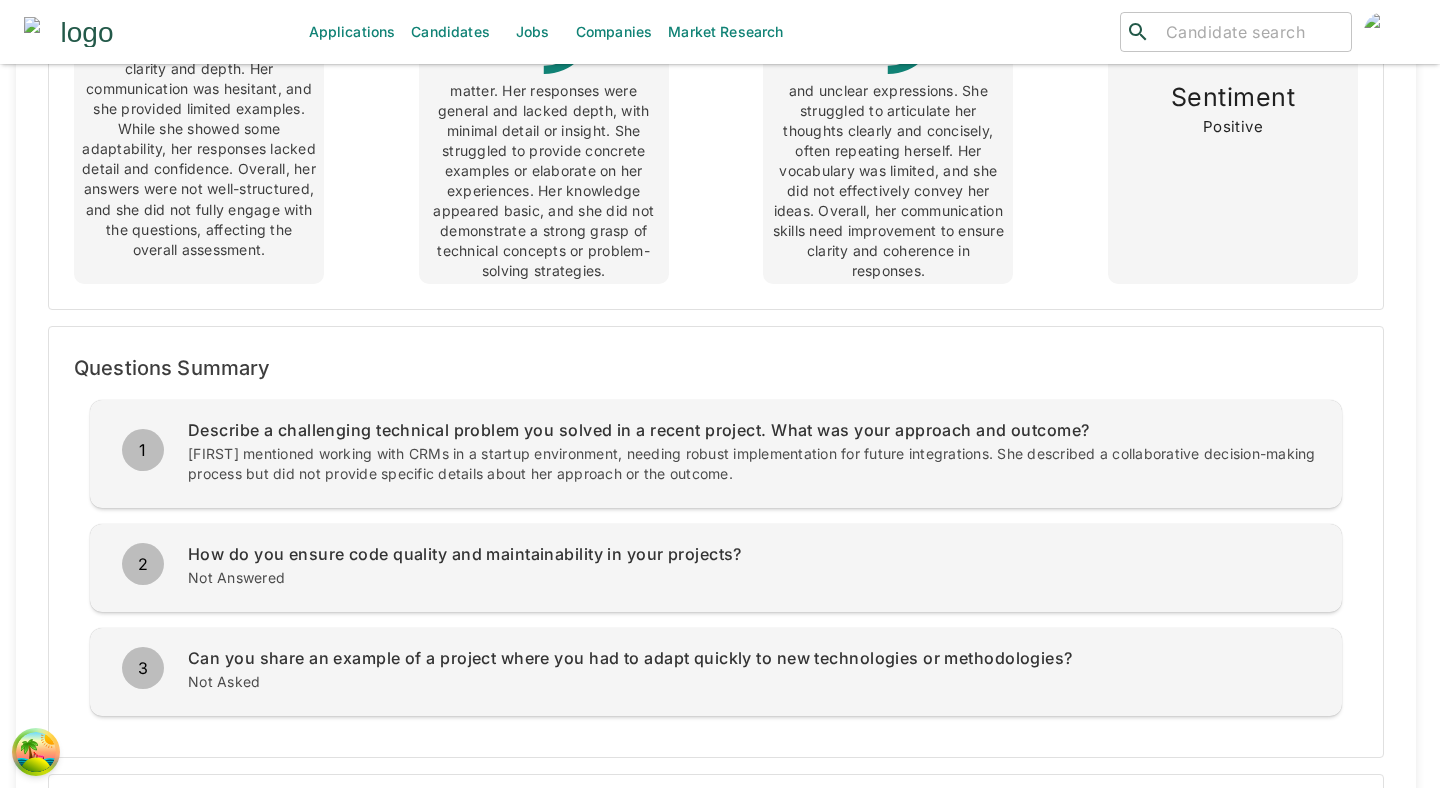 click on "Describe a challenging technical problem you solved in a recent project. What was your approach and outcome?" at bounding box center (753, 430) 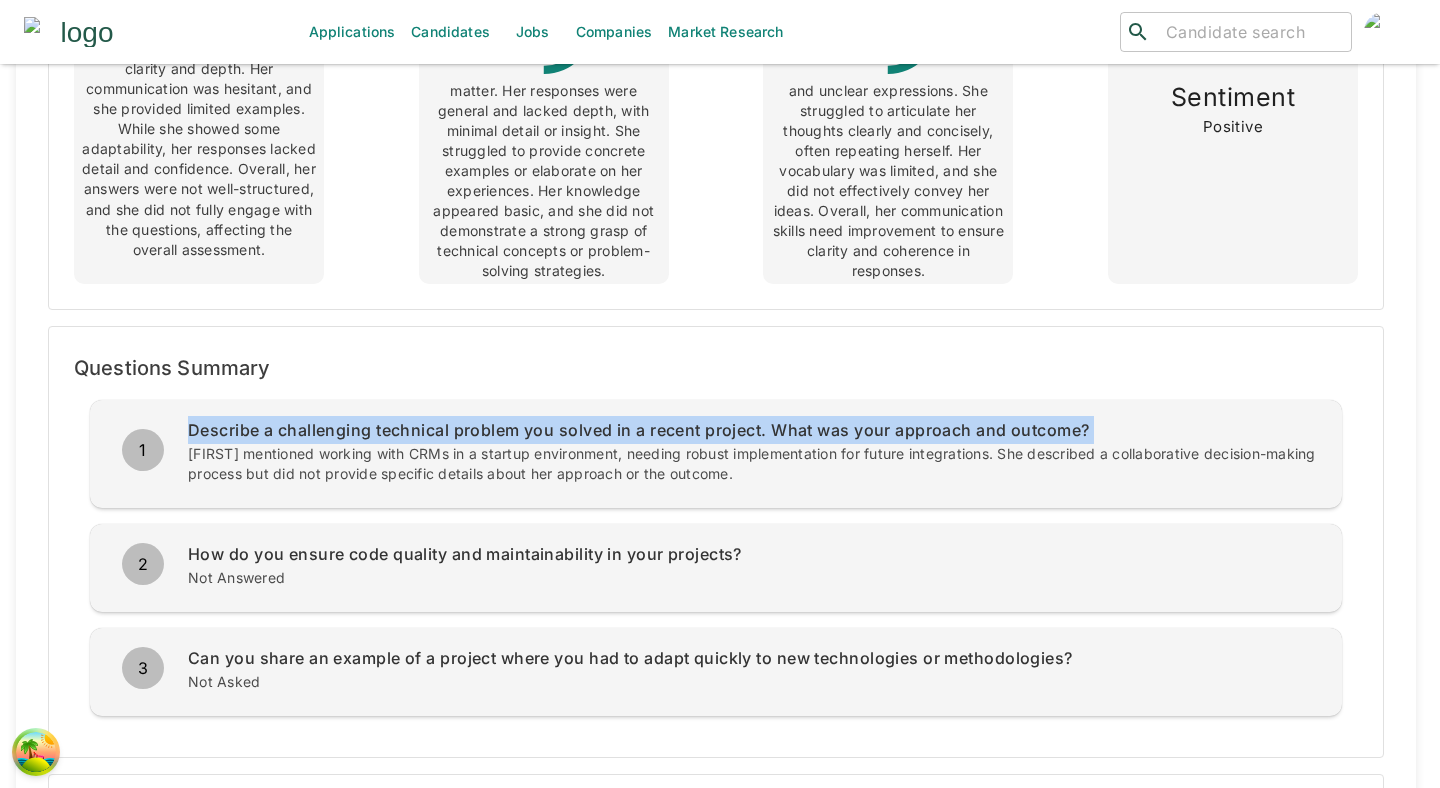 click on "Describe a challenging technical problem you solved in a recent project. What was your approach and outcome?" at bounding box center (753, 430) 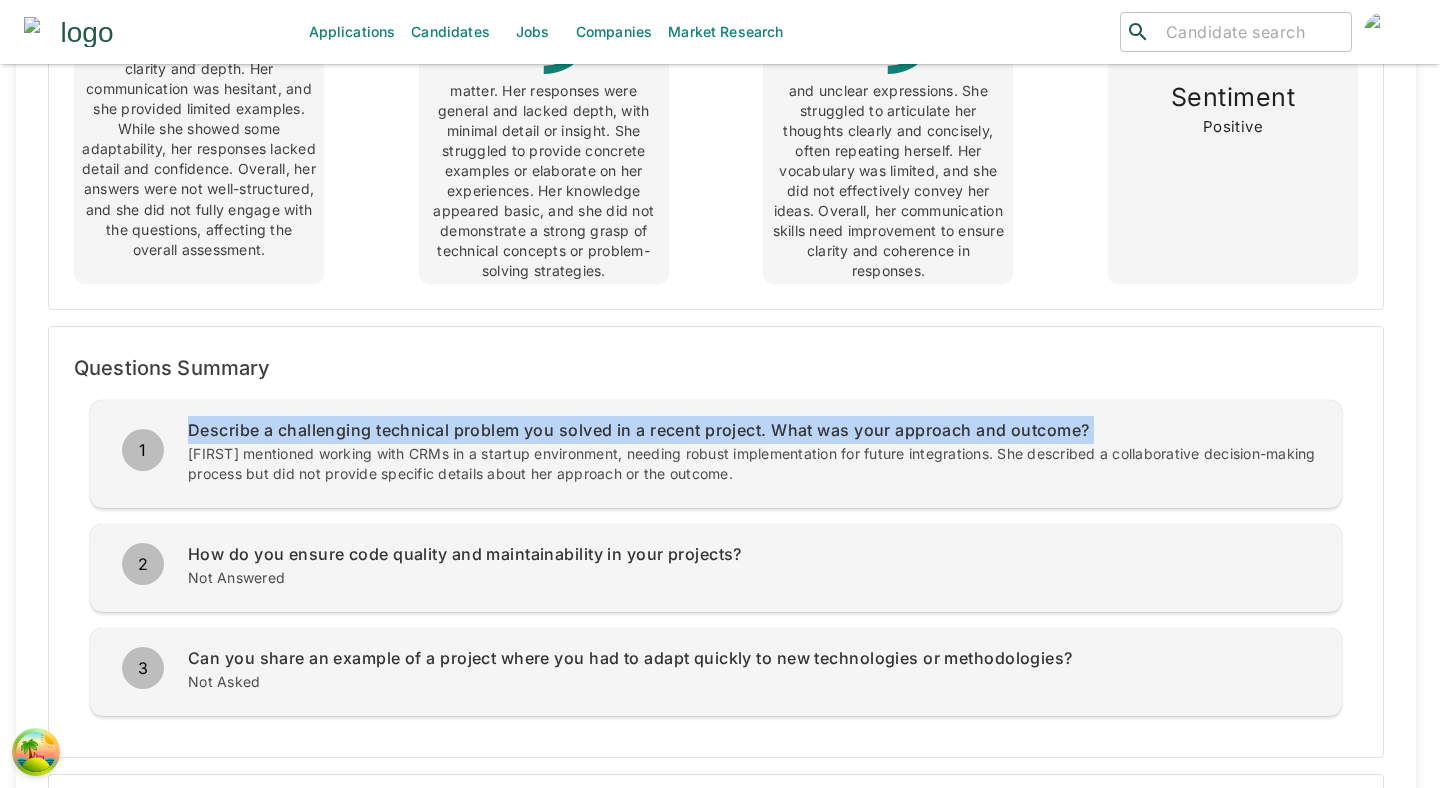 click on "Lorenza mentioned working with CRMs in a startup environment, needing robust implementation for future integrations. She described a collaborative decision-making process but did not provide specific details about her approach or the outcome." at bounding box center (753, 464) 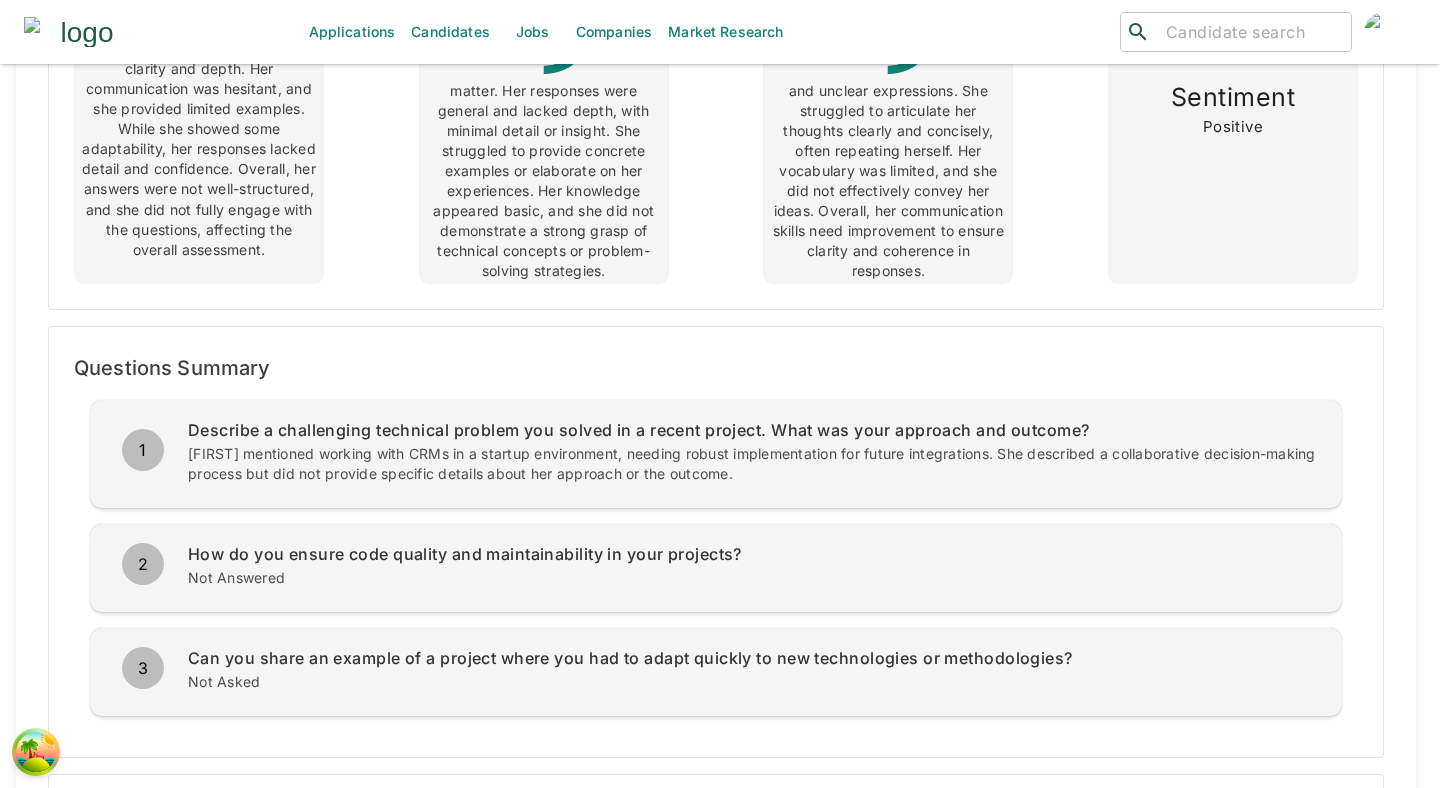 click on "Lorenza mentioned working with CRMs in a startup environment, needing robust implementation for future integrations. She described a collaborative decision-making process but did not provide specific details about her approach or the outcome." at bounding box center [753, 464] 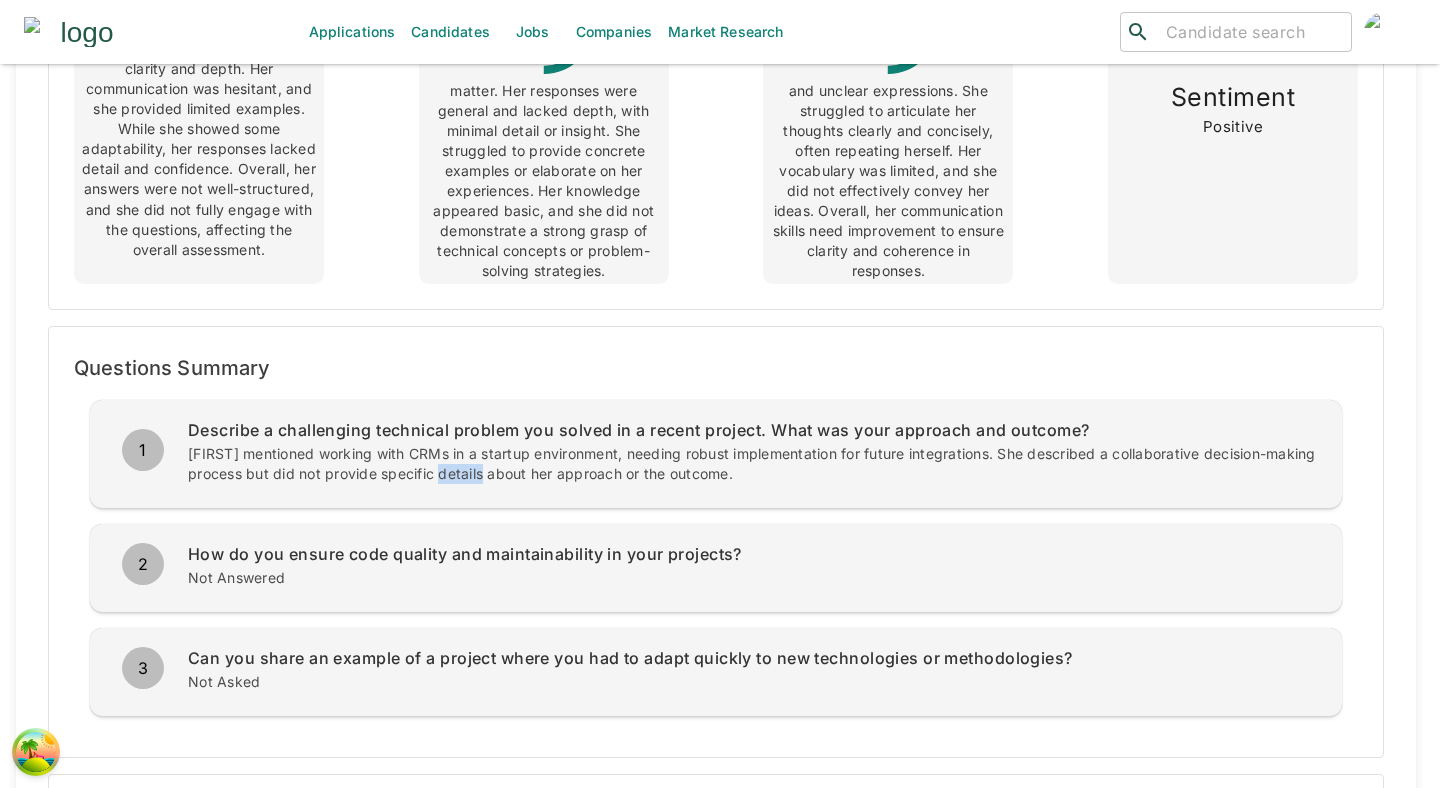 click on "Lorenza mentioned working with CRMs in a startup environment, needing robust implementation for future integrations. She described a collaborative decision-making process but did not provide specific details about her approach or the outcome." at bounding box center [753, 464] 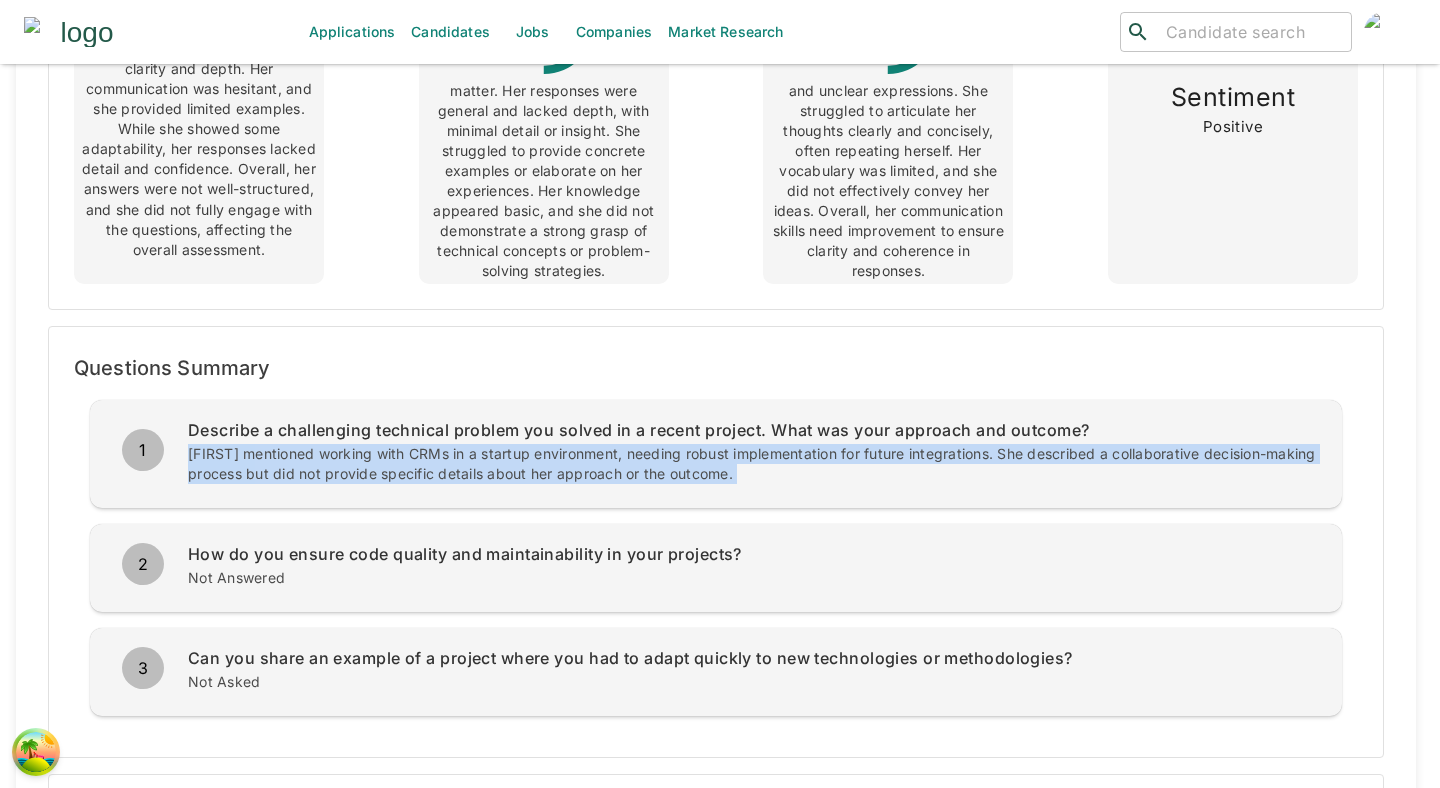 click on "Lorenza mentioned working with CRMs in a startup environment, needing robust implementation for future integrations. She described a collaborative decision-making process but did not provide specific details about her approach or the outcome." at bounding box center [753, 464] 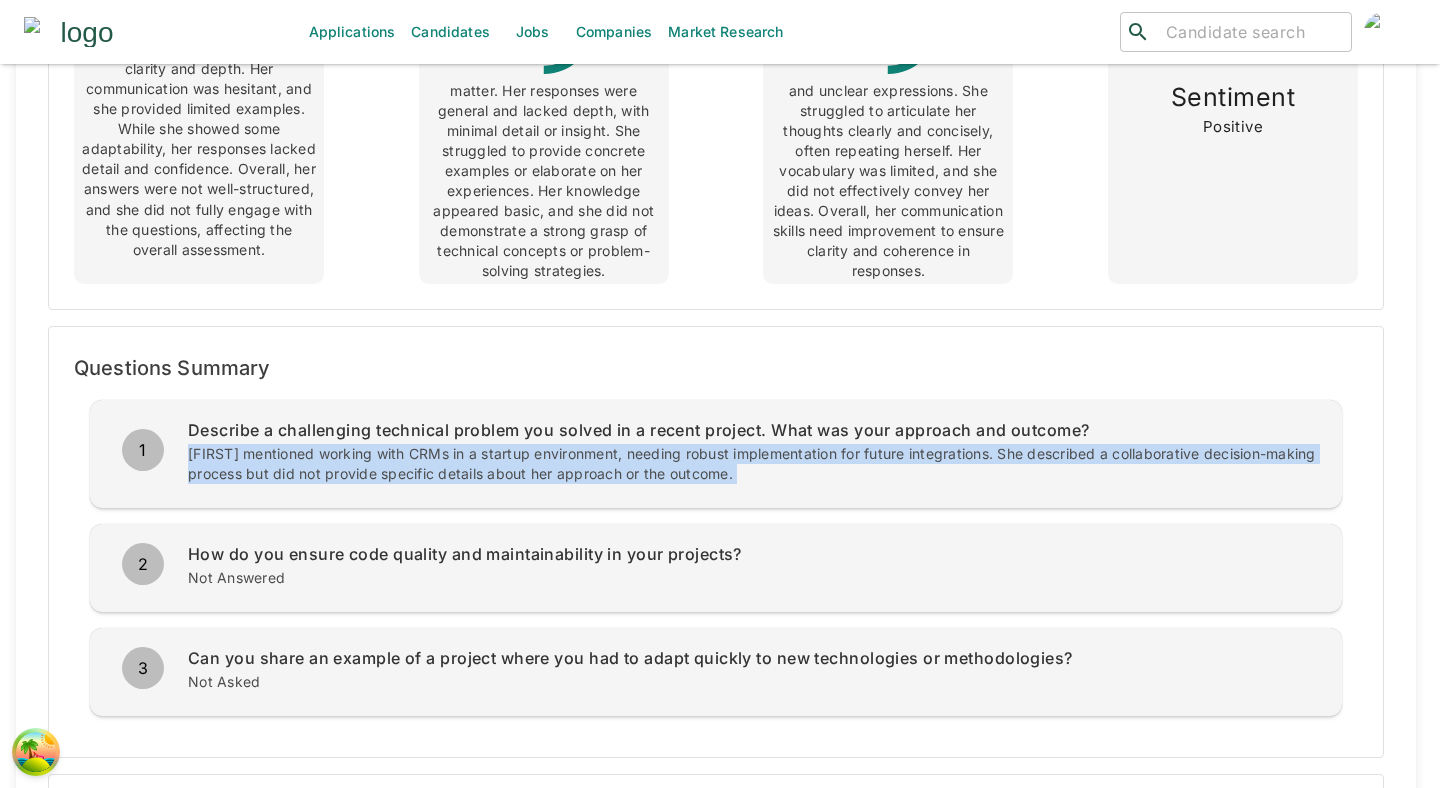 click on "Describe a challenging technical problem you solved in a recent project. What was your approach and outcome?" at bounding box center [753, 430] 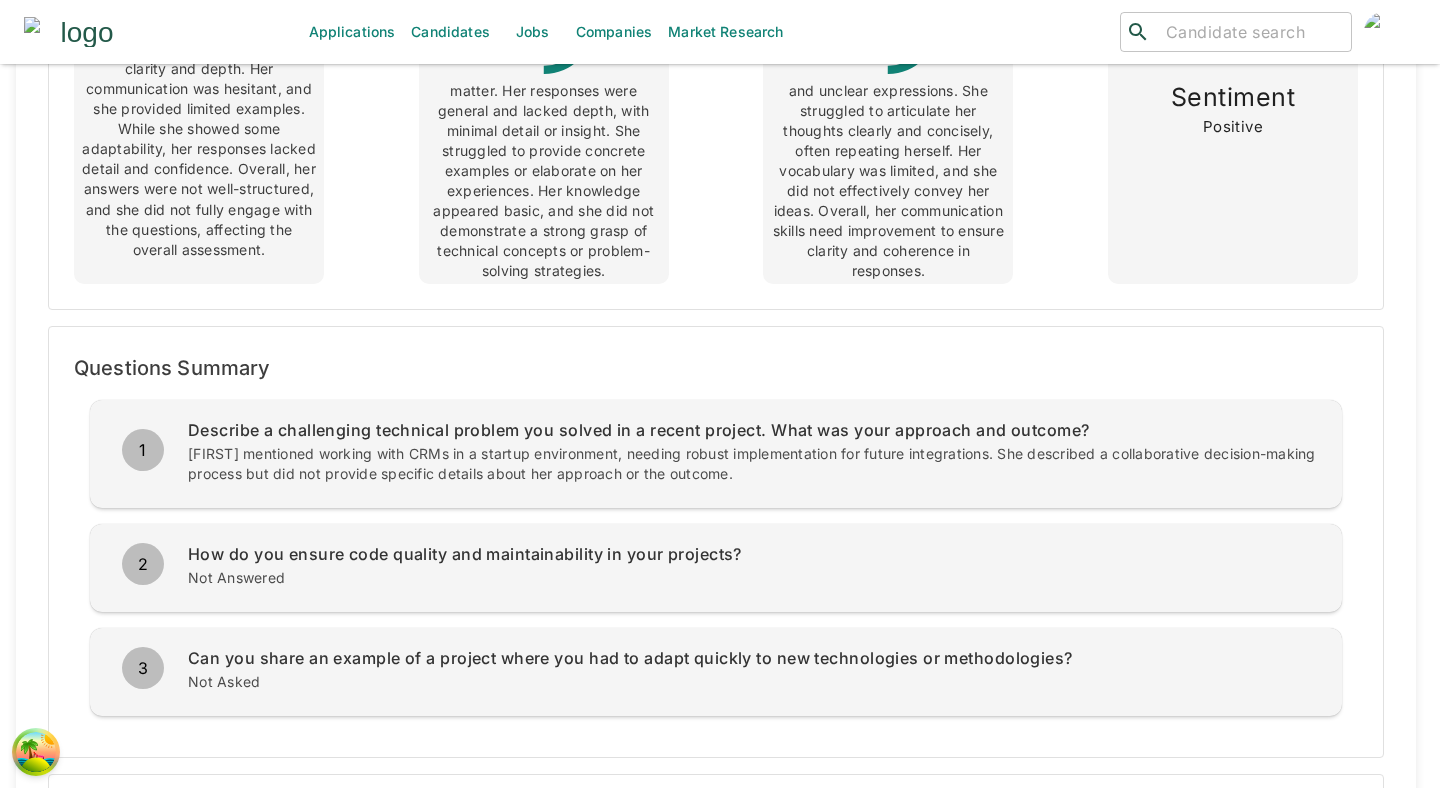 click on "Describe a challenging technical problem you solved in a recent project. What was your approach and outcome?" at bounding box center (753, 430) 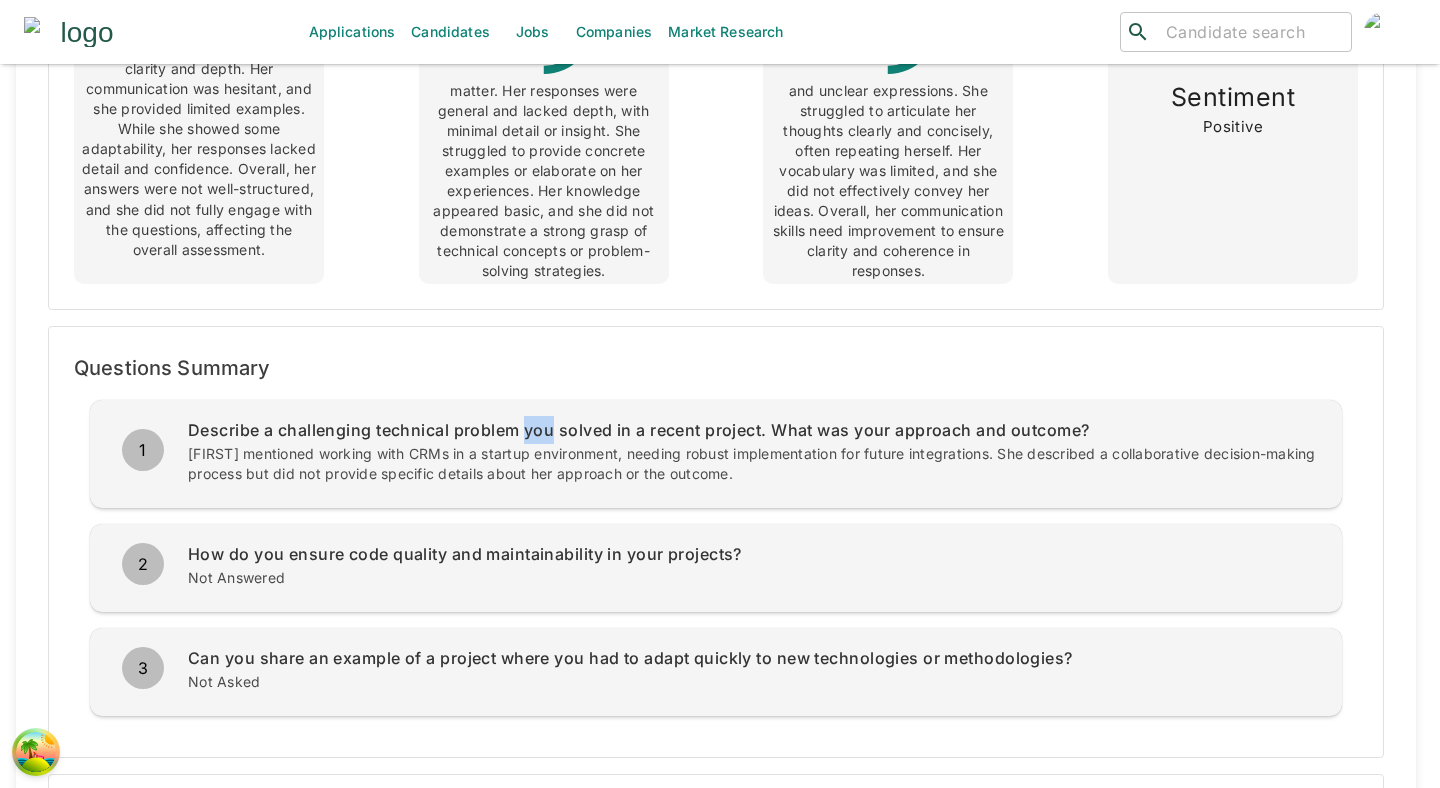click on "Describe a challenging technical problem you solved in a recent project. What was your approach and outcome?" at bounding box center (753, 430) 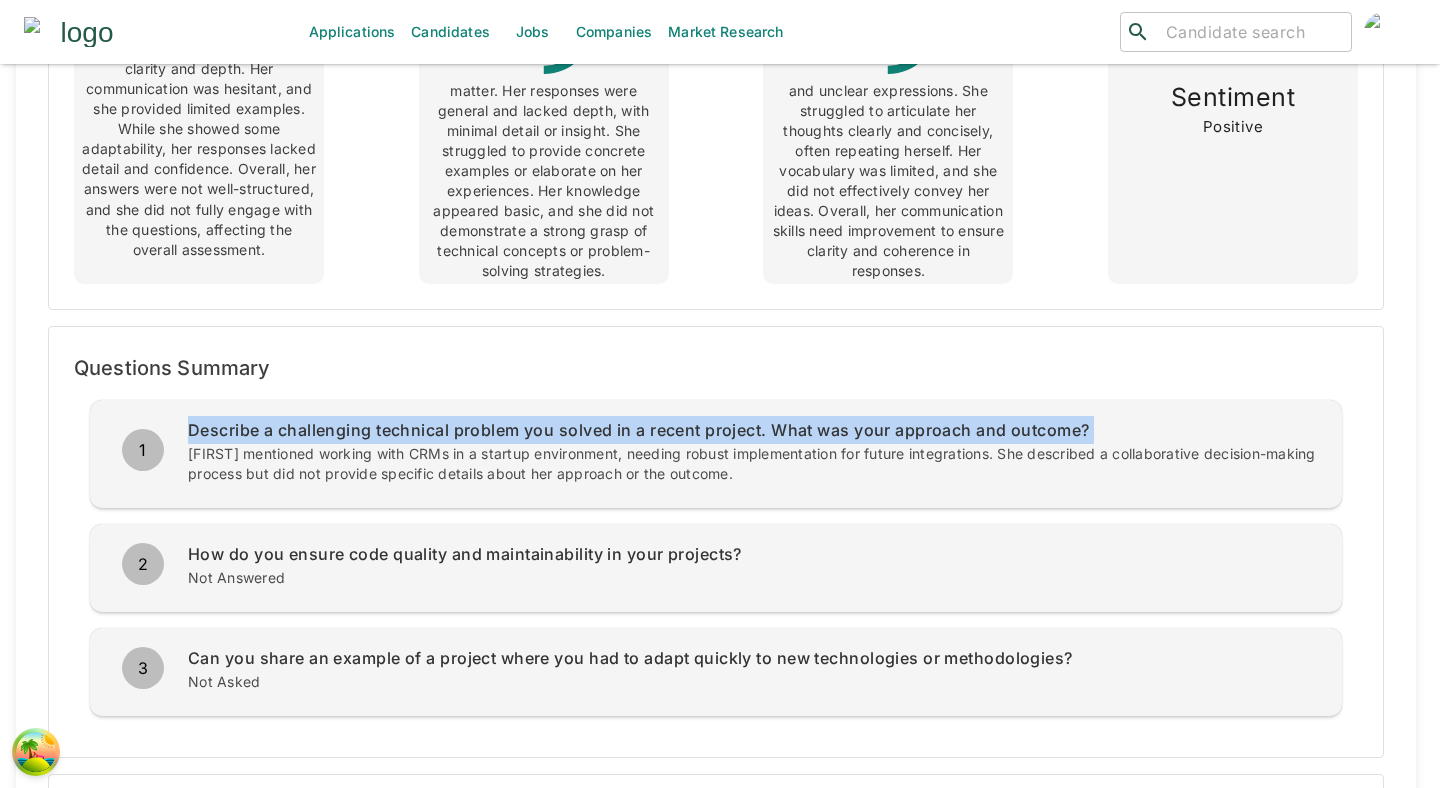 click on "Describe a challenging technical problem you solved in a recent project. What was your approach and outcome?" at bounding box center (753, 430) 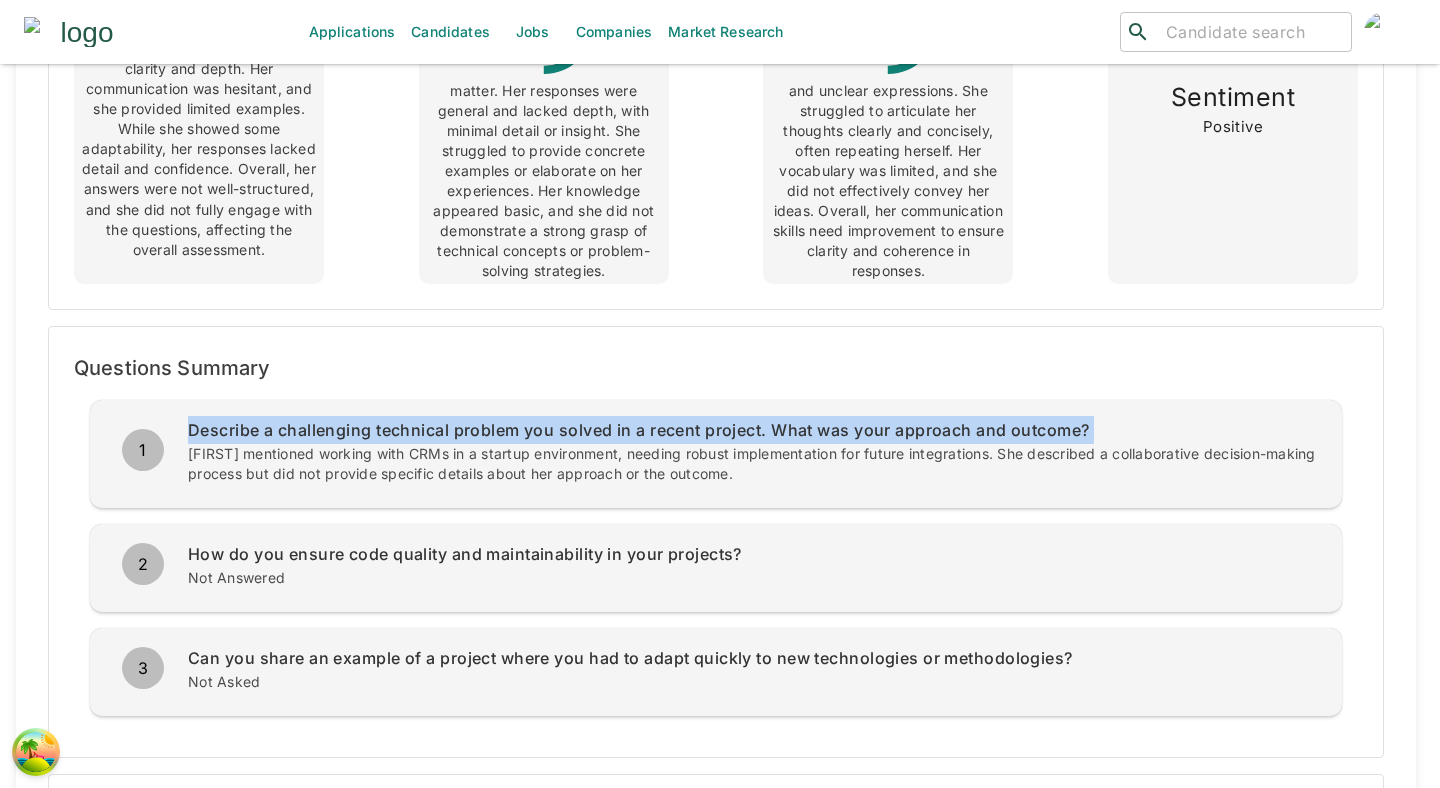 click on "Lorenza mentioned working with CRMs in a startup environment, needing robust implementation for future integrations. She described a collaborative decision-making process but did not provide specific details about her approach or the outcome." at bounding box center [753, 464] 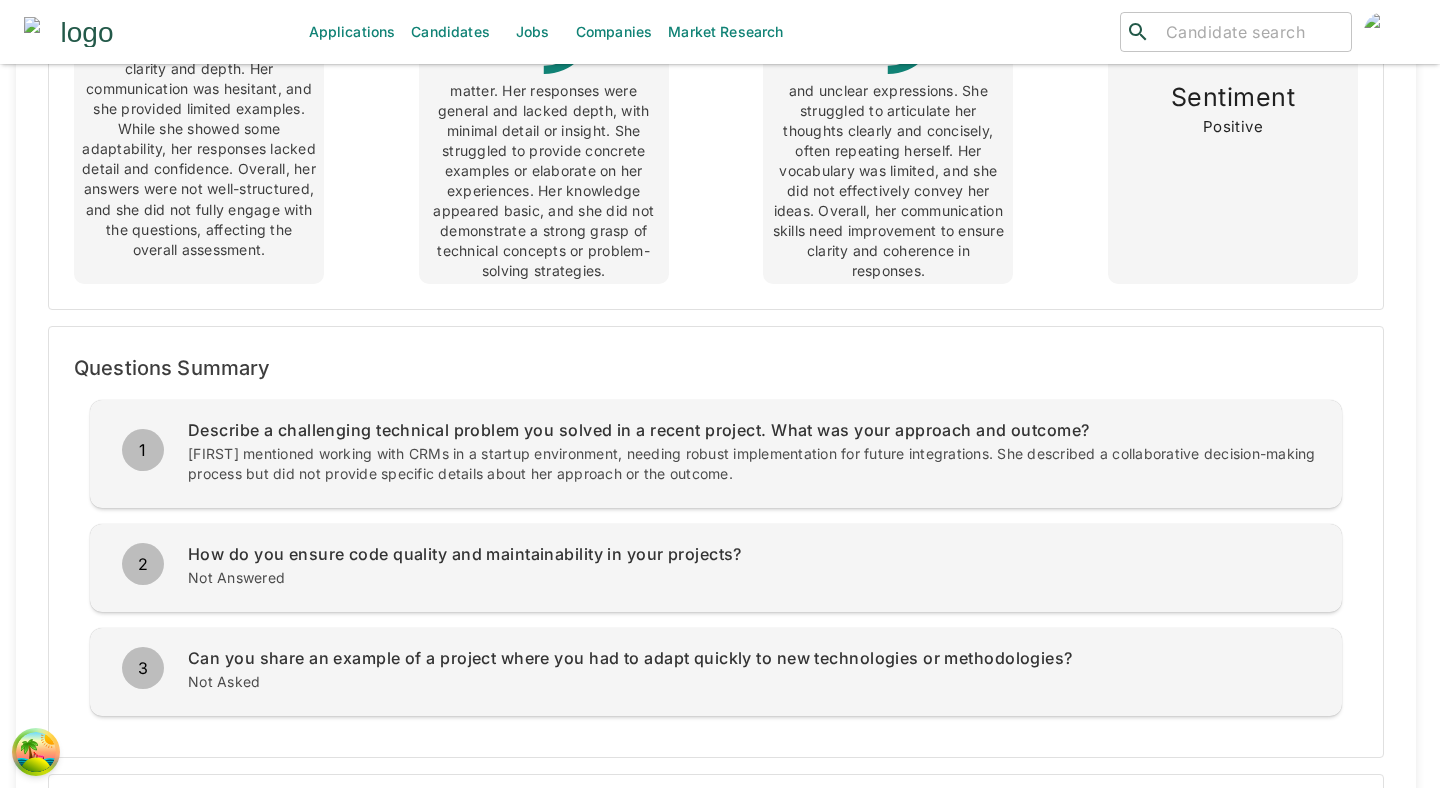 click on "Lorenza mentioned working with CRMs in a startup environment, needing robust implementation for future integrations. She described a collaborative decision-making process but did not provide specific details about her approach or the outcome." at bounding box center [753, 464] 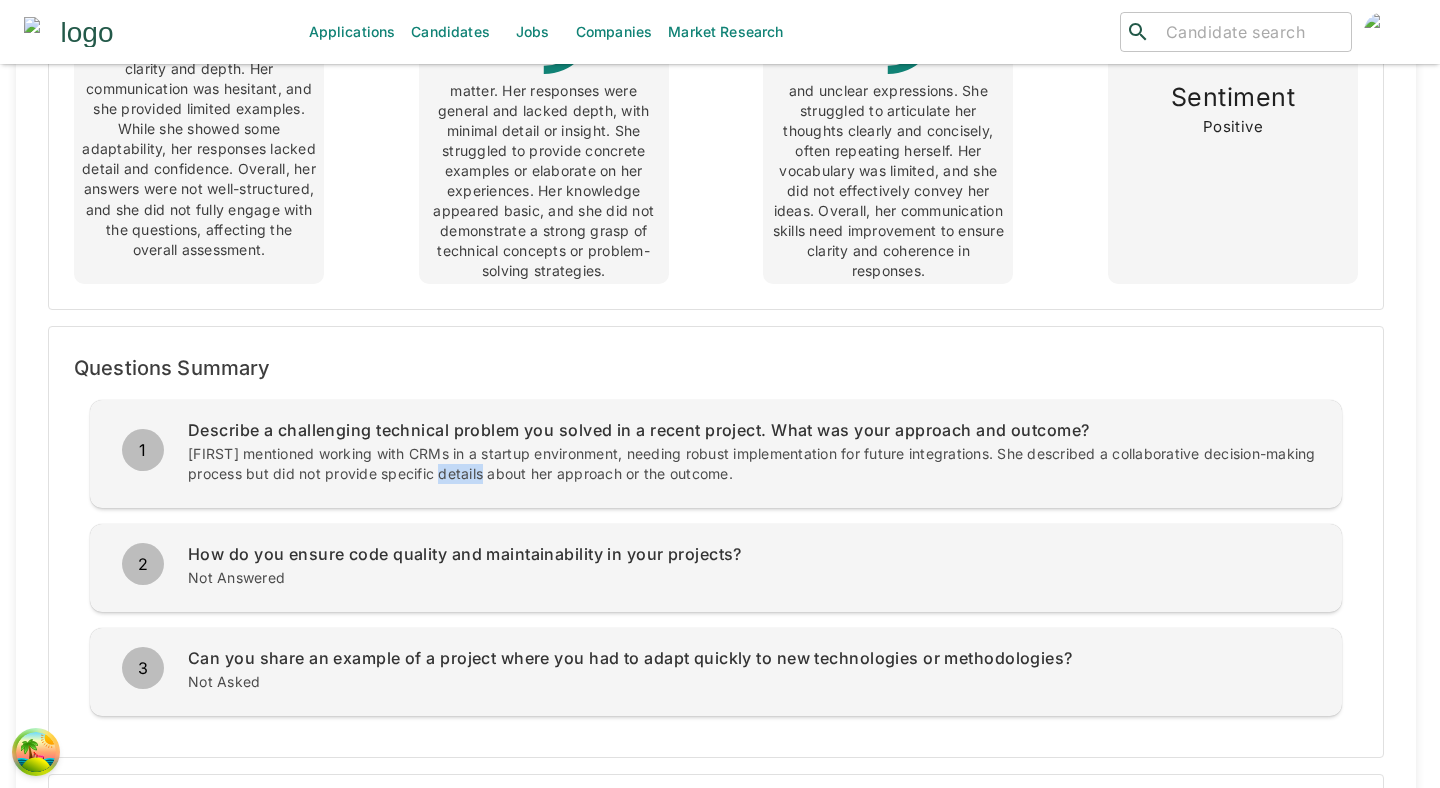 click on "Lorenza mentioned working with CRMs in a startup environment, needing robust implementation for future integrations. She described a collaborative decision-making process but did not provide specific details about her approach or the outcome." at bounding box center [753, 464] 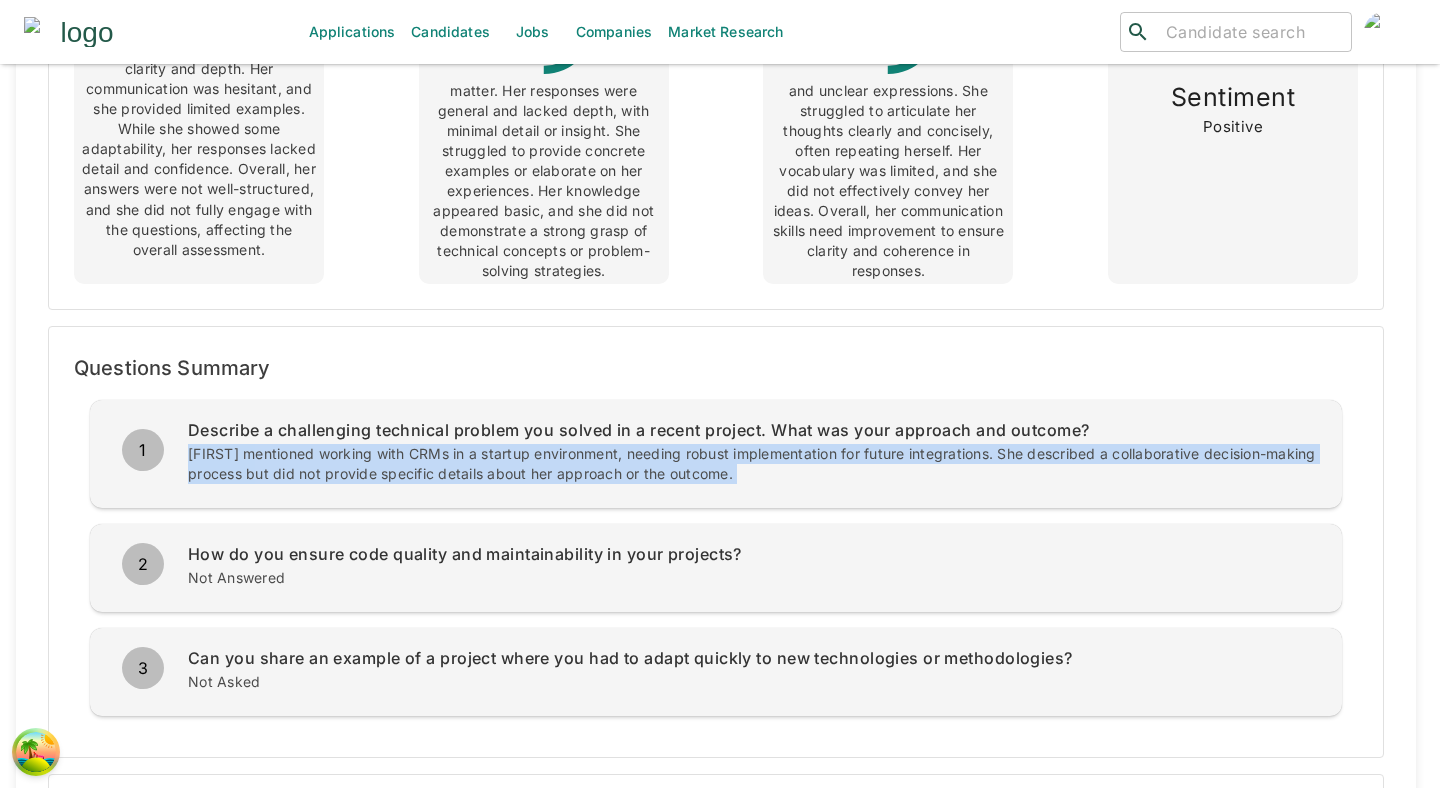 click on "Lorenza mentioned working with CRMs in a startup environment, needing robust implementation for future integrations. She described a collaborative decision-making process but did not provide specific details about her approach or the outcome." at bounding box center [753, 464] 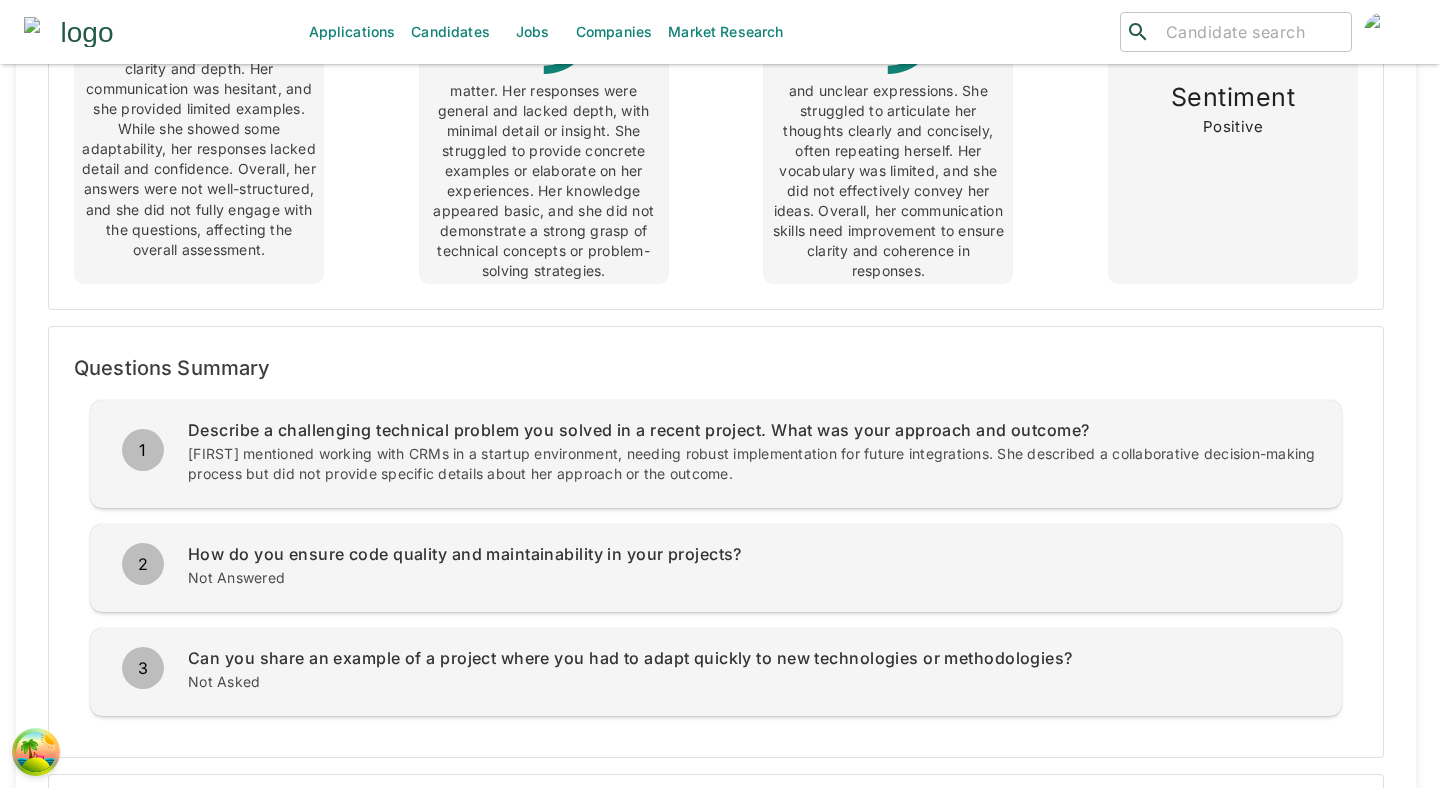 click on "Describe a challenging technical problem you solved in a recent project. What was your approach and outcome?" at bounding box center (753, 430) 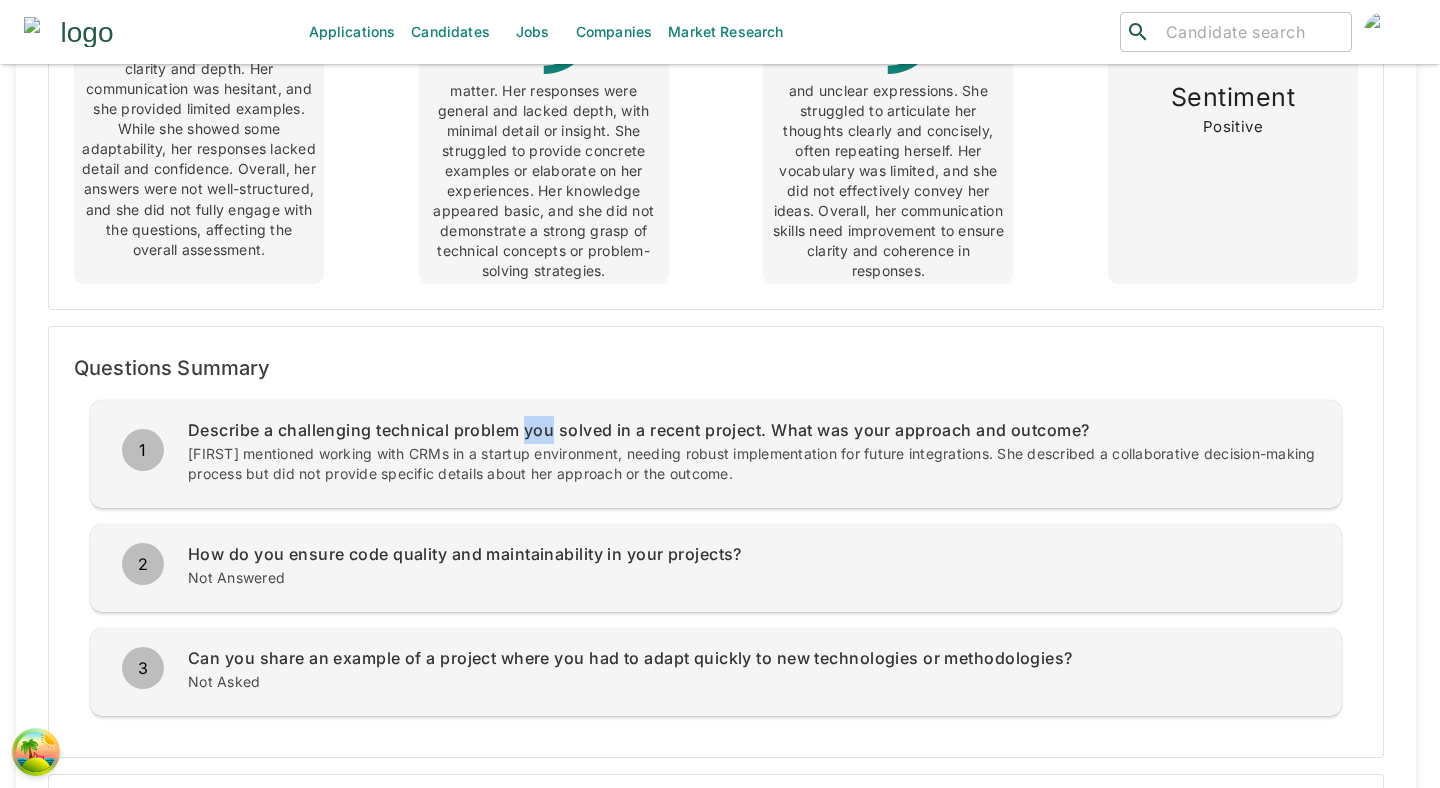 click on "Describe a challenging technical problem you solved in a recent project. What was your approach and outcome?" at bounding box center [753, 430] 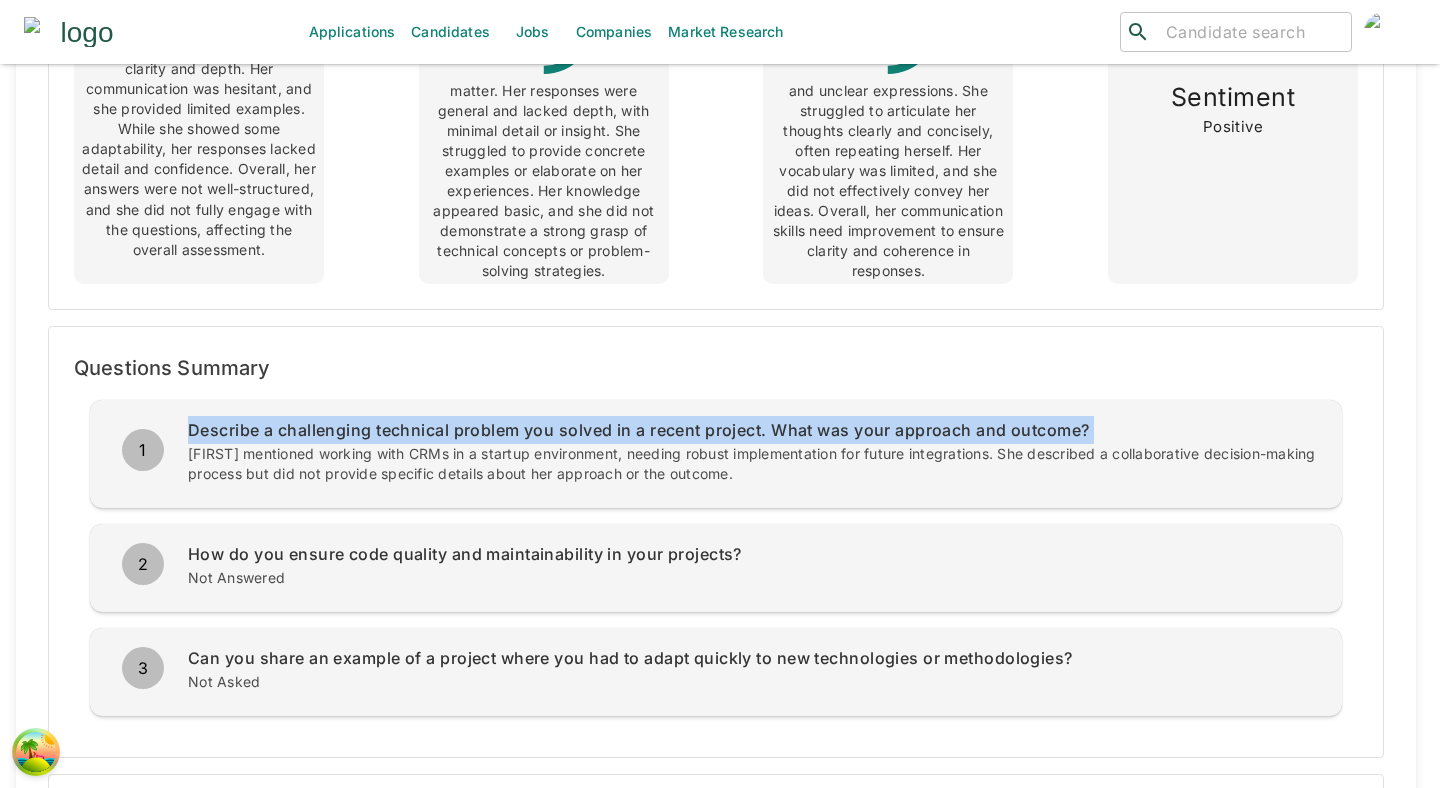 click on "Lorenza mentioned working with CRMs in a startup environment, needing robust implementation for future integrations. She described a collaborative decision-making process but did not provide specific details about her approach or the outcome." at bounding box center (753, 464) 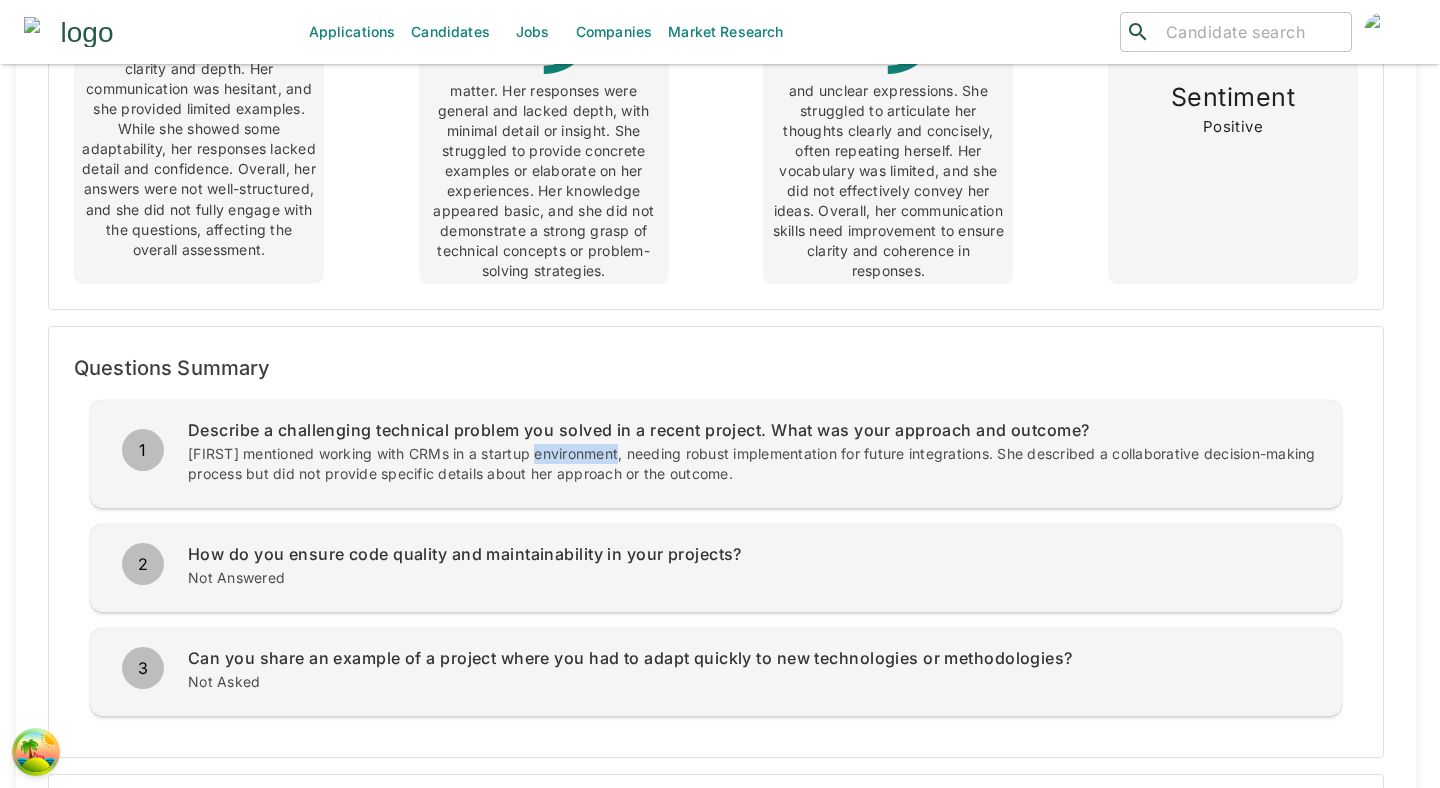 click on "Lorenza mentioned working with CRMs in a startup environment, needing robust implementation for future integrations. She described a collaborative decision-making process but did not provide specific details about her approach or the outcome." at bounding box center [753, 464] 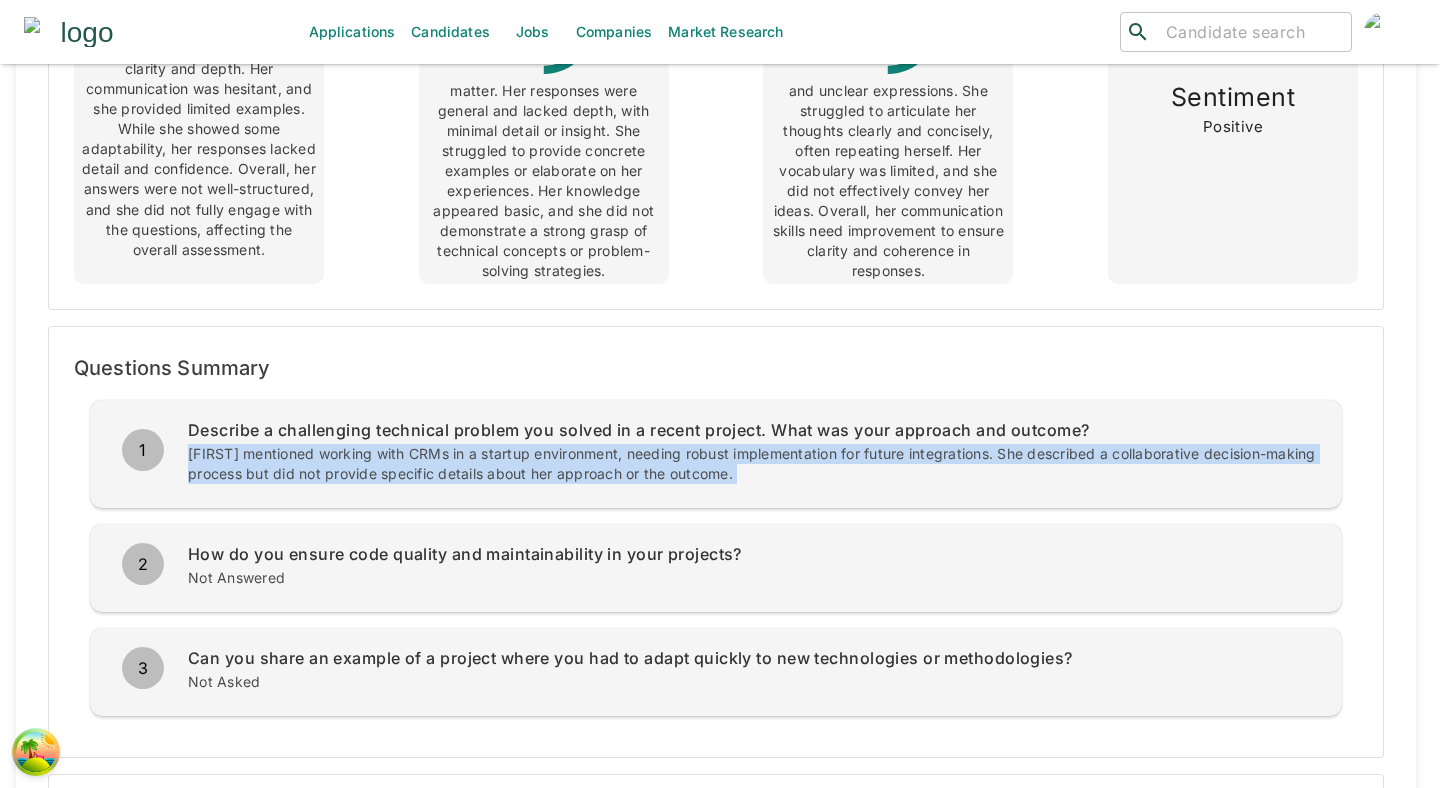 click on "Describe a challenging technical problem you solved in a recent project. What was your approach and outcome?" at bounding box center (753, 430) 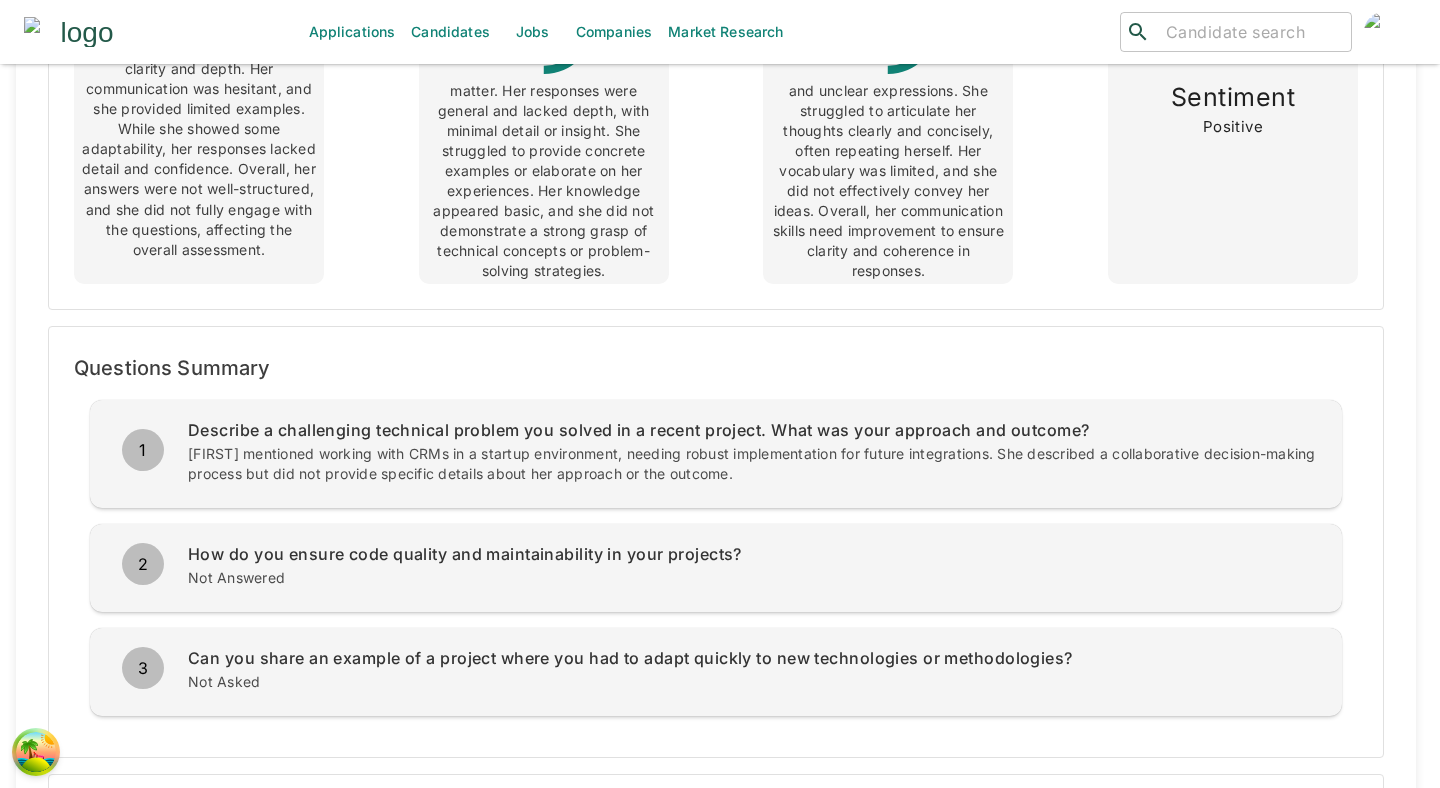 click on "Describe a challenging technical problem you solved in a recent project. What was your approach and outcome?" at bounding box center (753, 430) 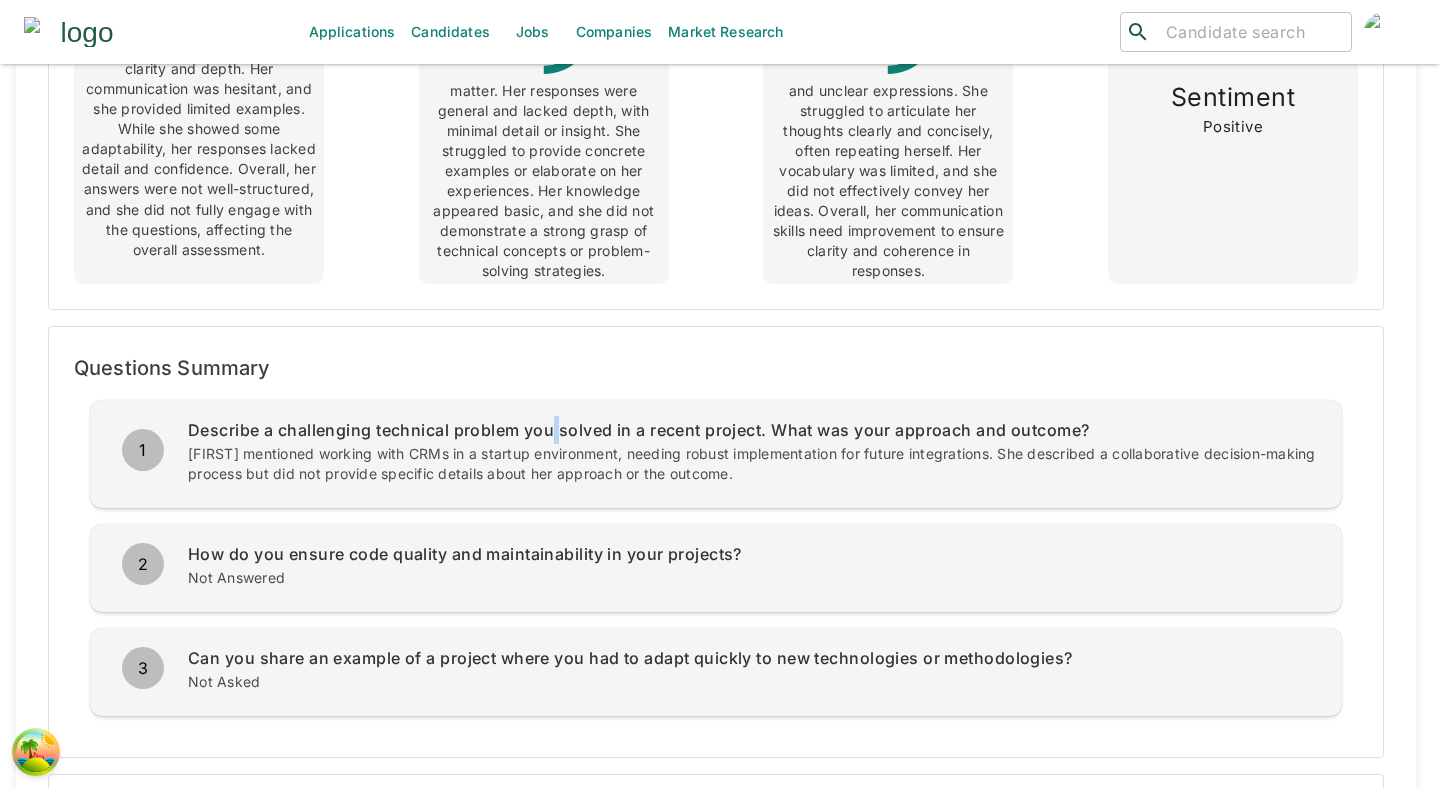 click on "Describe a challenging technical problem you solved in a recent project. What was your approach and outcome?" at bounding box center (753, 430) 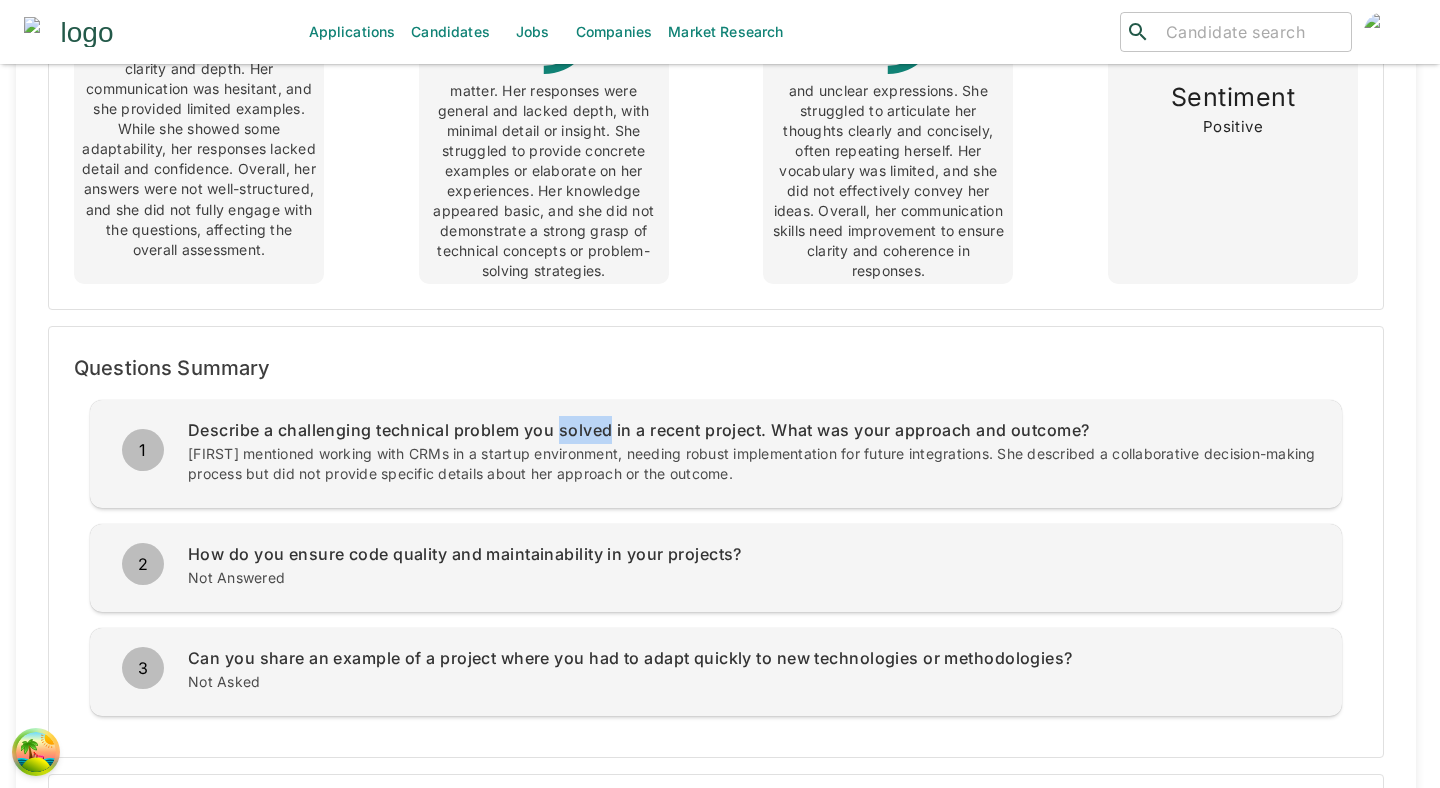 click on "Describe a challenging technical problem you solved in a recent project. What was your approach and outcome?" at bounding box center [753, 430] 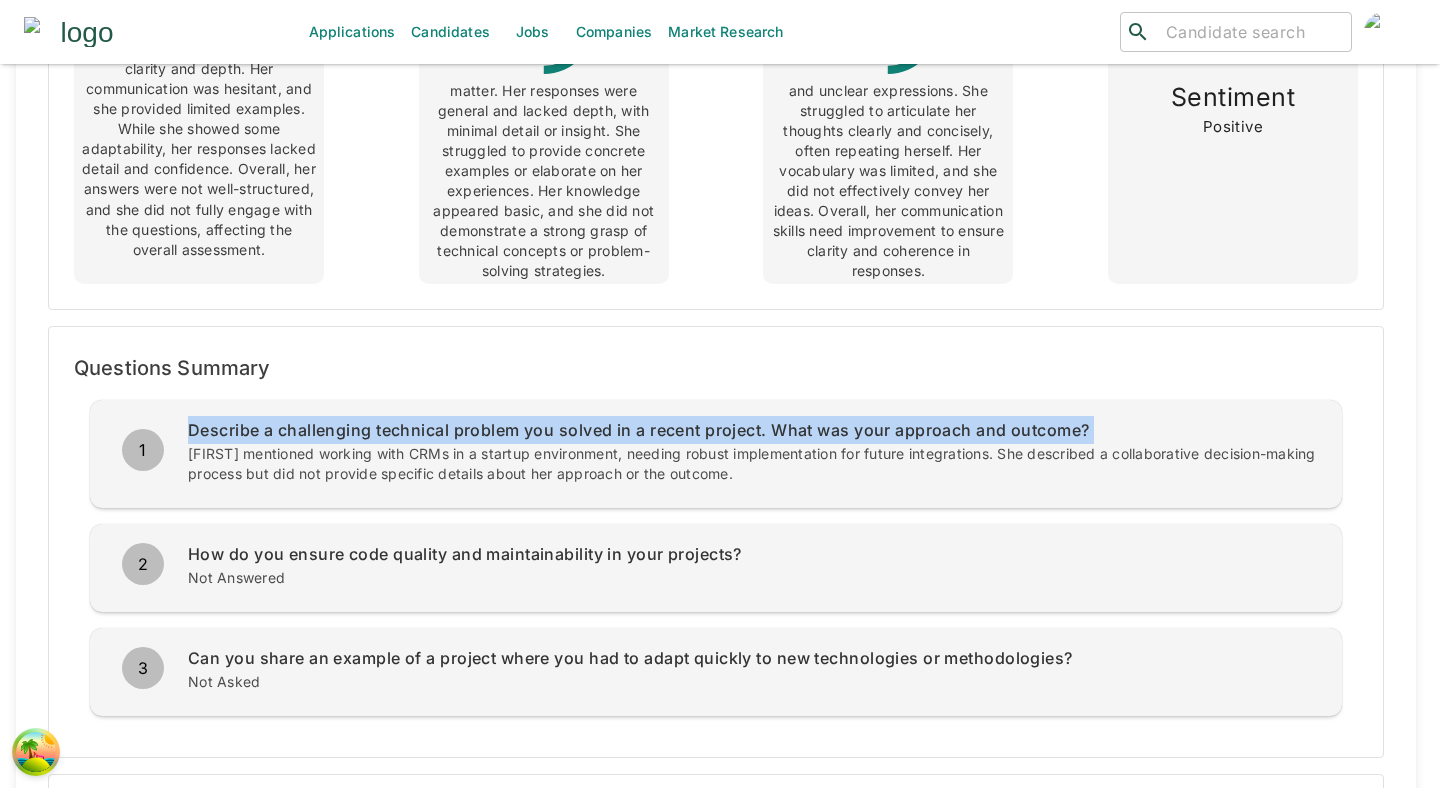 click on "How do you ensure code quality and maintainability in your projects?" at bounding box center [753, 430] 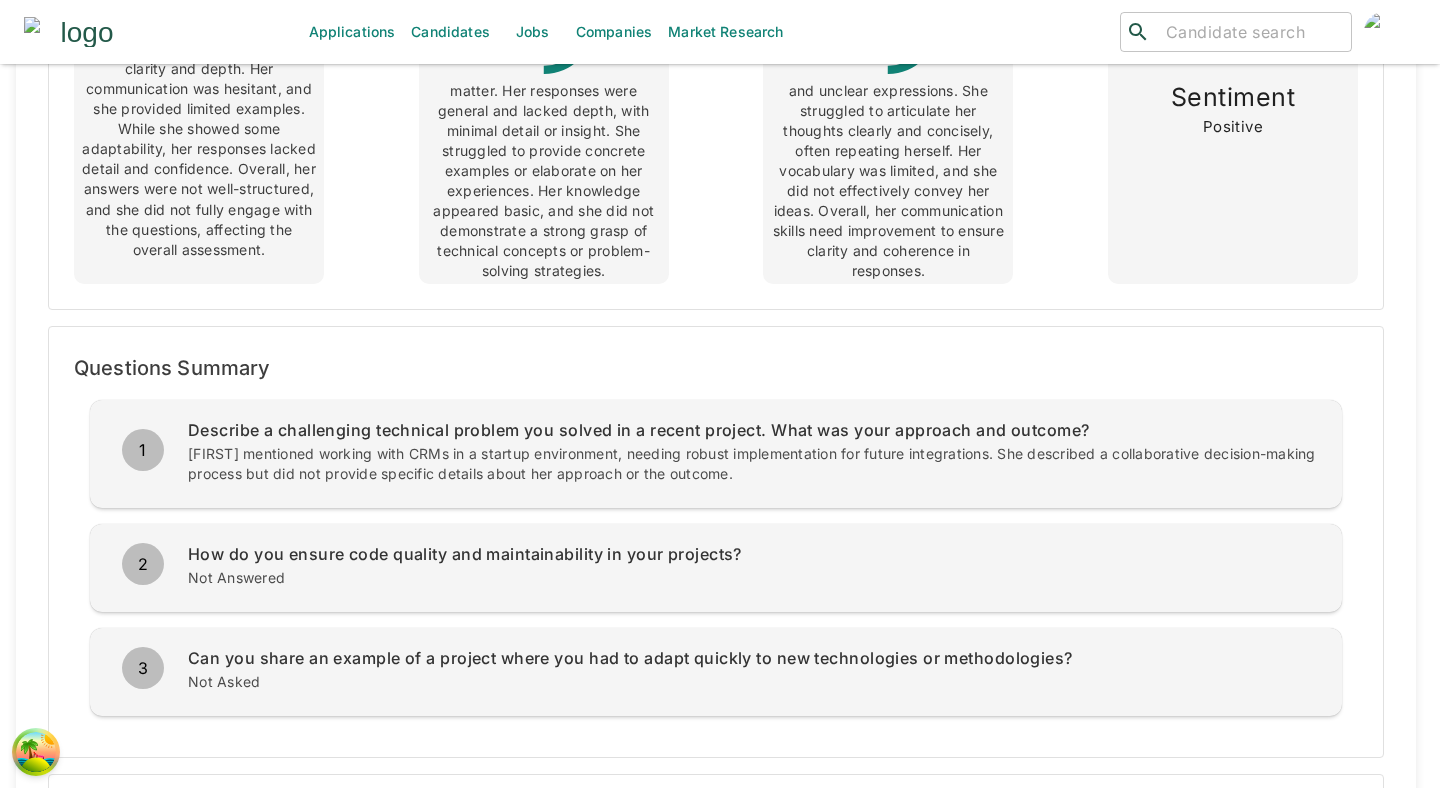 click on "How do you ensure code quality and maintainability in your projects?" at bounding box center [753, 430] 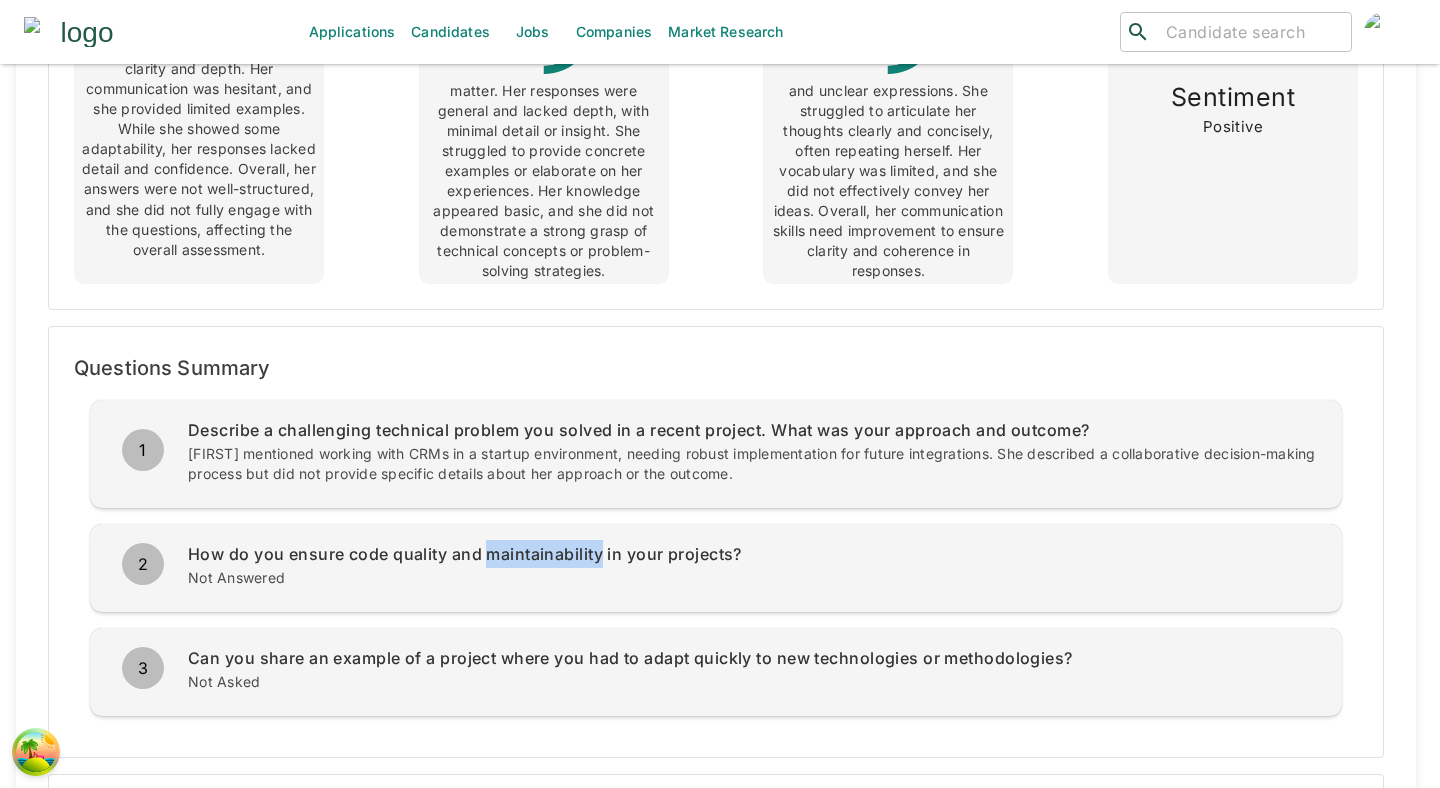 click on "How do you ensure code quality and maintainability in your projects?" at bounding box center [753, 430] 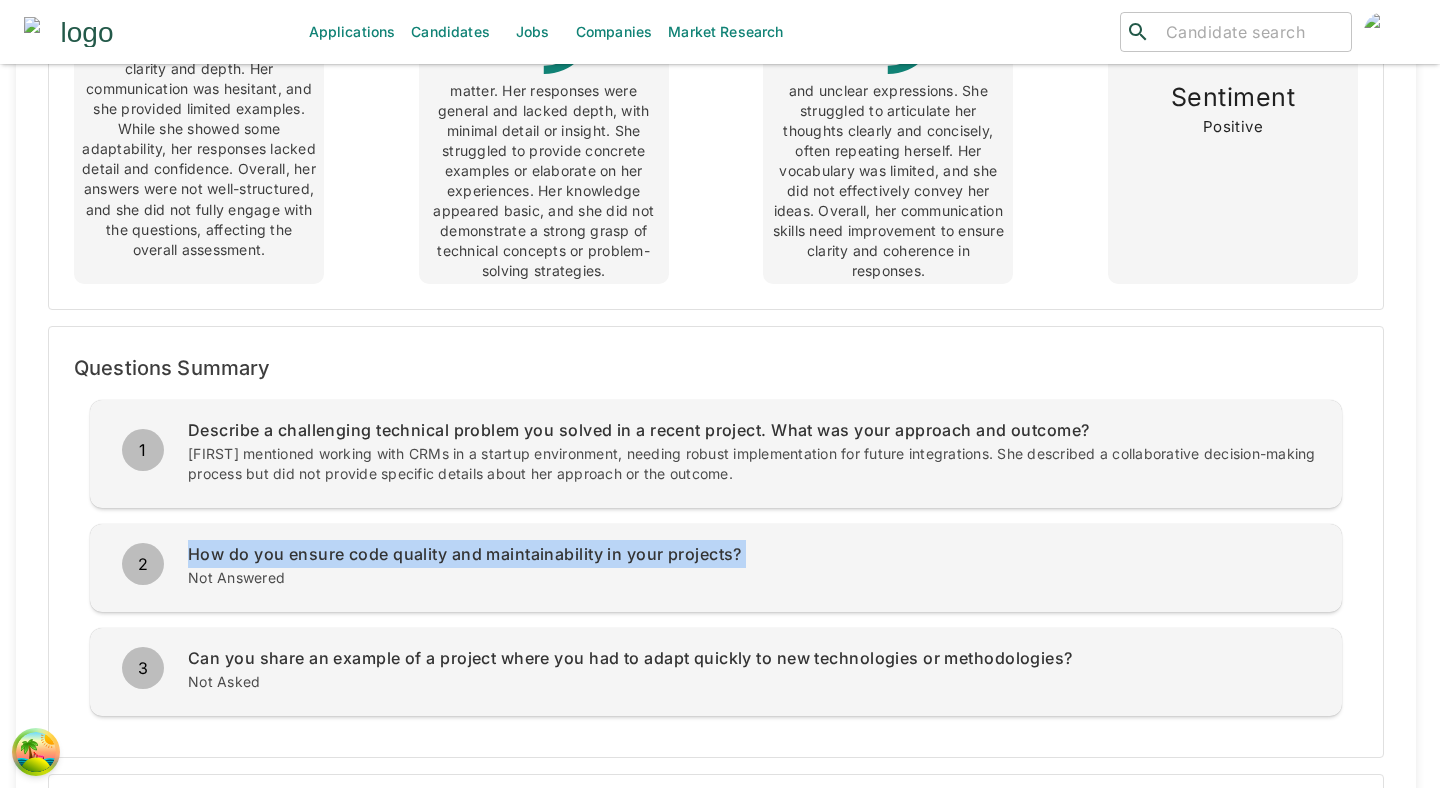 click on "Can you share an example of a project where you had to adapt quickly to new technologies or methodologies?" at bounding box center [753, 430] 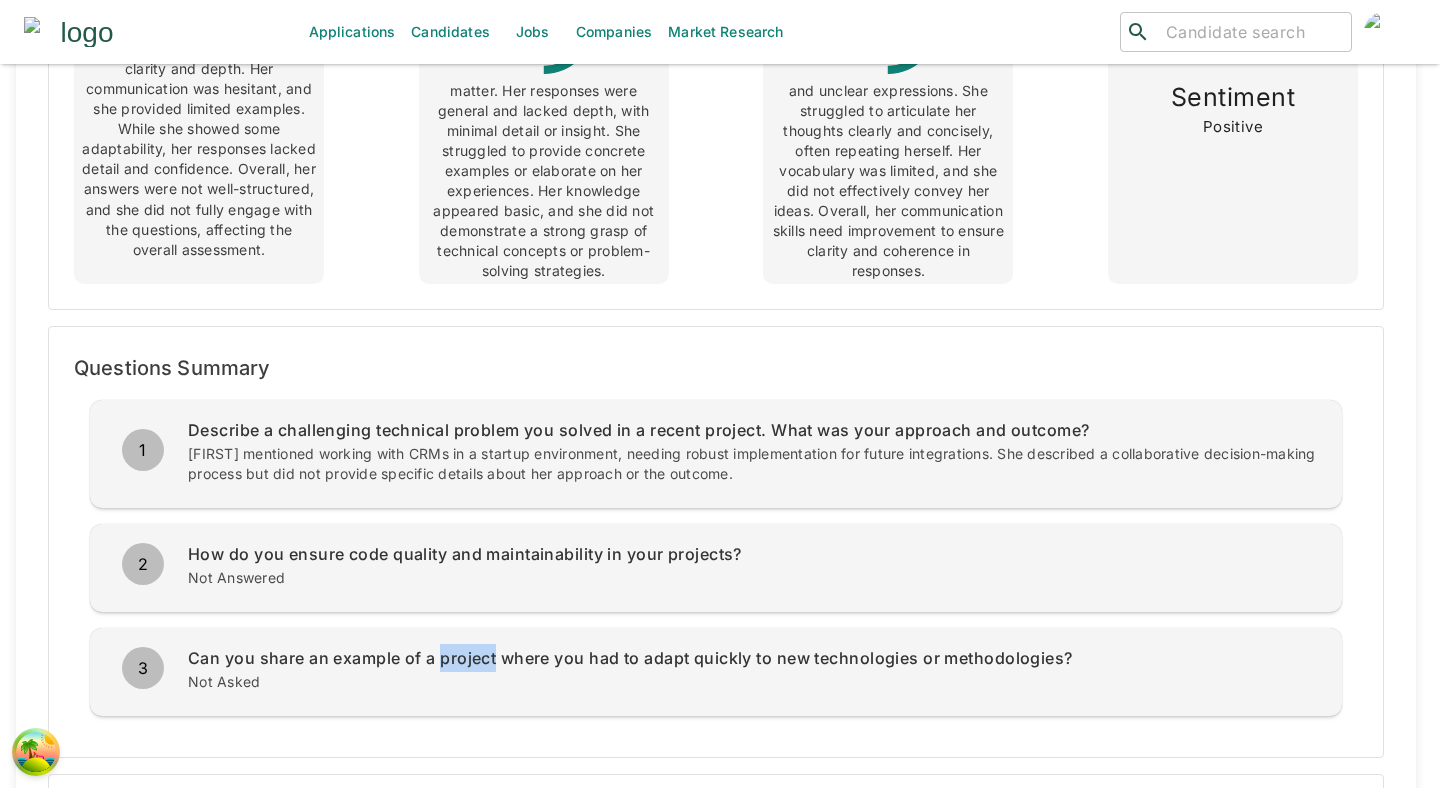 click on "Can you share an example of a project where you had to adapt quickly to new technologies or methodologies?" at bounding box center (753, 430) 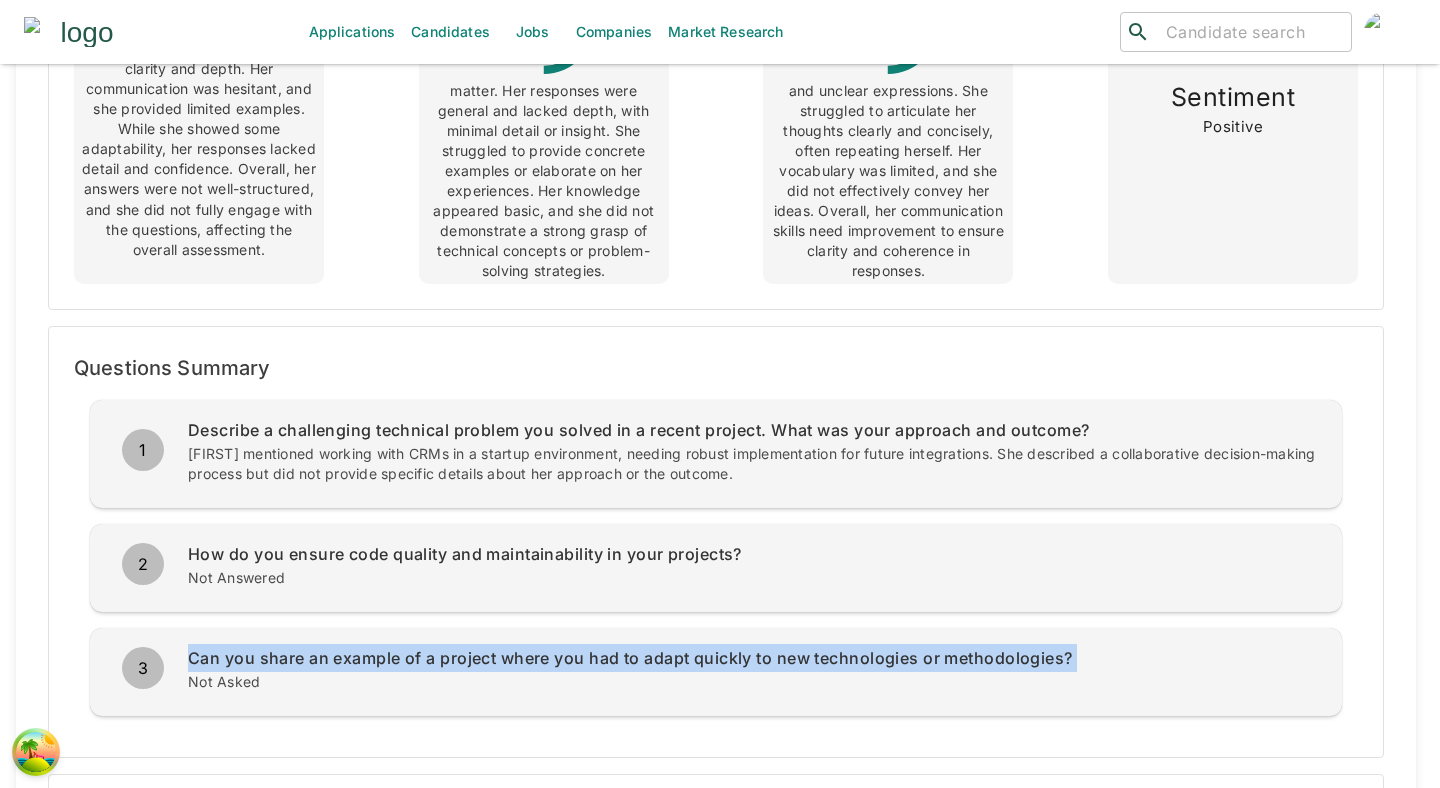 click on "Can you share an example of a project where you had to adapt quickly to new technologies or methodologies?" at bounding box center [753, 430] 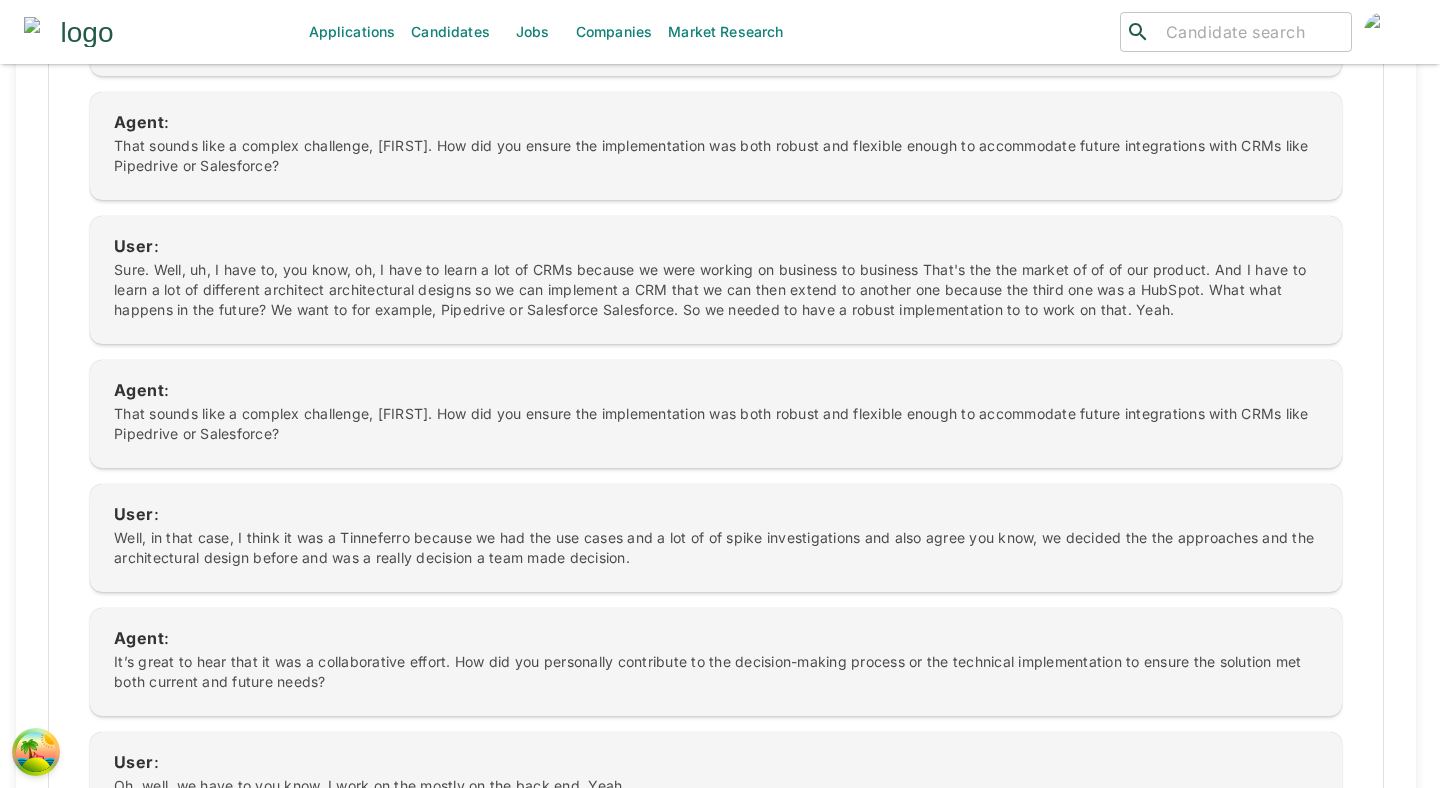 scroll, scrollTop: 0, scrollLeft: 0, axis: both 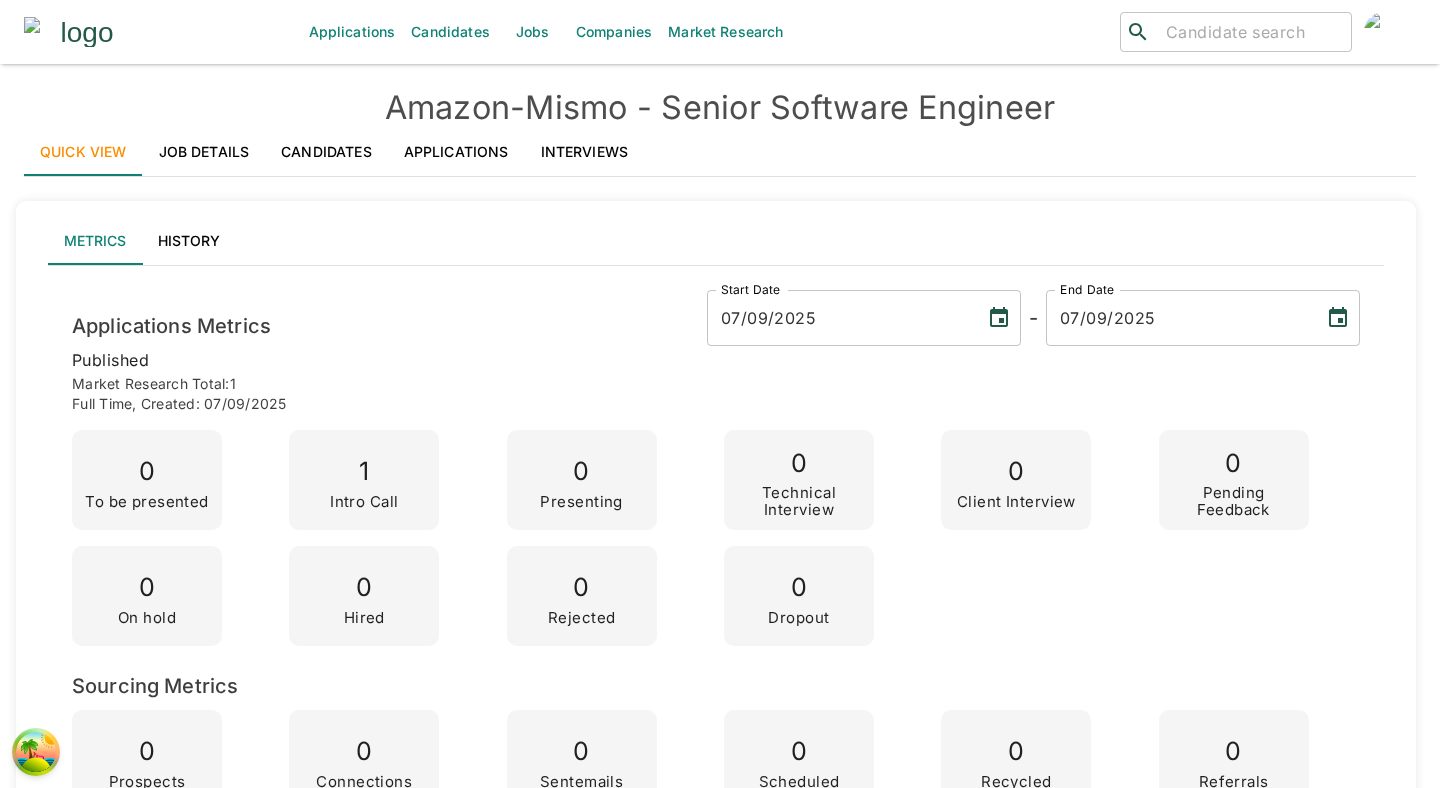 click on "Interviews" at bounding box center [585, 152] 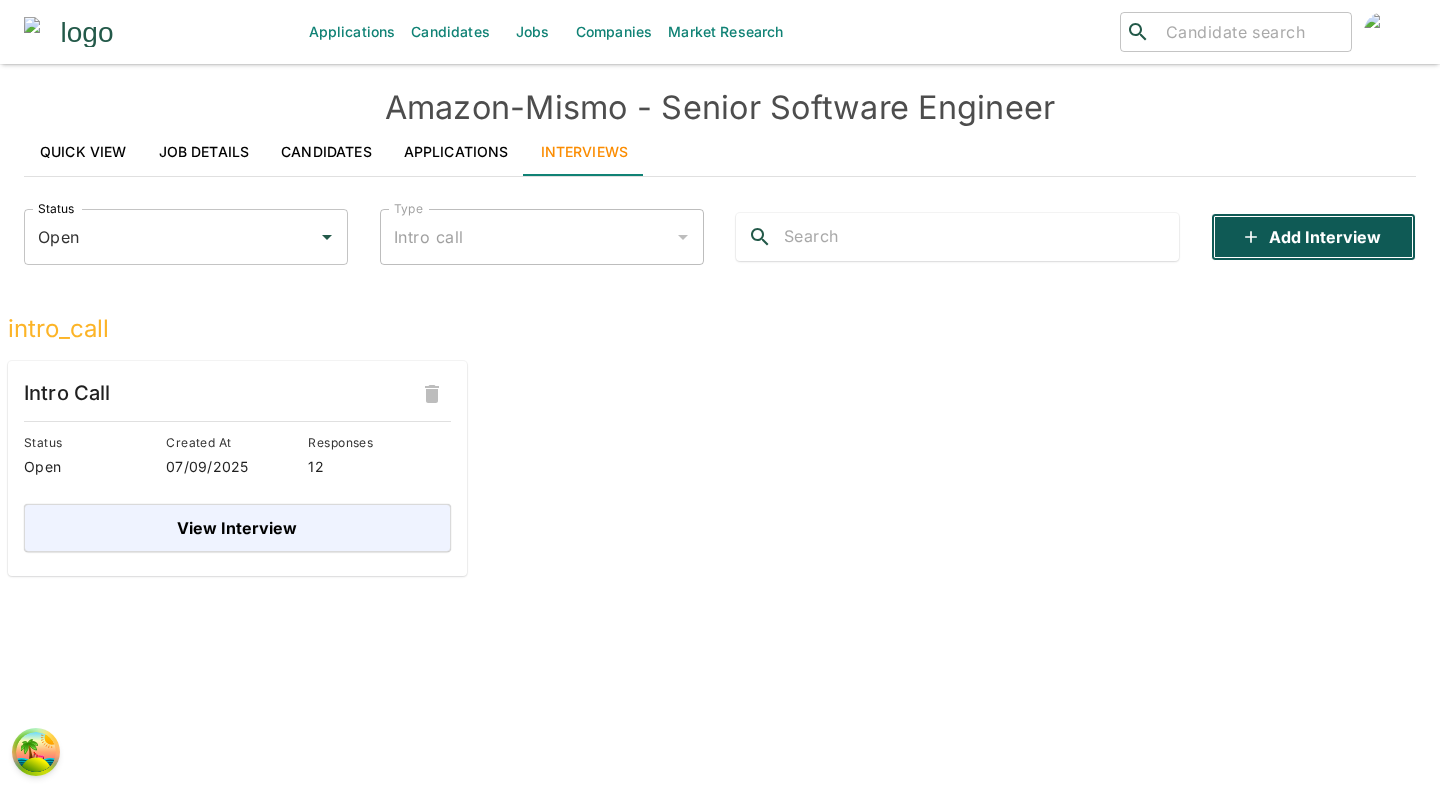 click on "Add Interview" at bounding box center (1313, 237) 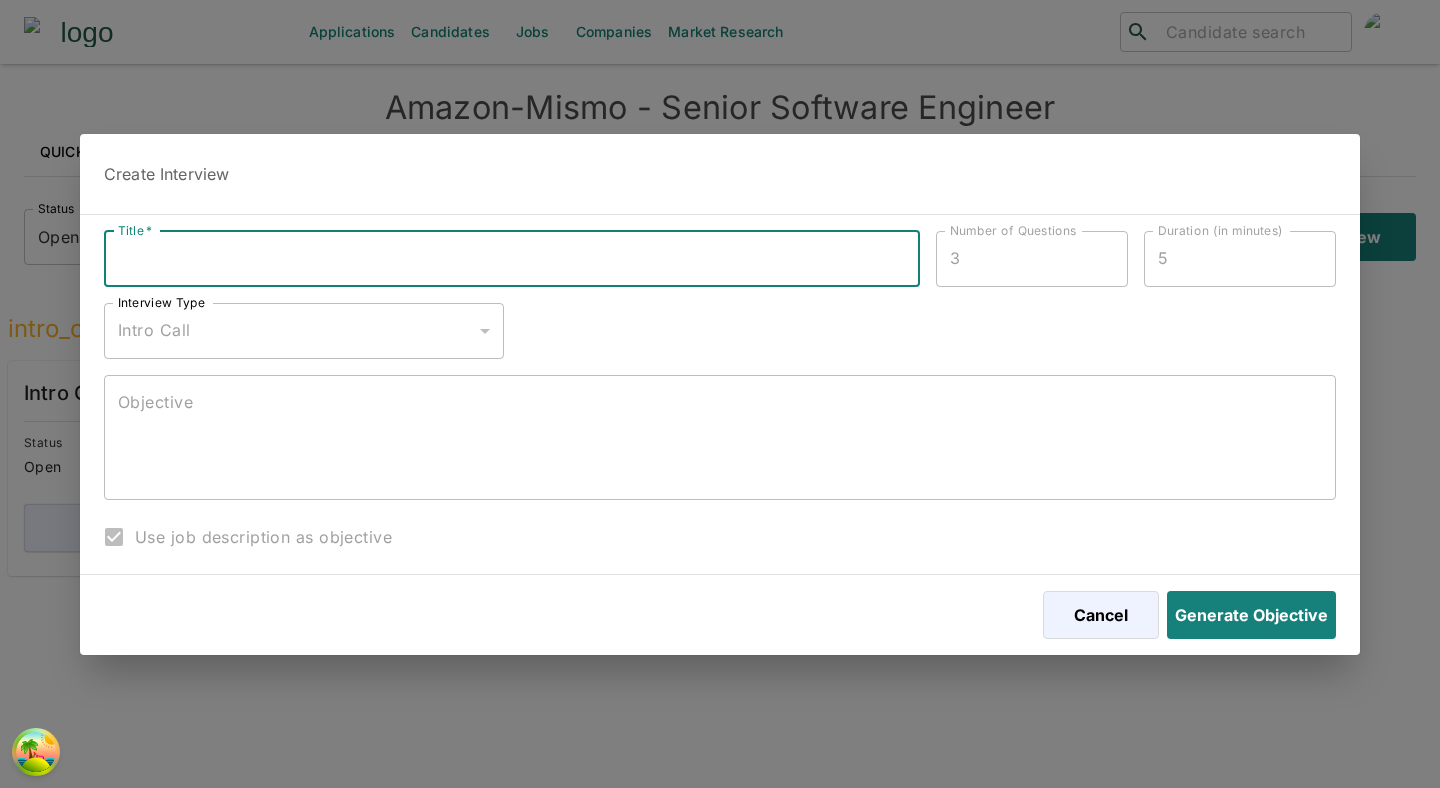 click on "Title   *" at bounding box center (512, 259) 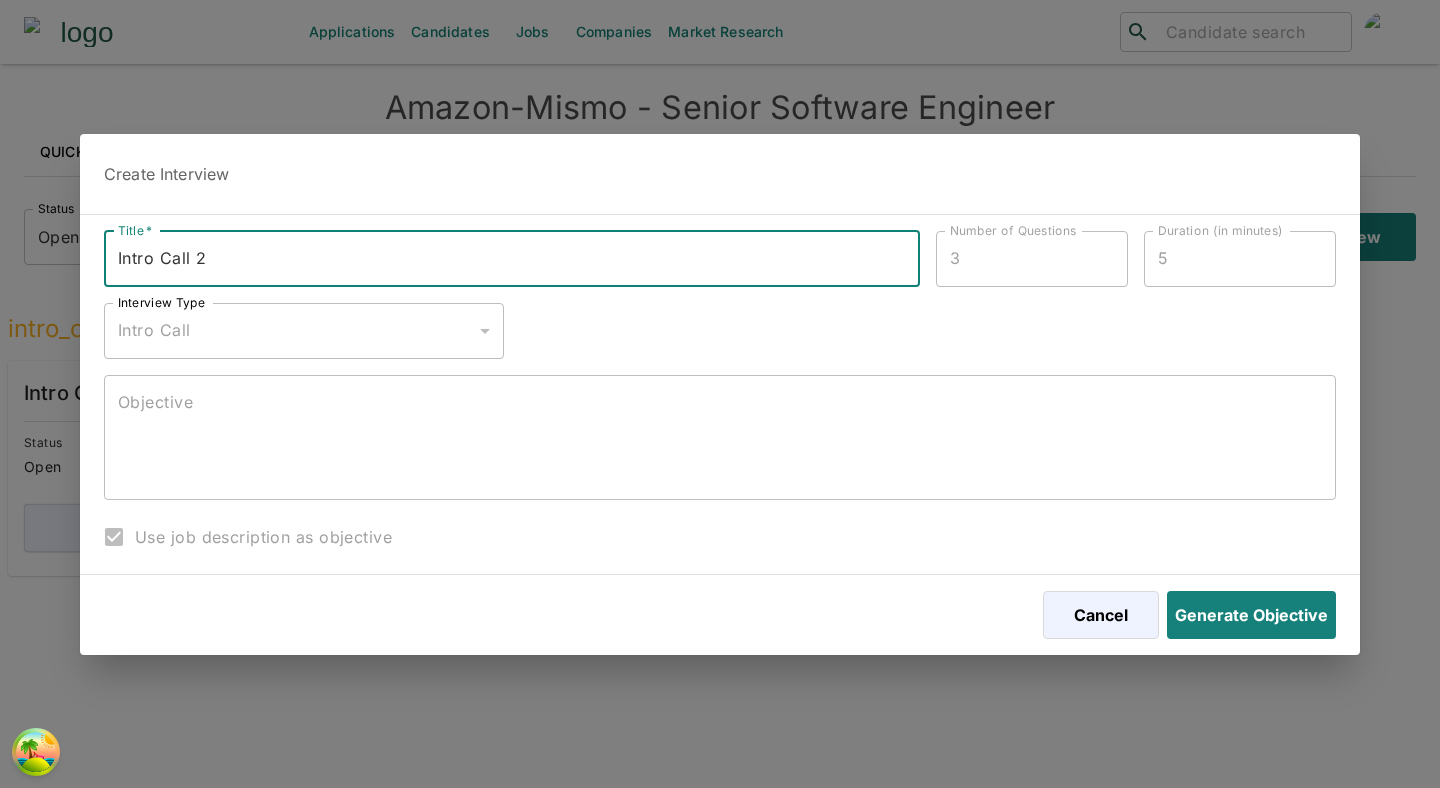 type on "Intro Call 2" 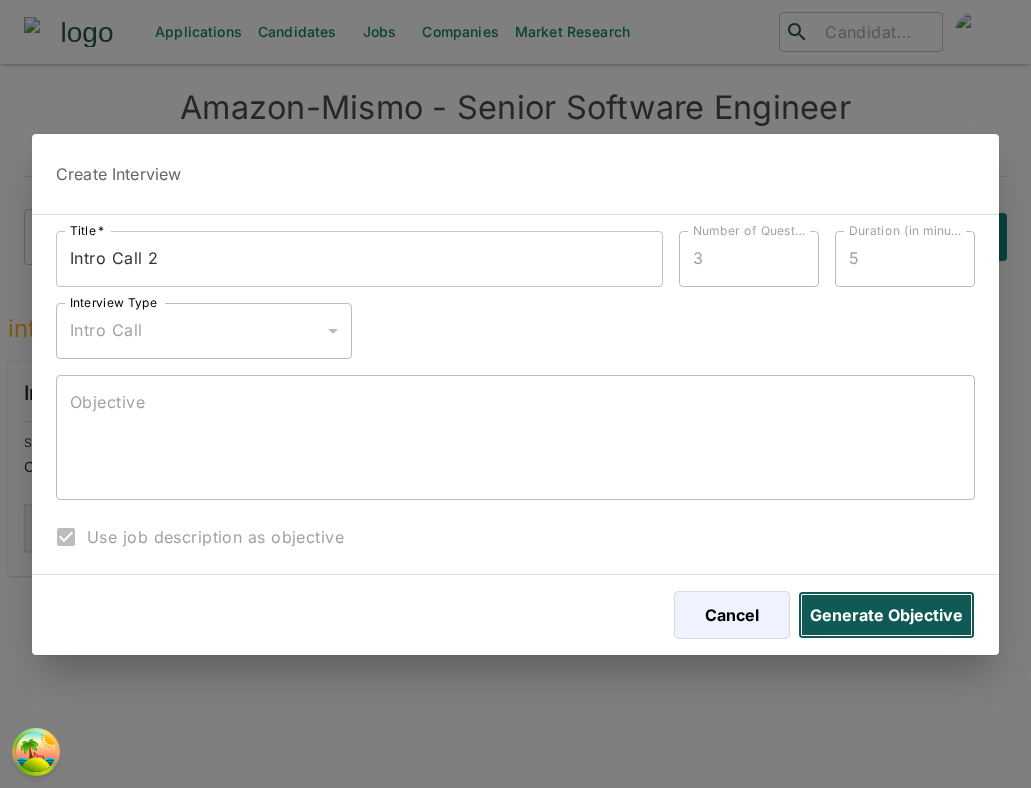 click on "Generate Objective" at bounding box center (886, 615) 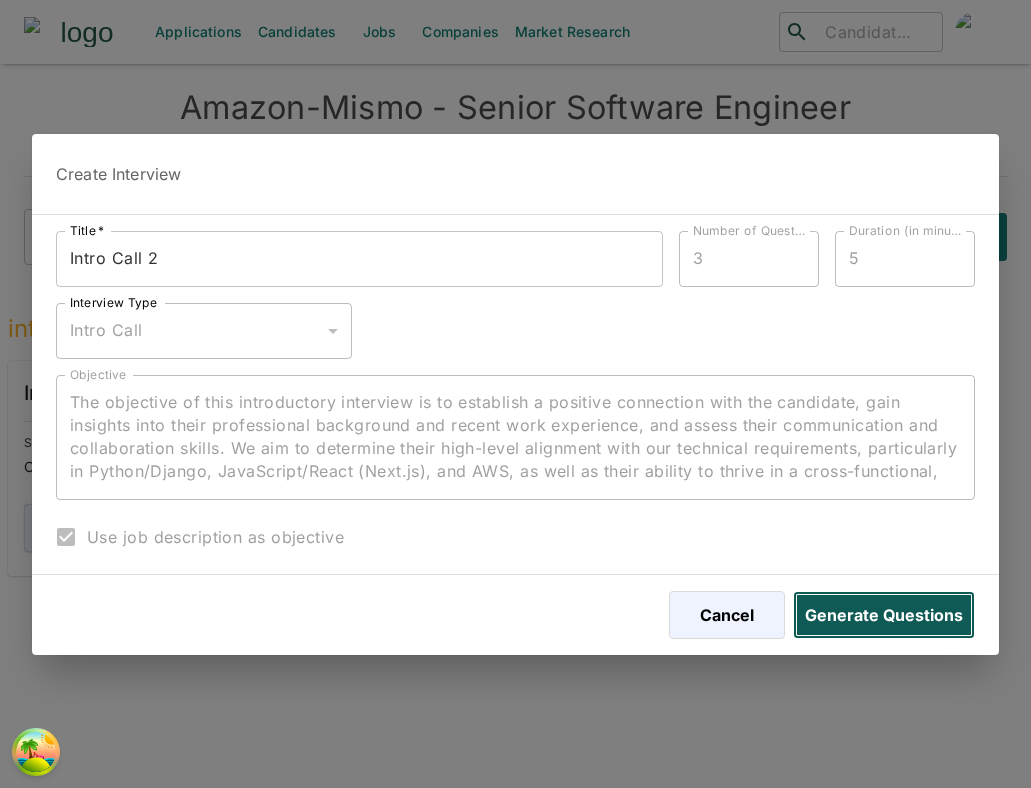 click on "Generate Questions" at bounding box center (884, 615) 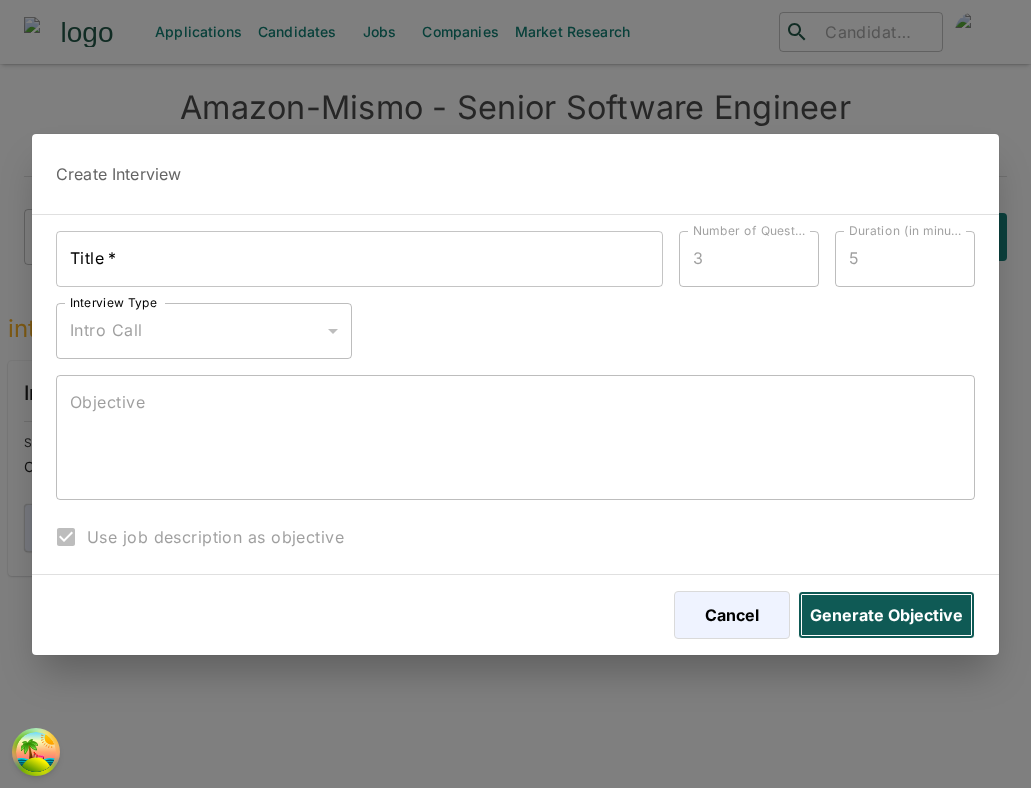 click on "Generate Objective" at bounding box center [886, 615] 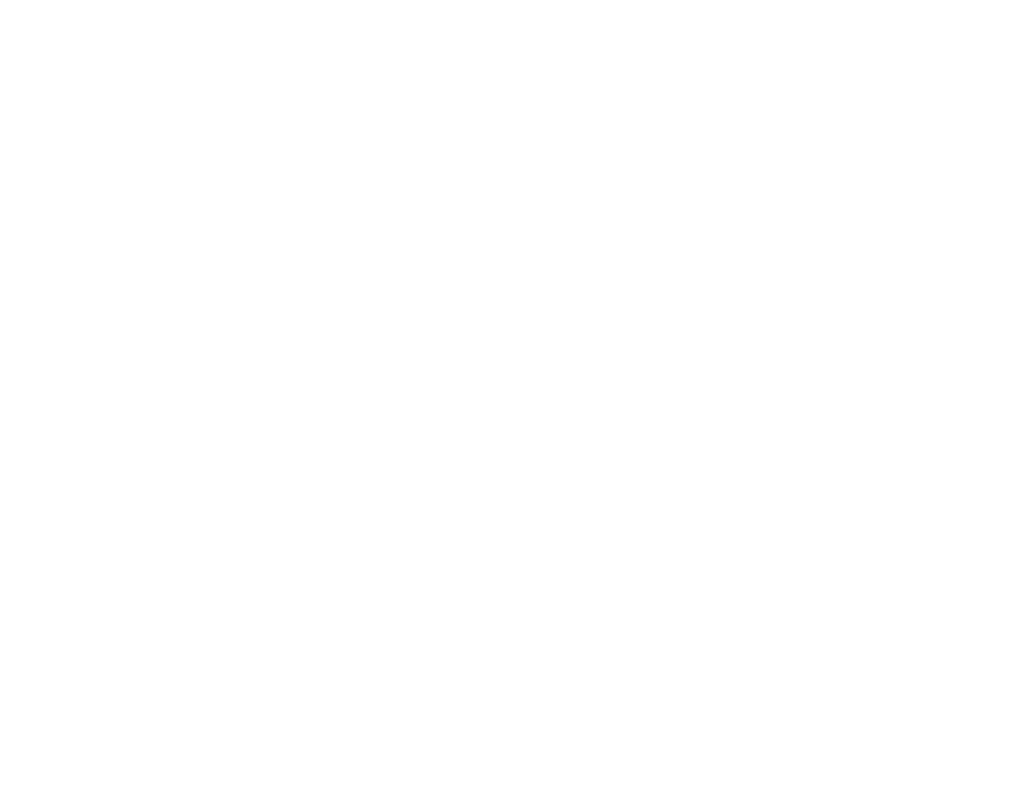 scroll, scrollTop: 0, scrollLeft: 0, axis: both 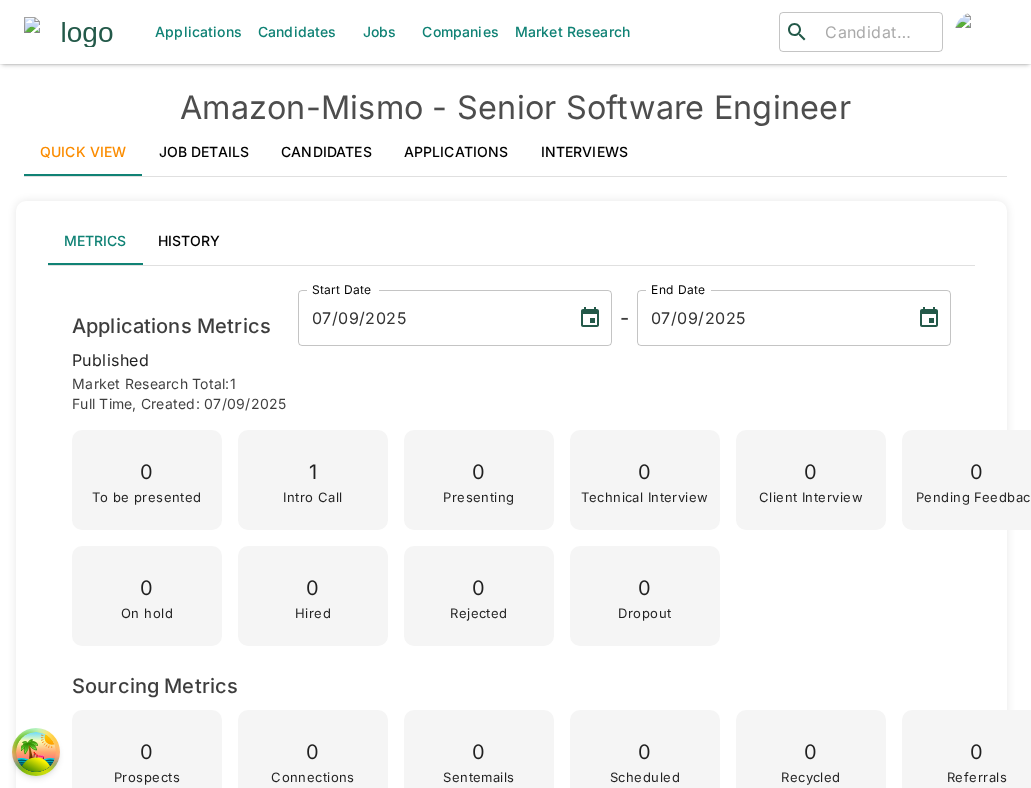 click on "Interviews" at bounding box center [585, 152] 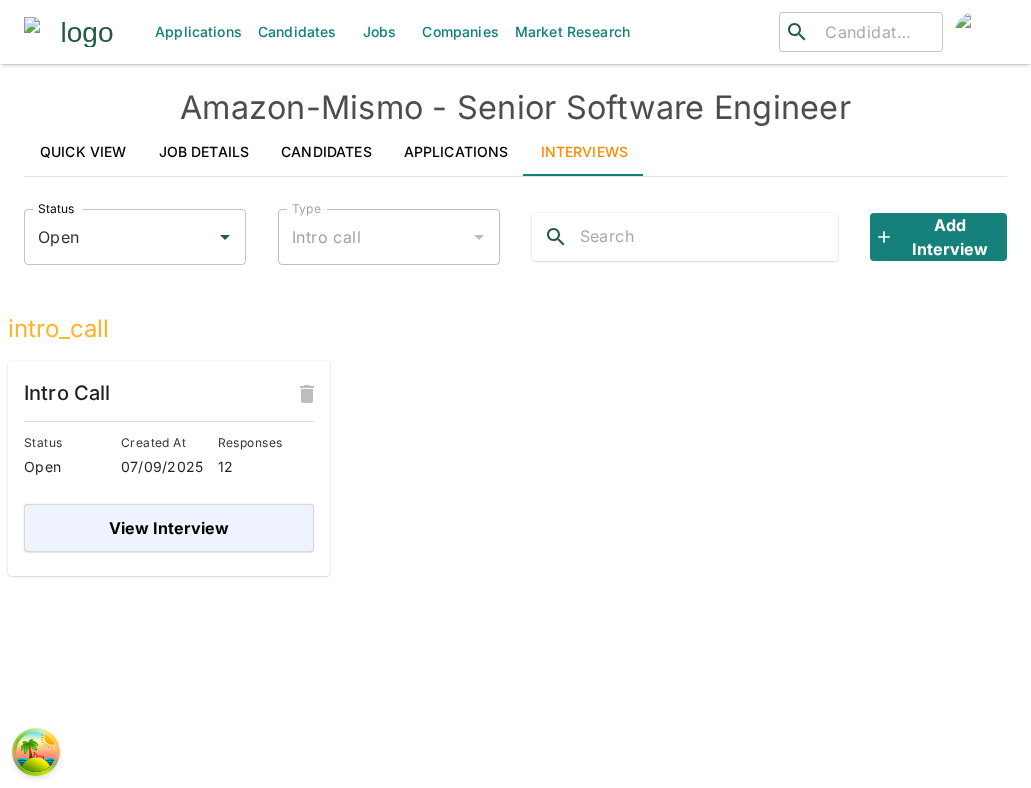 click on "Status Open Status Type Intro call Type Add Interview intro_call Intro Call Status Open Created At 07/09/2025 Responses 12 View Interview" at bounding box center (499, 376) 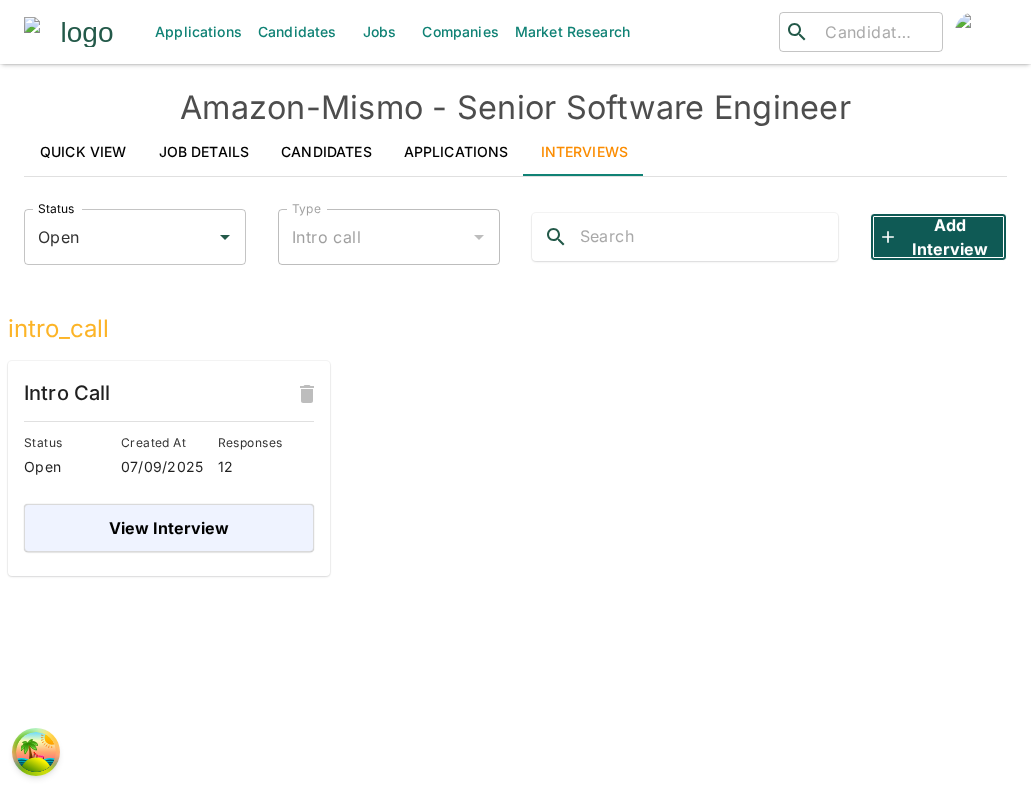 click on "Add Interview" at bounding box center [938, 237] 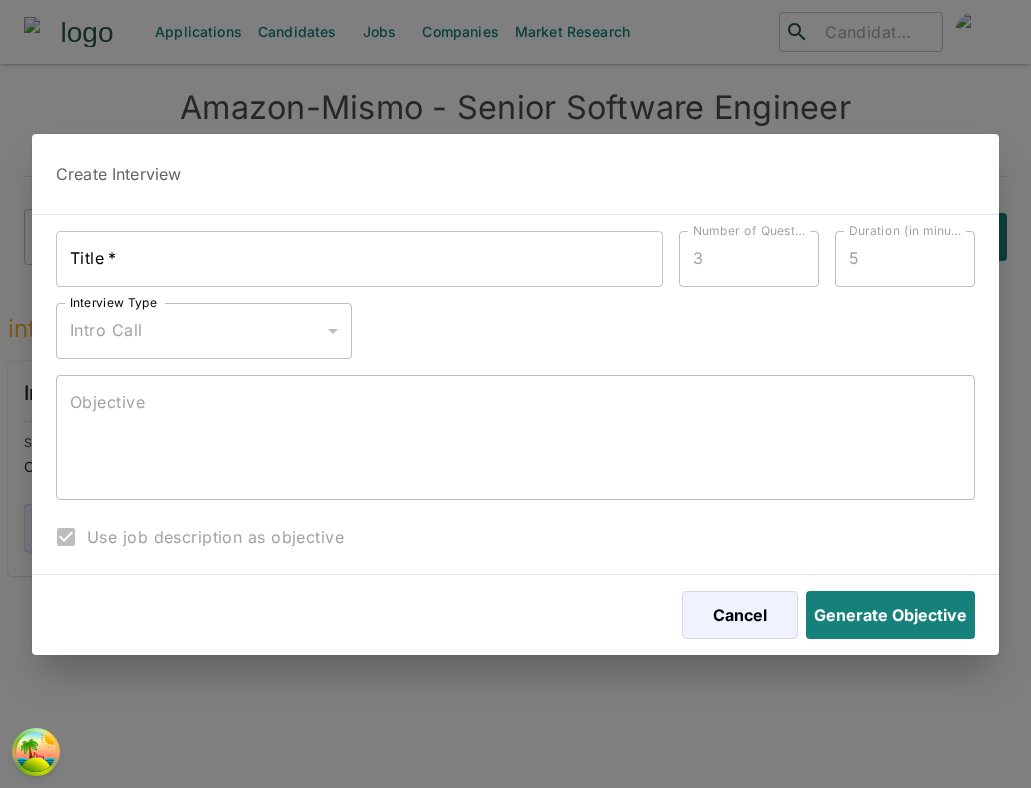 click on "Title   *" at bounding box center [359, 259] 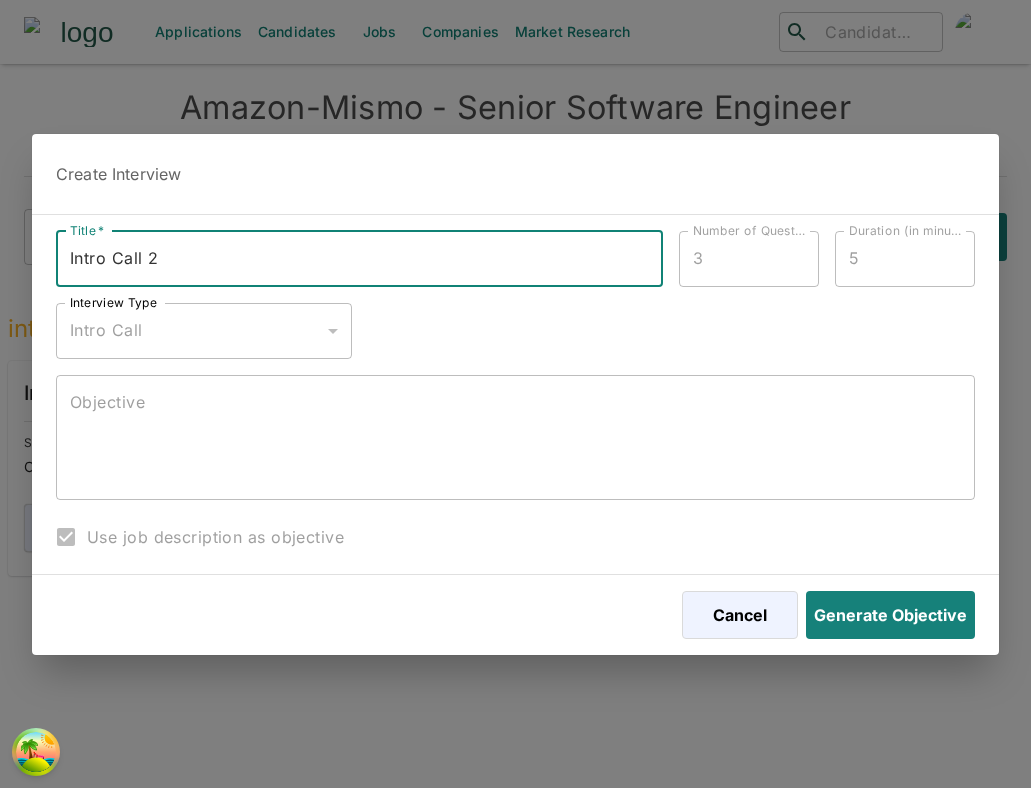 type on "Intro Call 2" 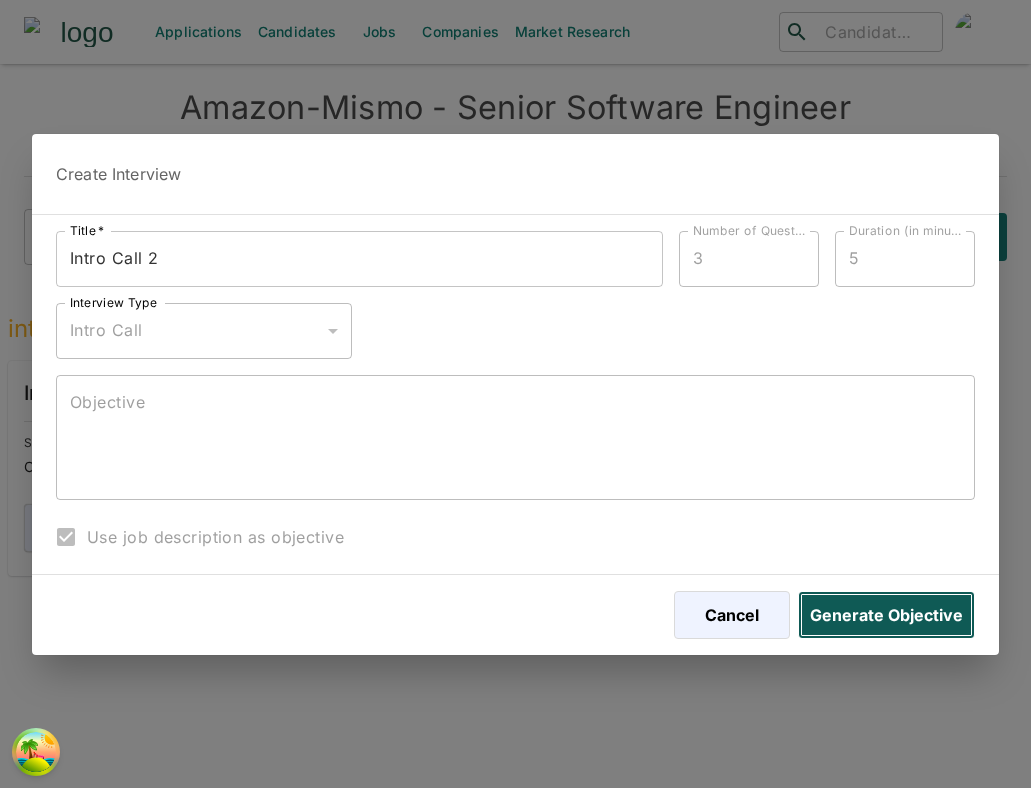click on "Generate Objective" at bounding box center (886, 615) 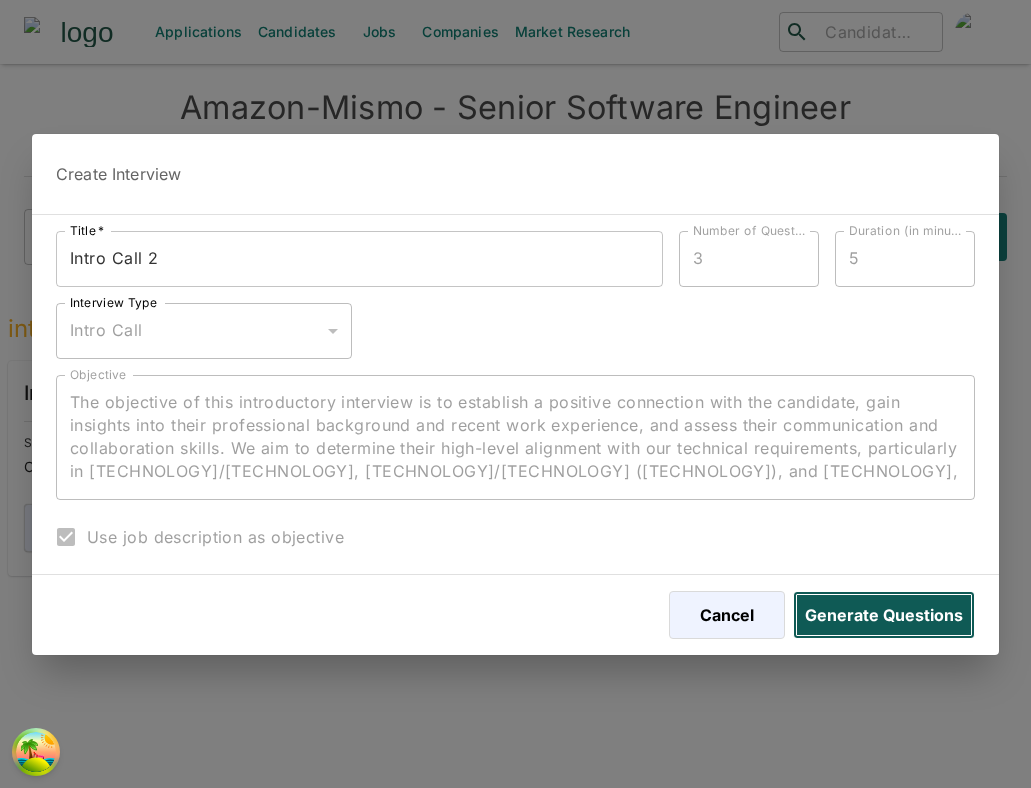 click on "Generate Questions" at bounding box center [884, 615] 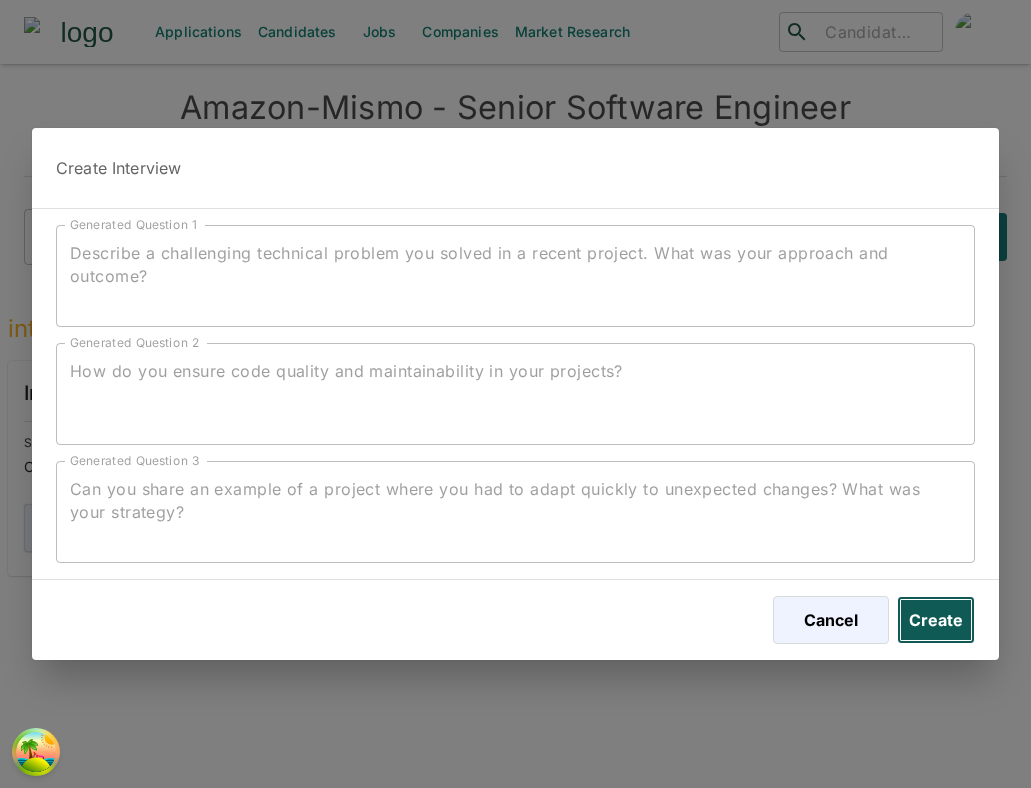click on "Create" at bounding box center (936, 620) 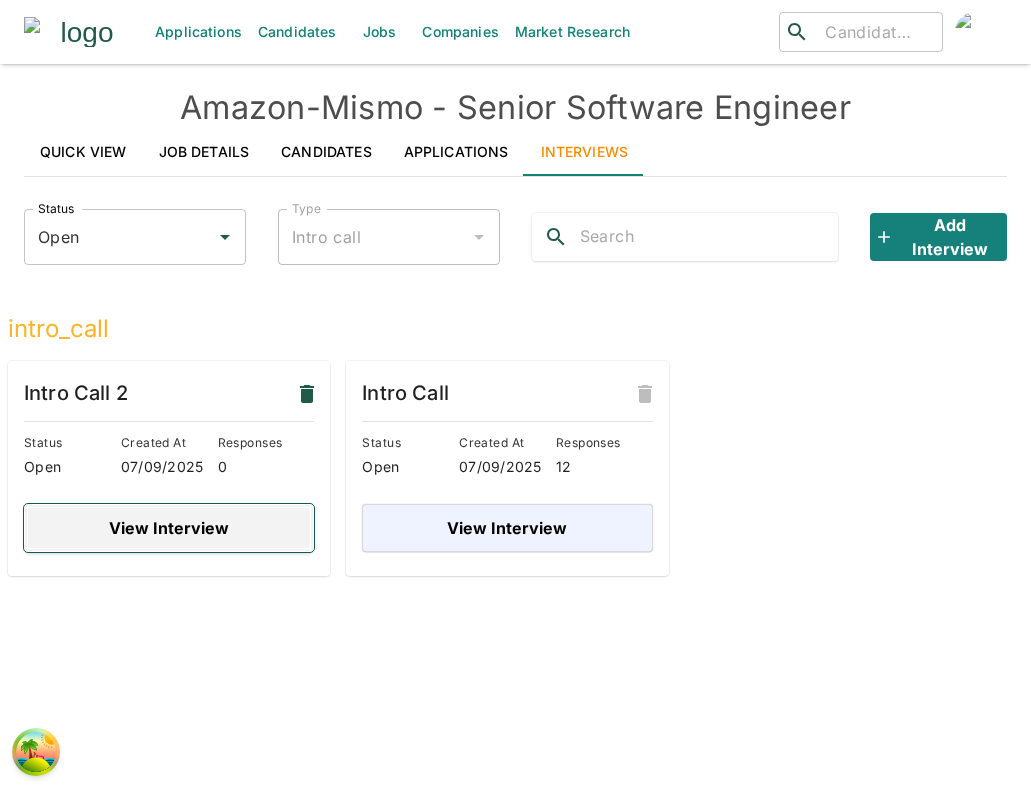 click on "View Interview" at bounding box center [169, 528] 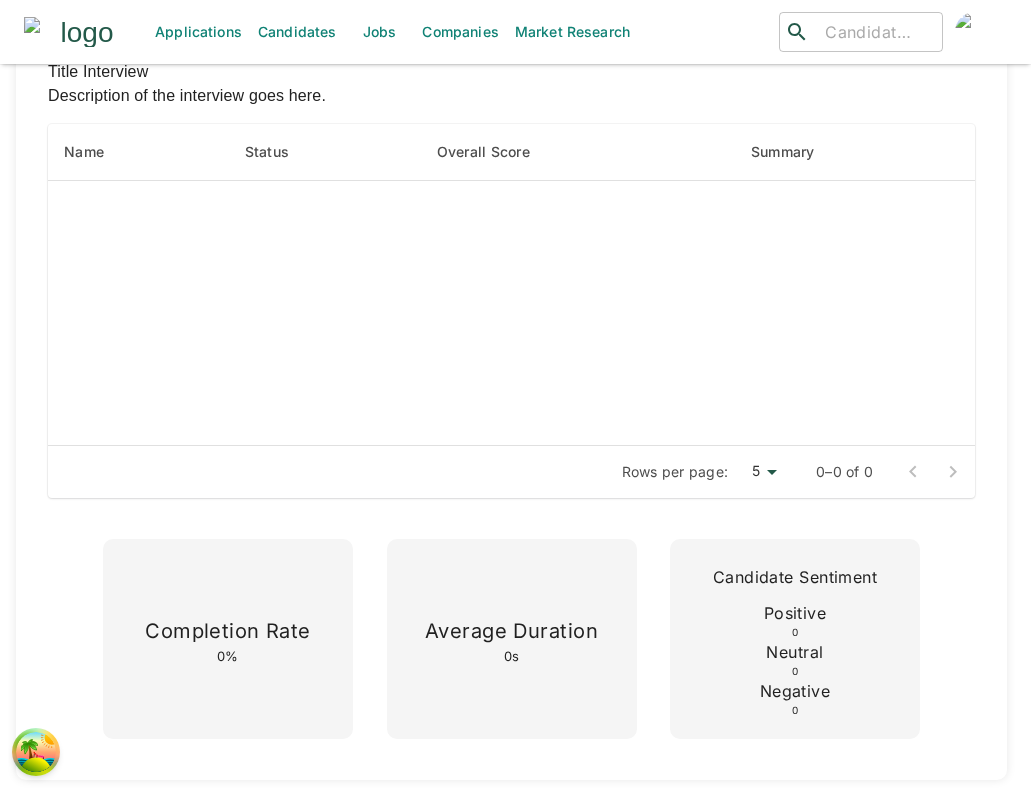 scroll, scrollTop: 0, scrollLeft: 0, axis: both 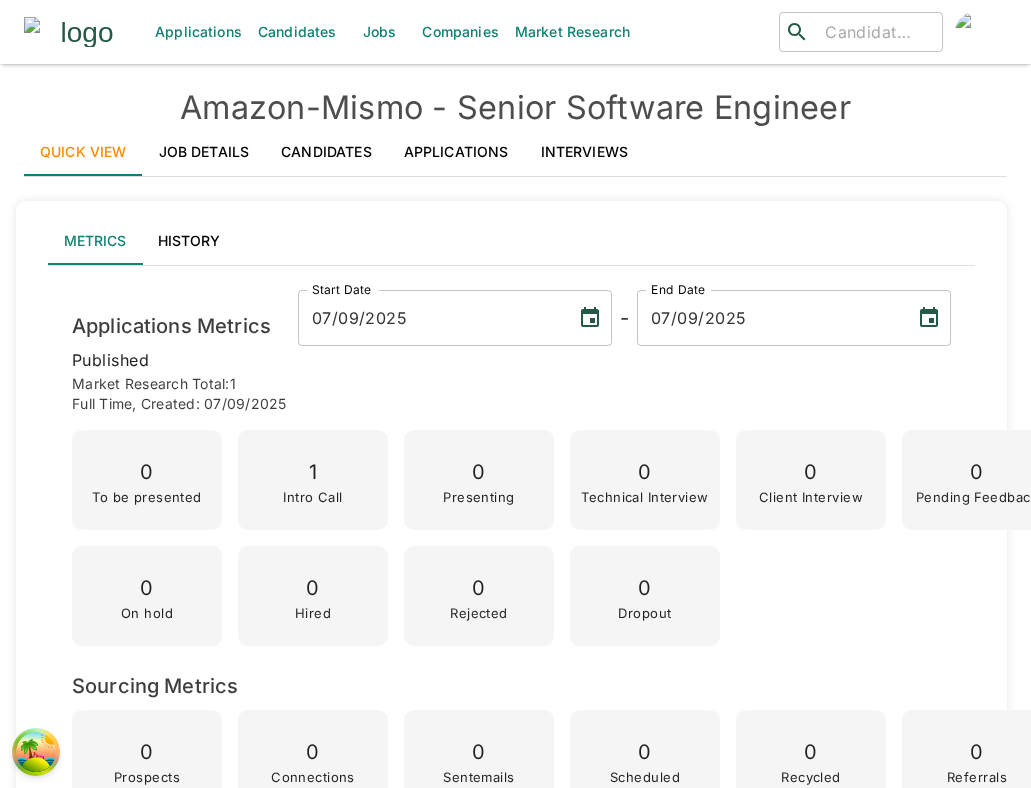 click on "Candidates" at bounding box center (326, 152) 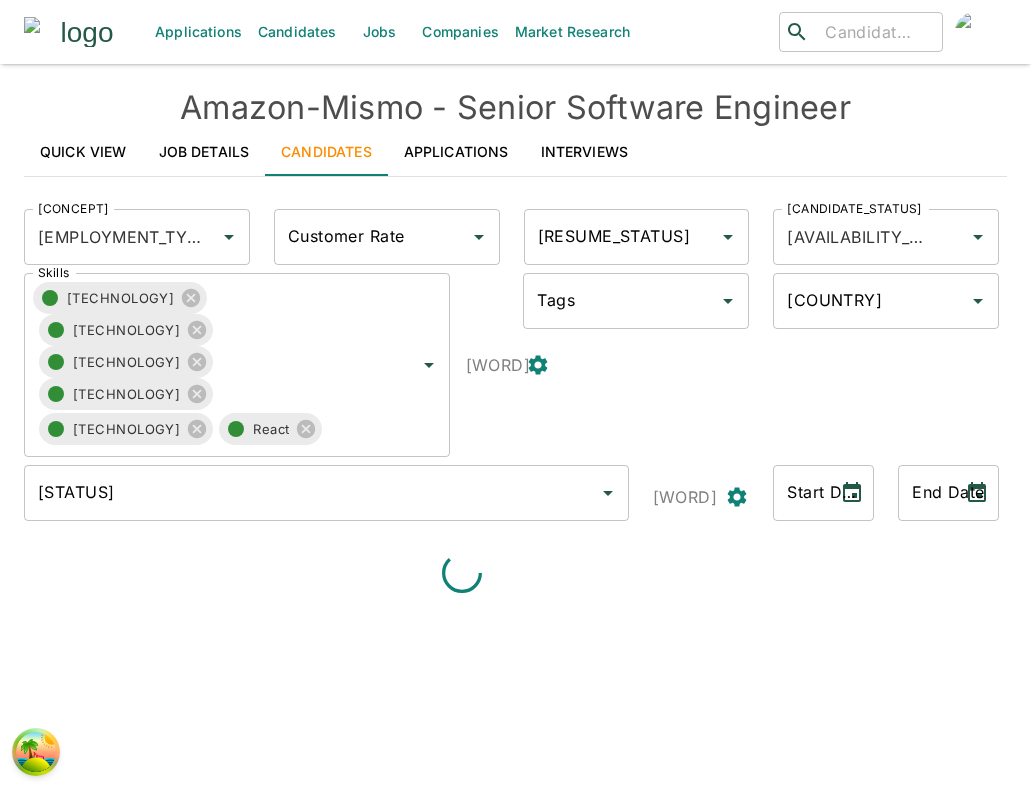 click on "Applications" at bounding box center (456, 152) 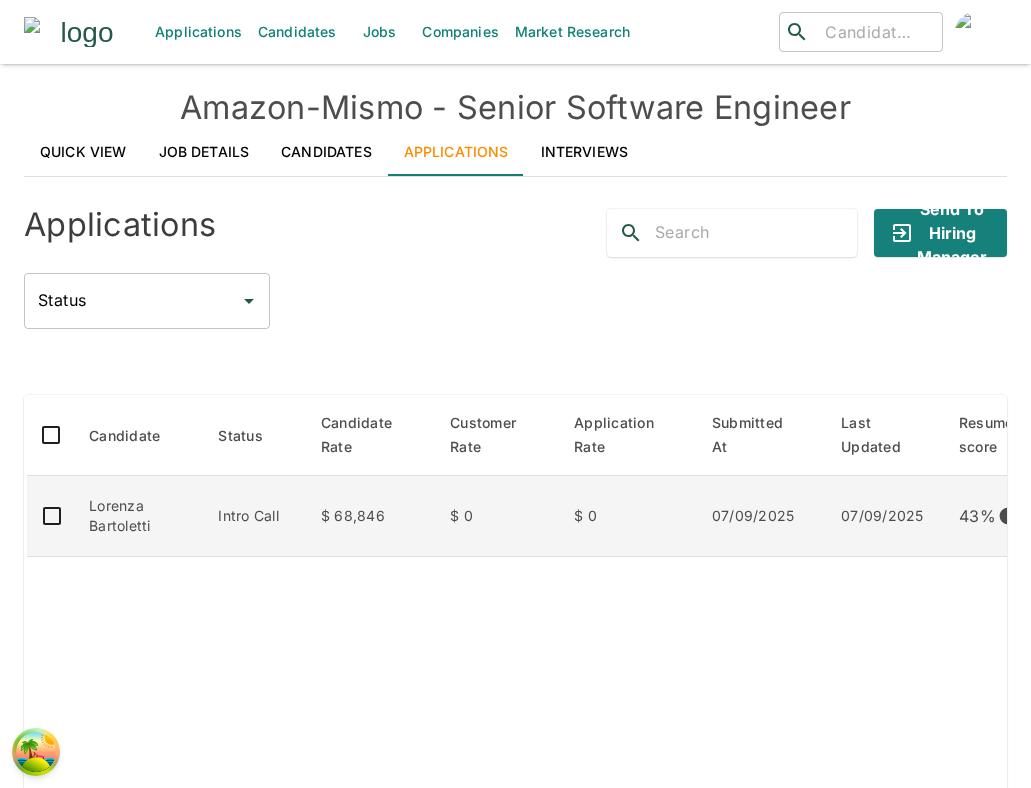scroll, scrollTop: 0, scrollLeft: 236, axis: horizontal 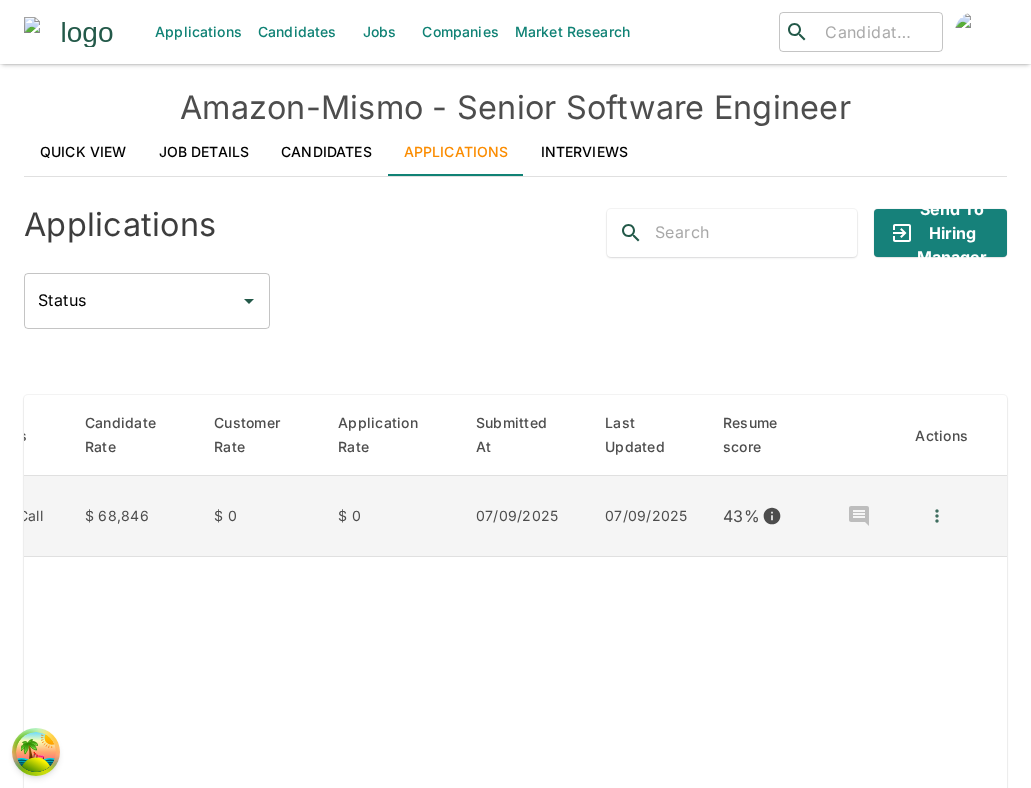 click at bounding box center [937, 515] 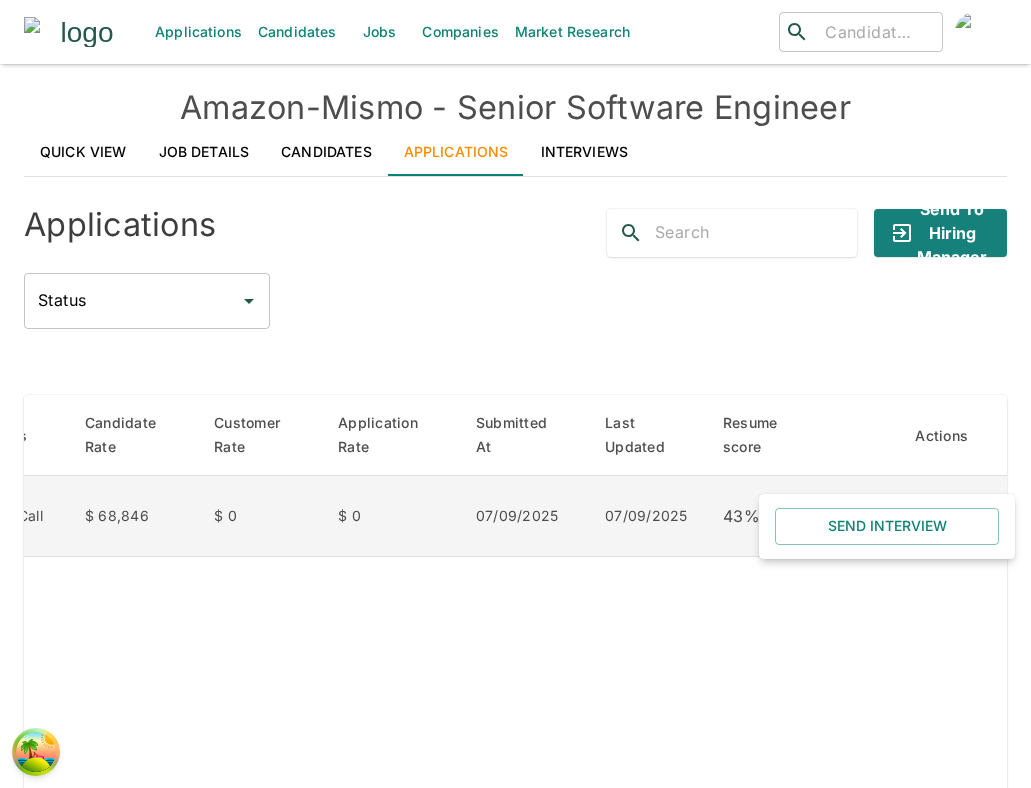 click on "Send Interview" at bounding box center [887, 526] 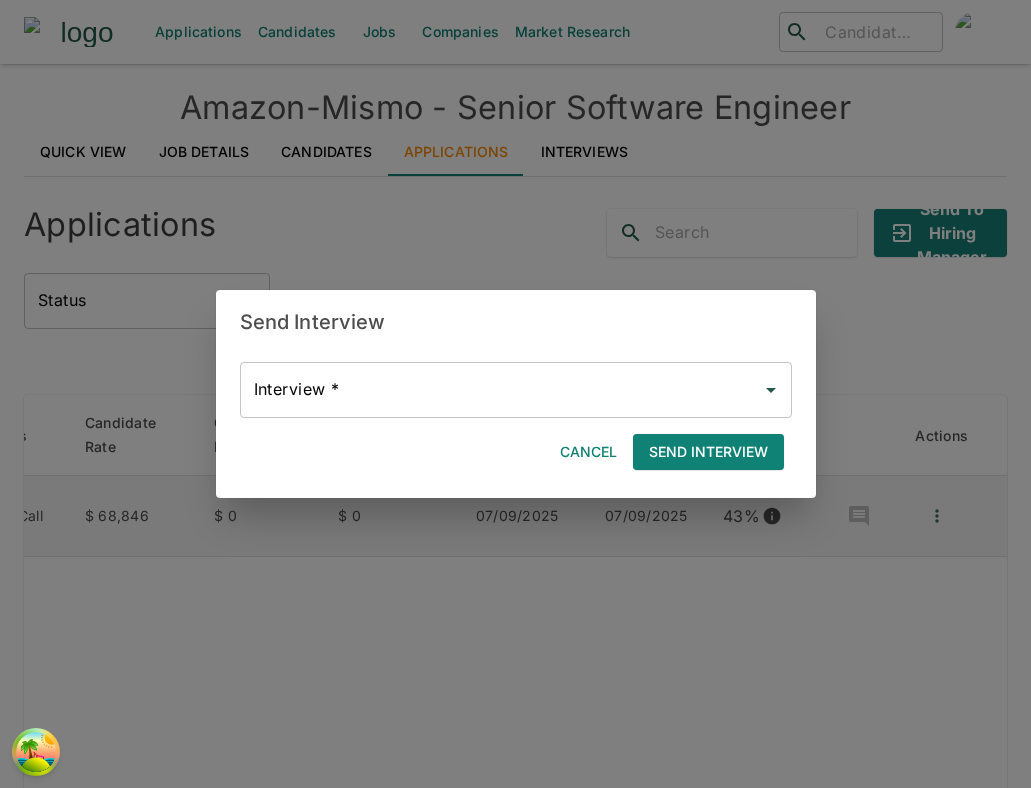 click on "Interview *" at bounding box center (516, 390) 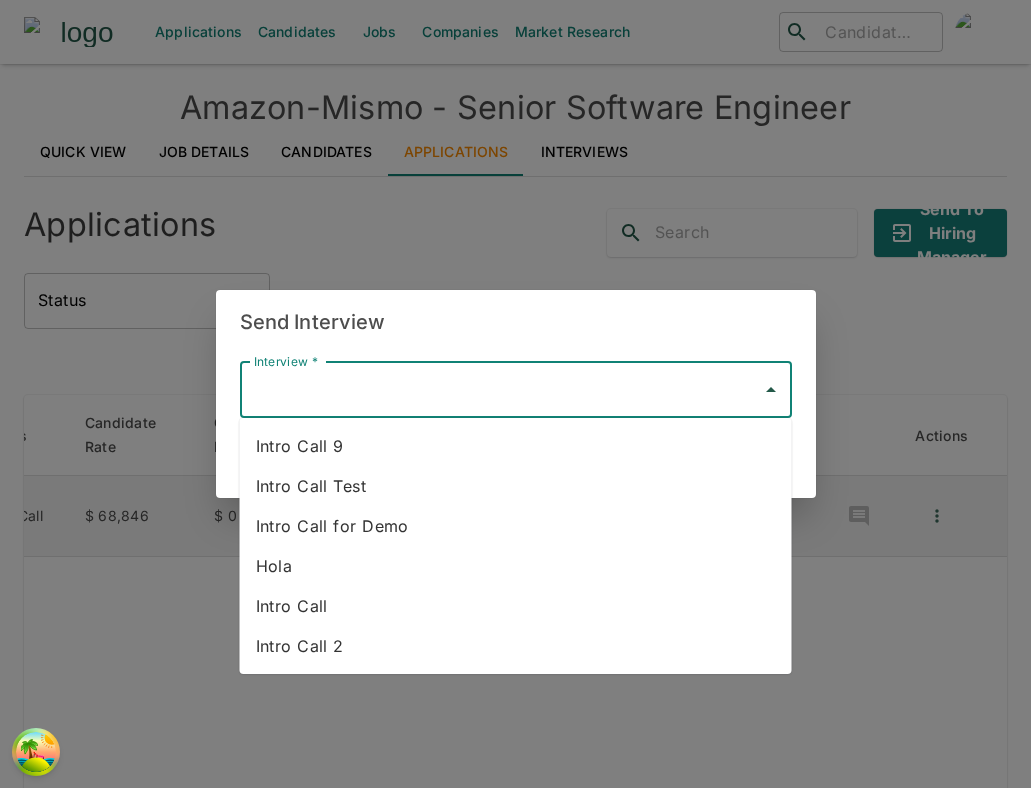 click on "Intro Call 2" at bounding box center [516, 646] 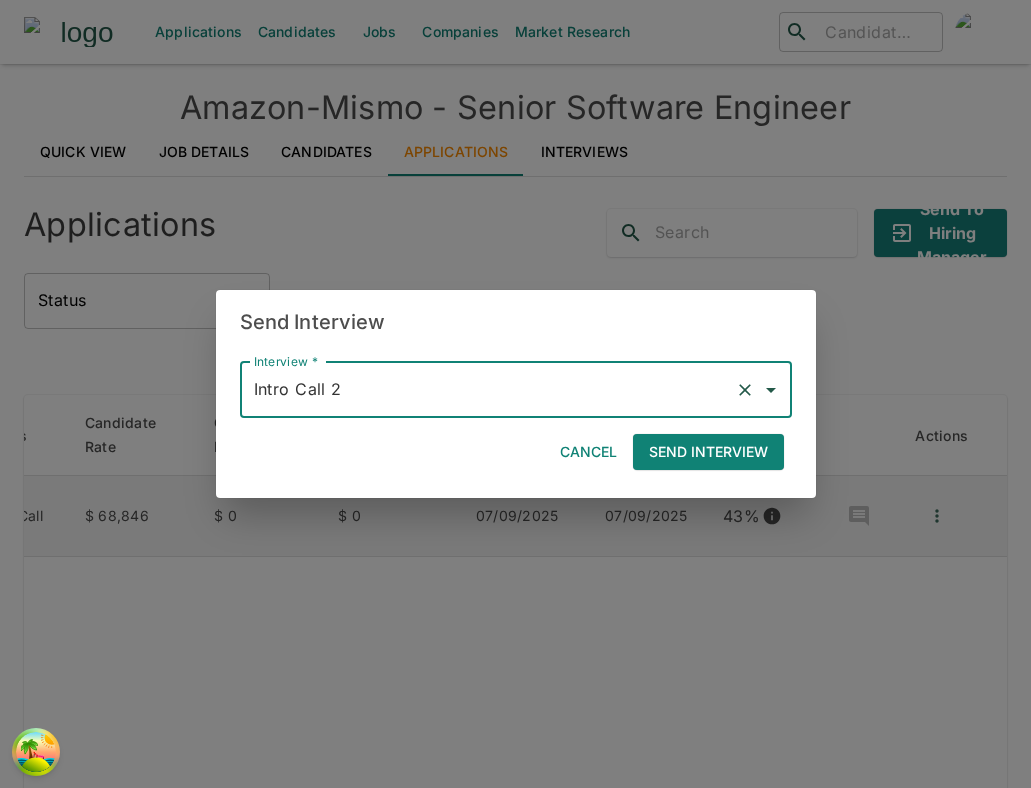 click on "Send Interview" at bounding box center [708, 452] 